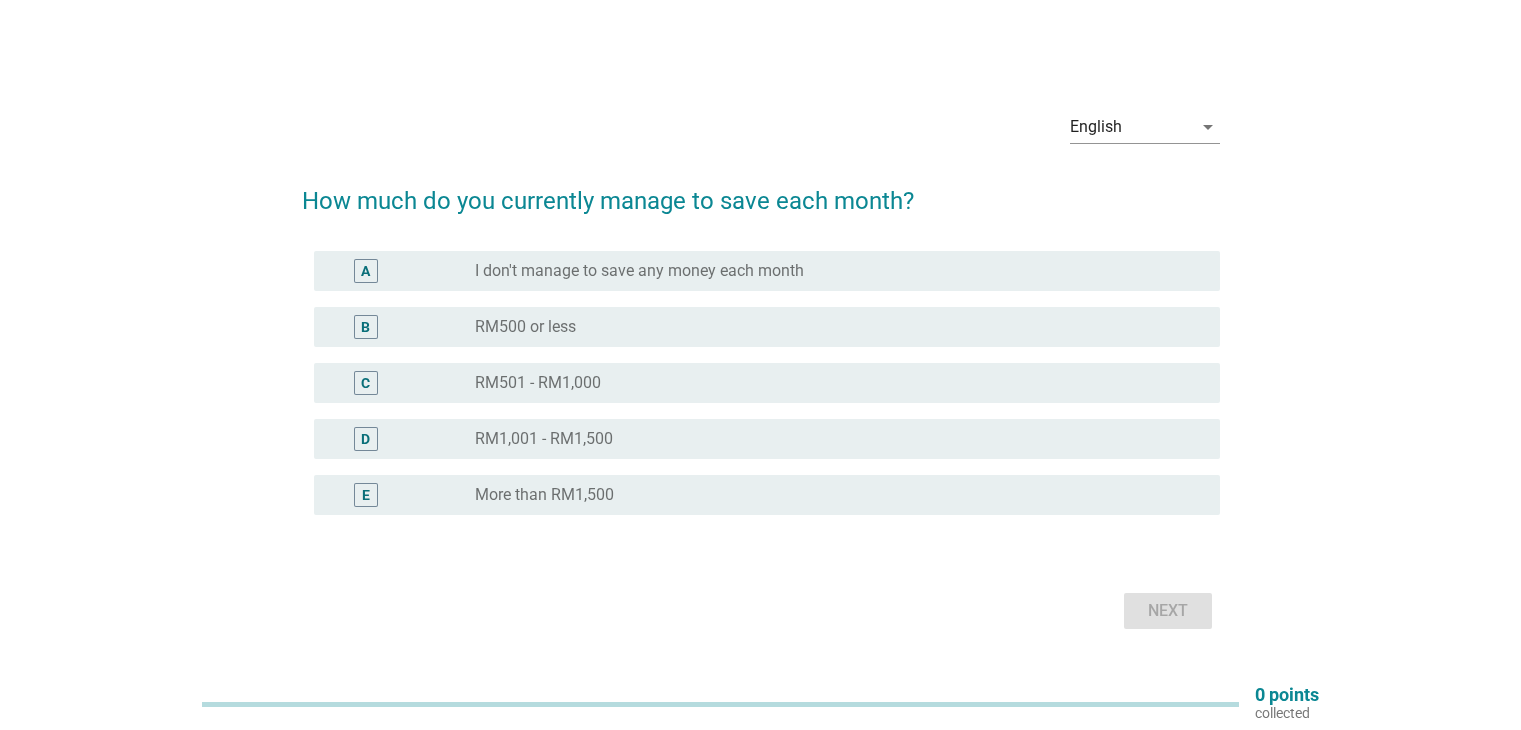 scroll, scrollTop: 0, scrollLeft: 0, axis: both 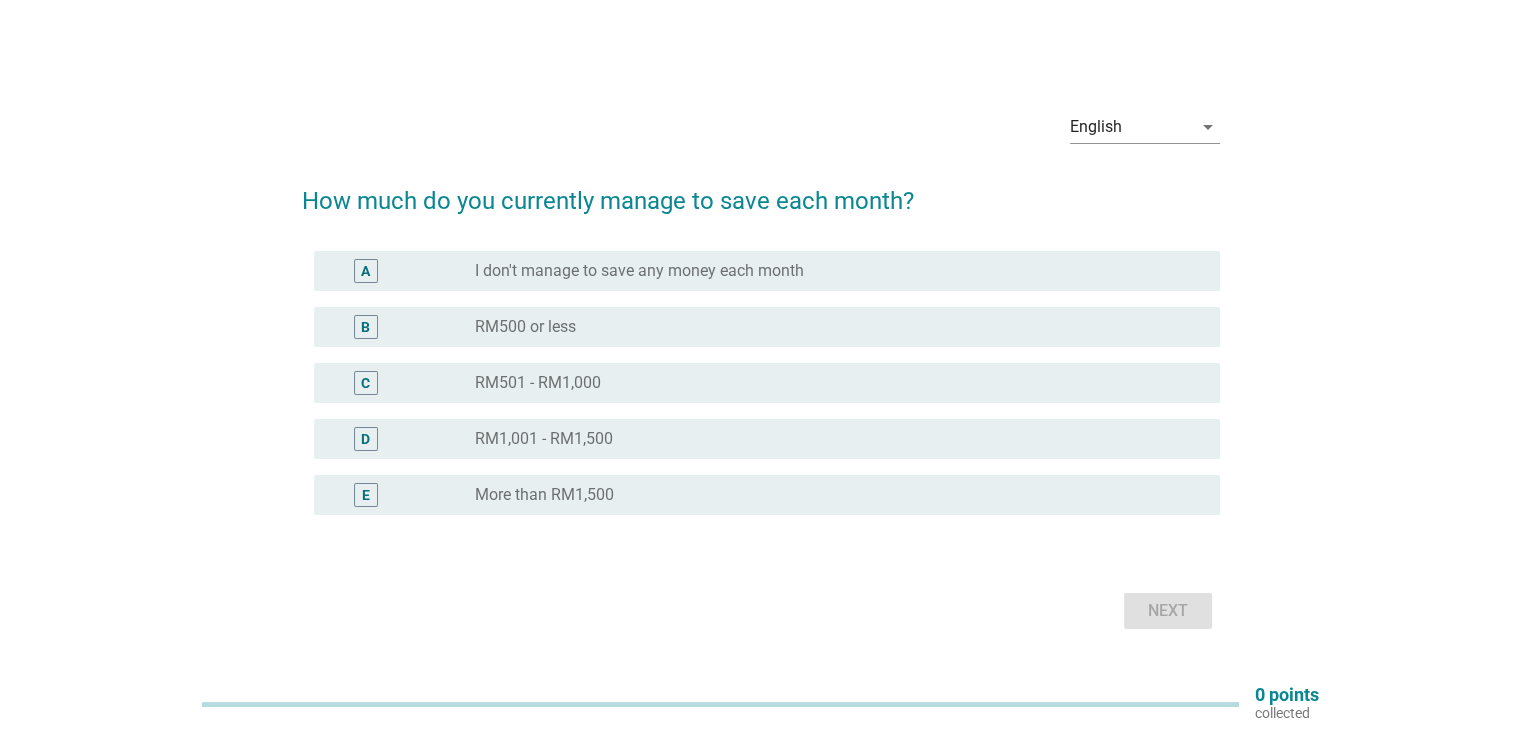 click on "radio_button_unchecked RM1,001 - RM1,500" at bounding box center [831, 439] 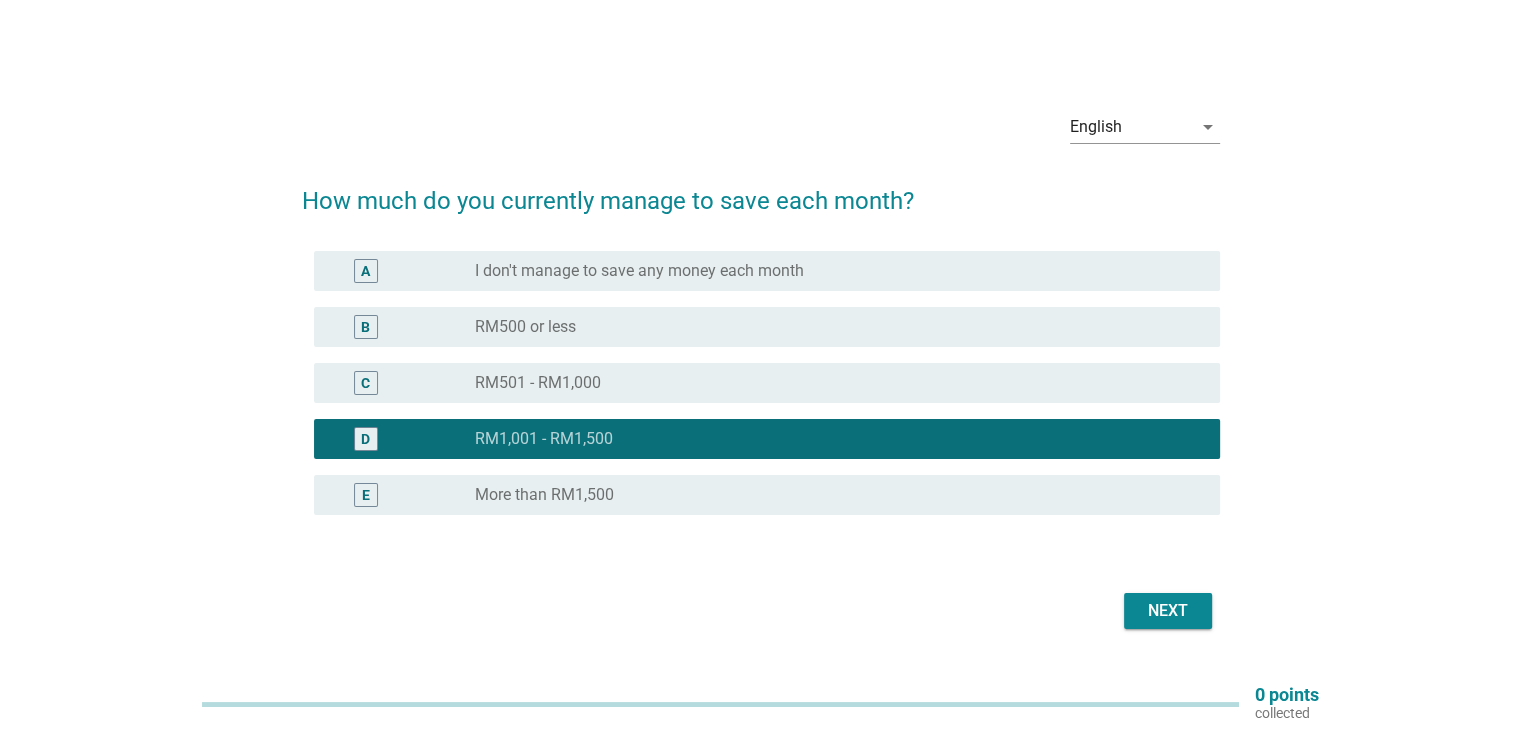 click on "Next" at bounding box center (1168, 611) 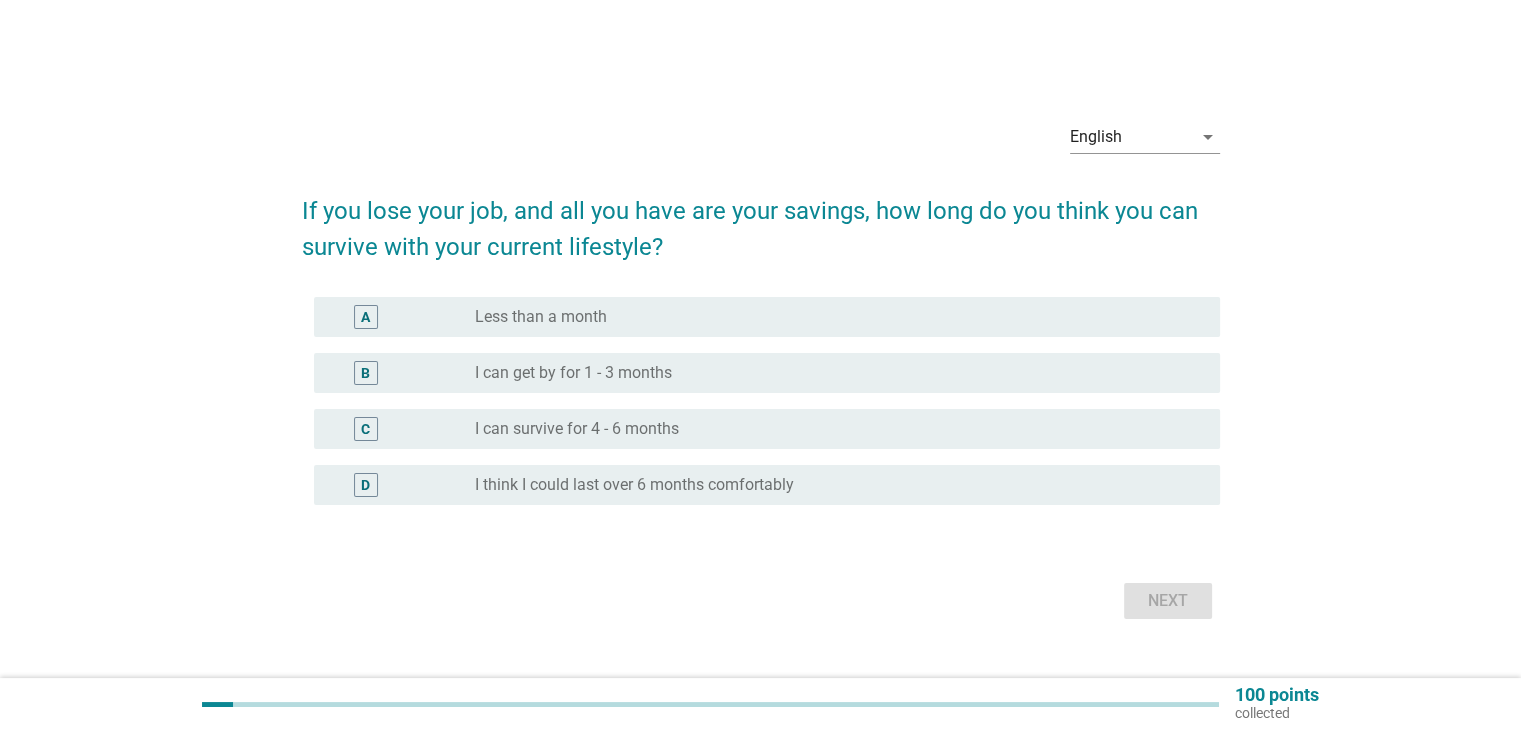 click on "I think I could last over 6 months comfortably" at bounding box center [634, 485] 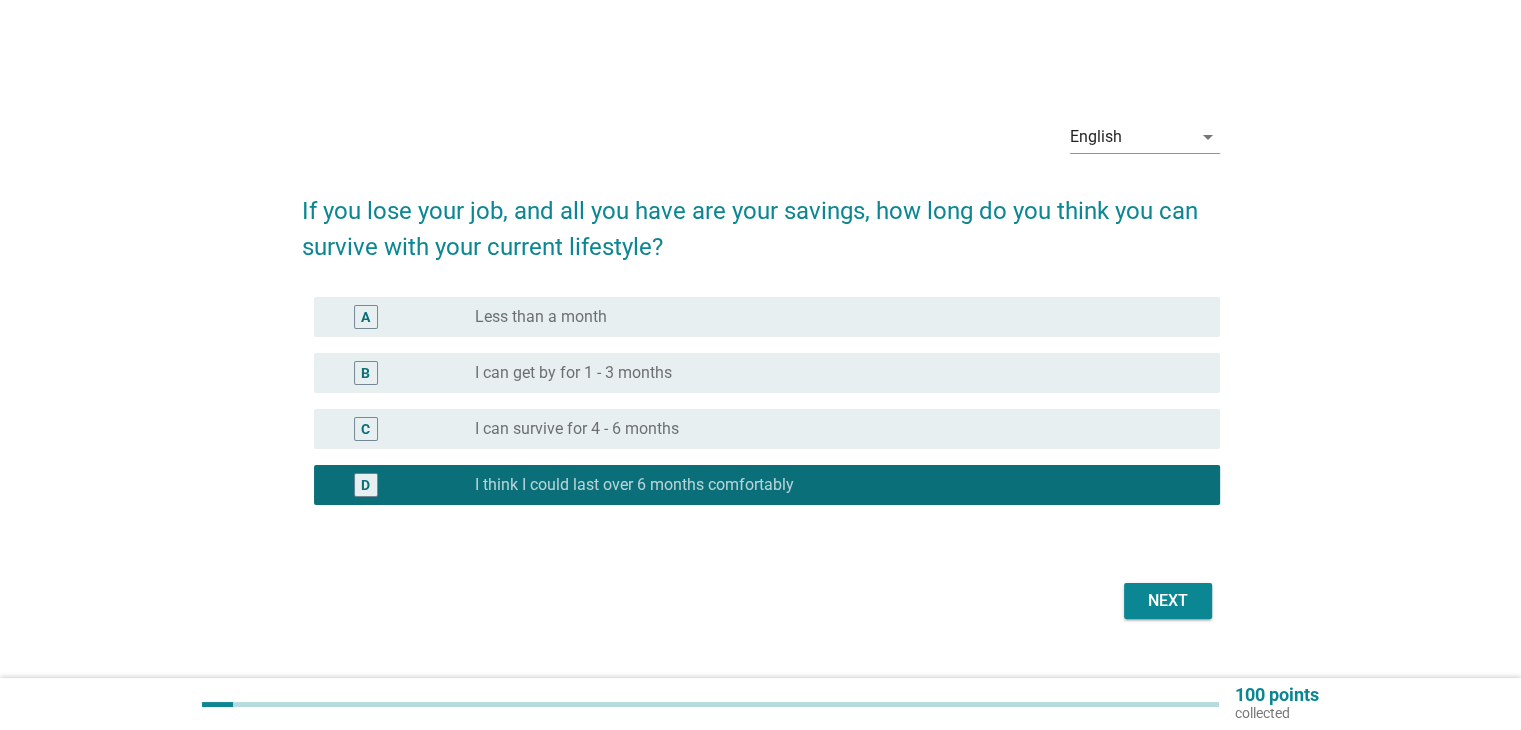 click on "Next" at bounding box center [1168, 601] 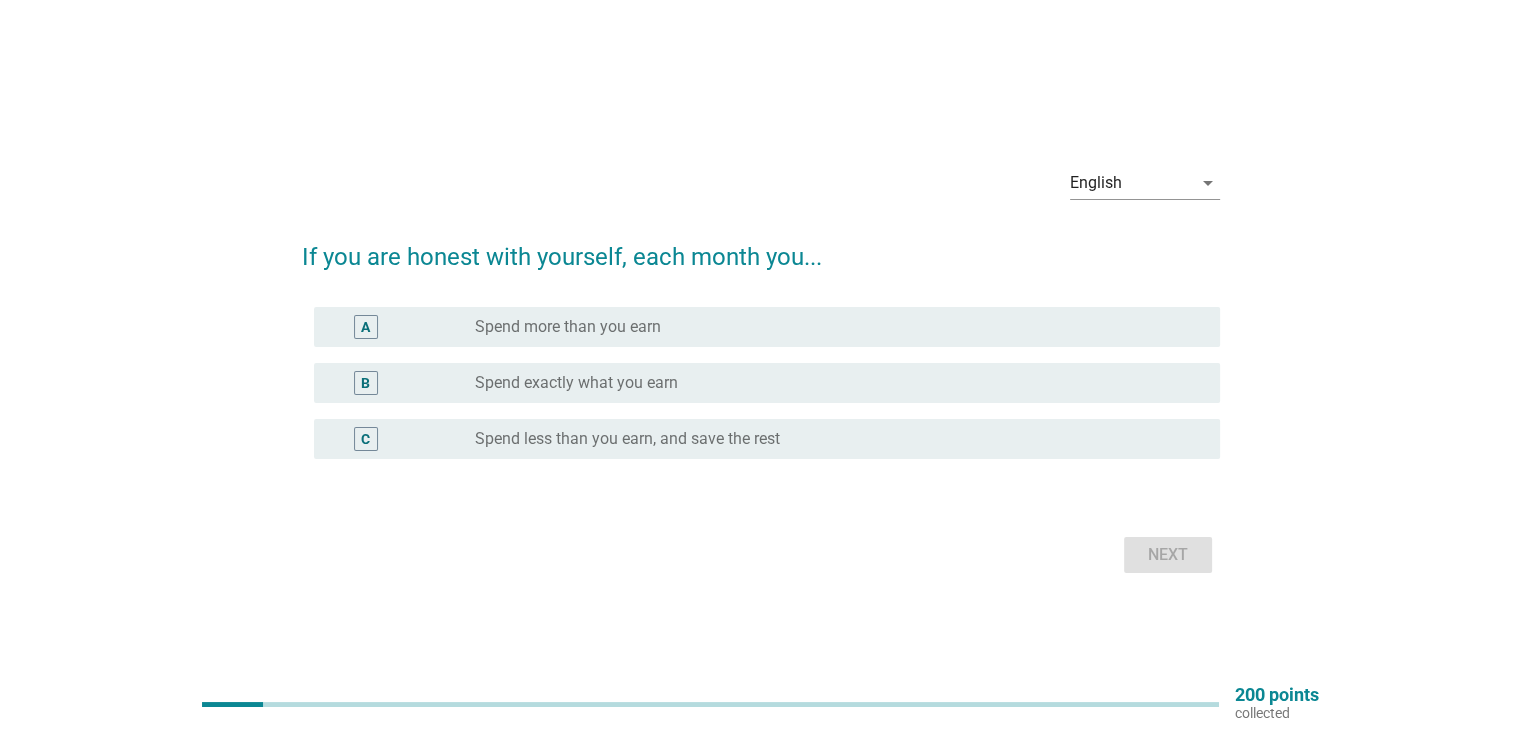 click on "Spend less than you earn, and save the rest" at bounding box center [627, 439] 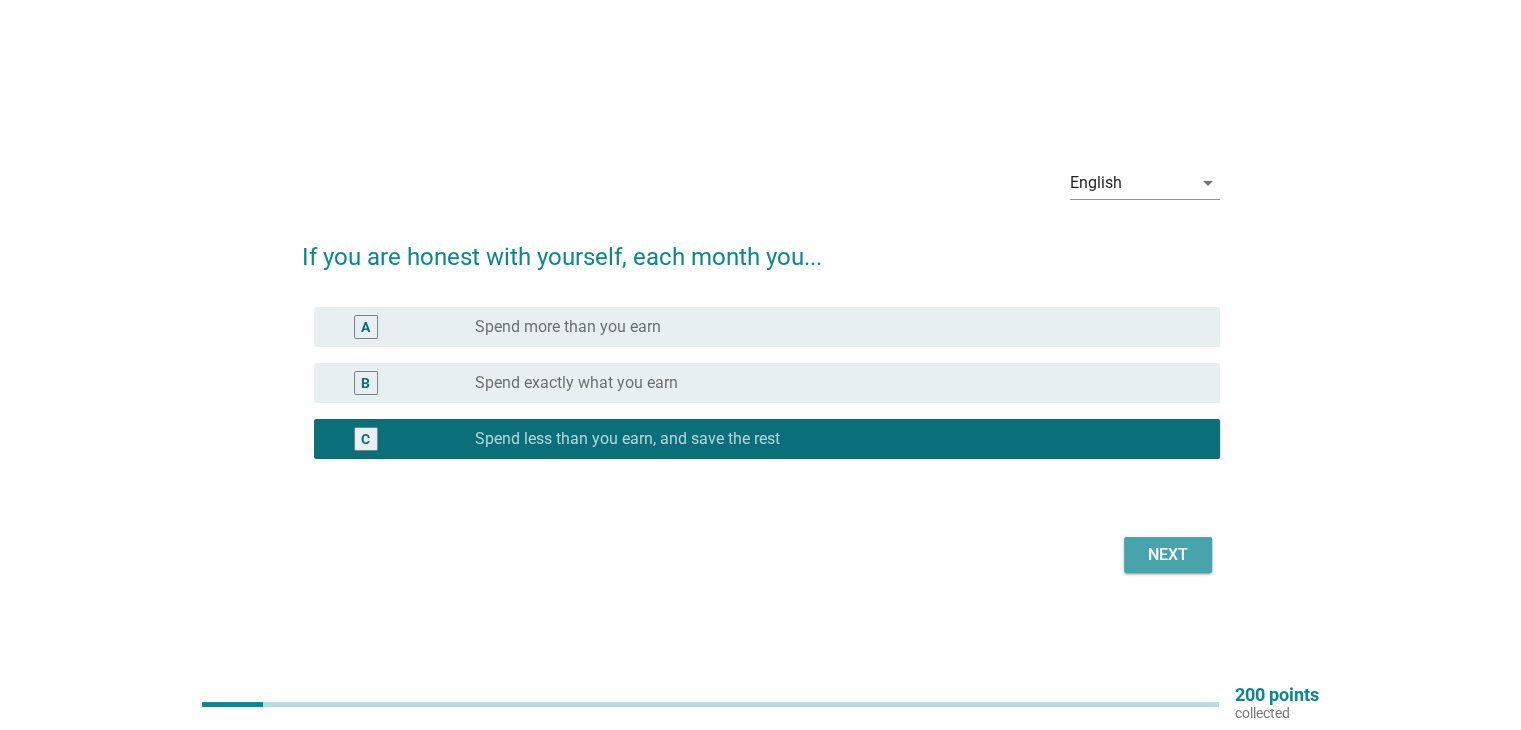 click on "Next" at bounding box center (1168, 555) 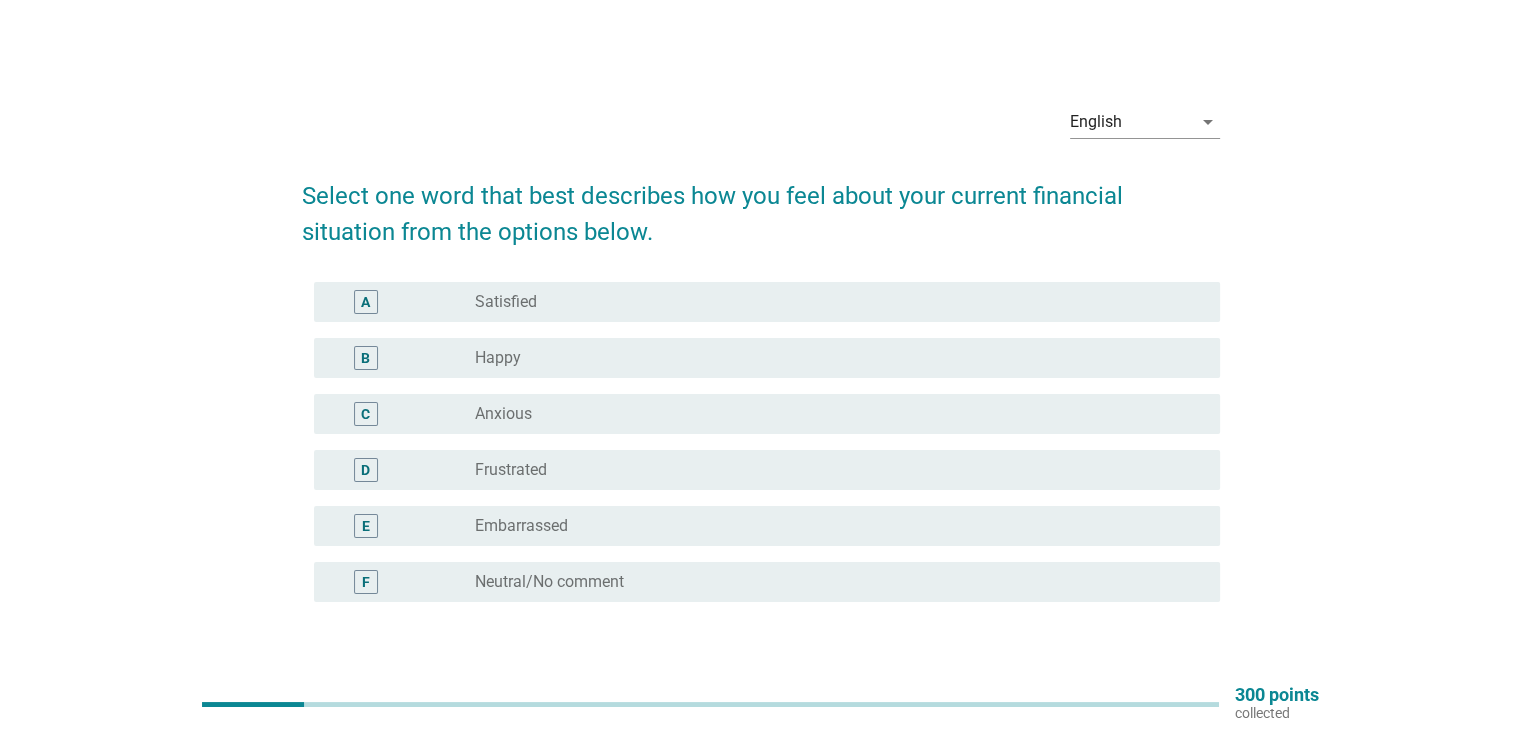 click on "radio_button_unchecked Satisfied" at bounding box center [831, 302] 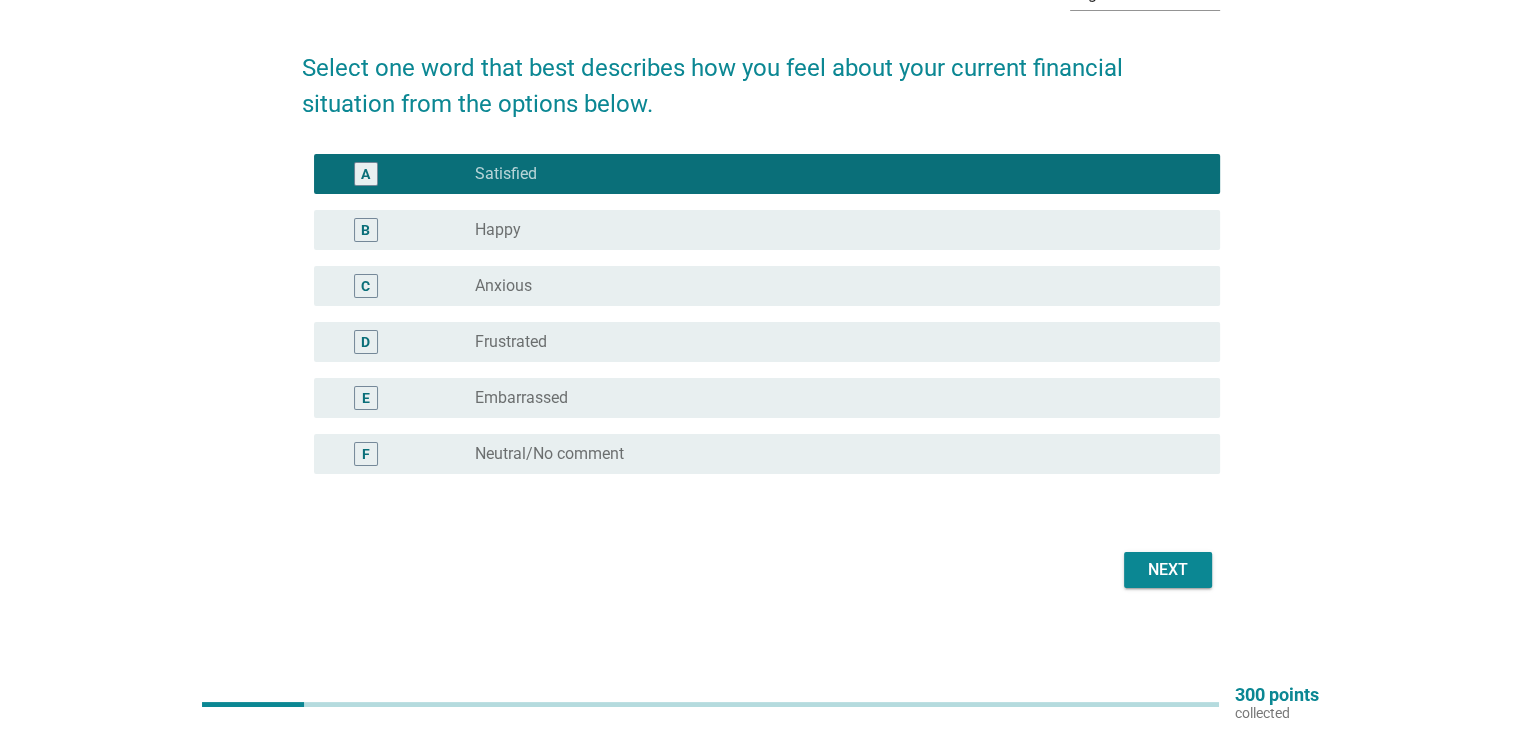 scroll, scrollTop: 134, scrollLeft: 0, axis: vertical 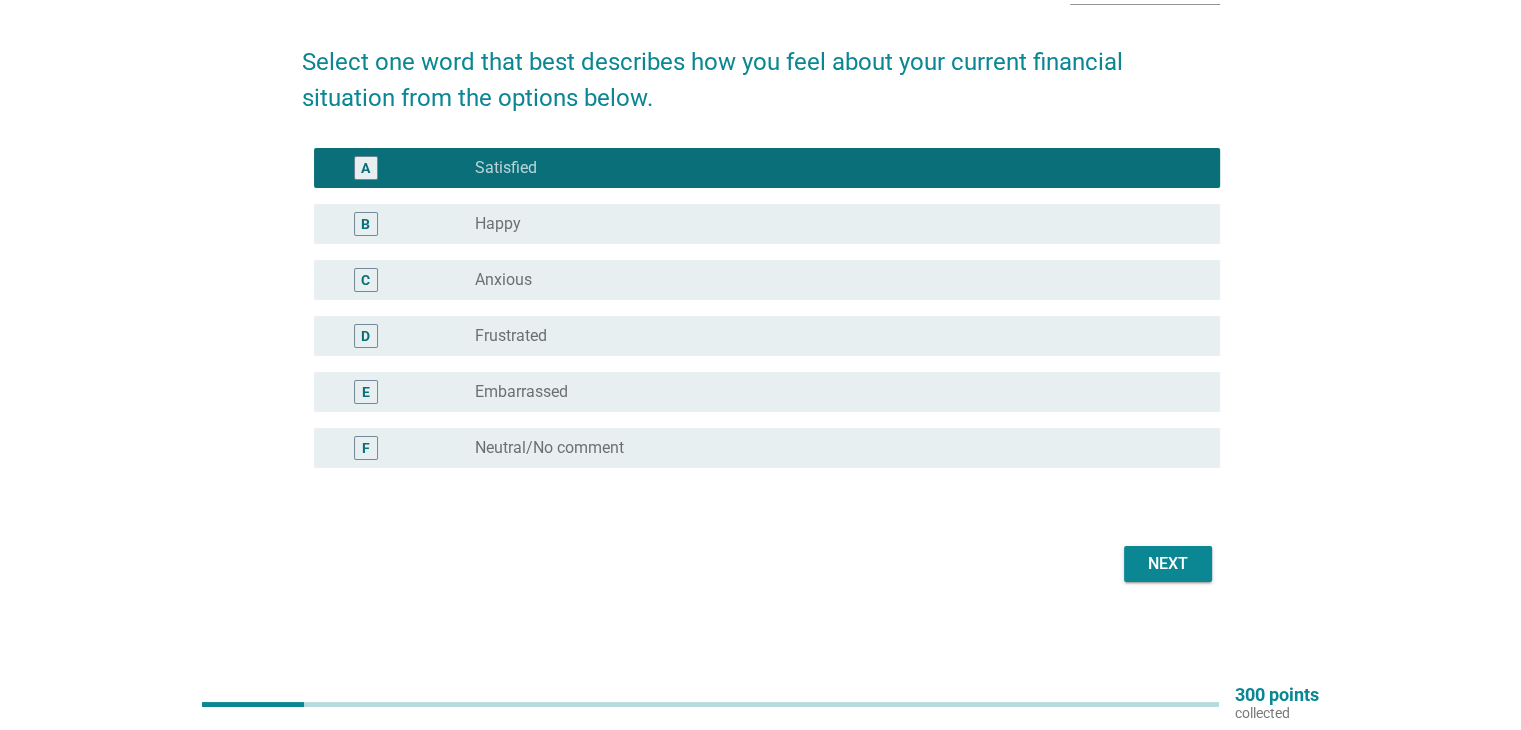 click on "Next" at bounding box center [1168, 564] 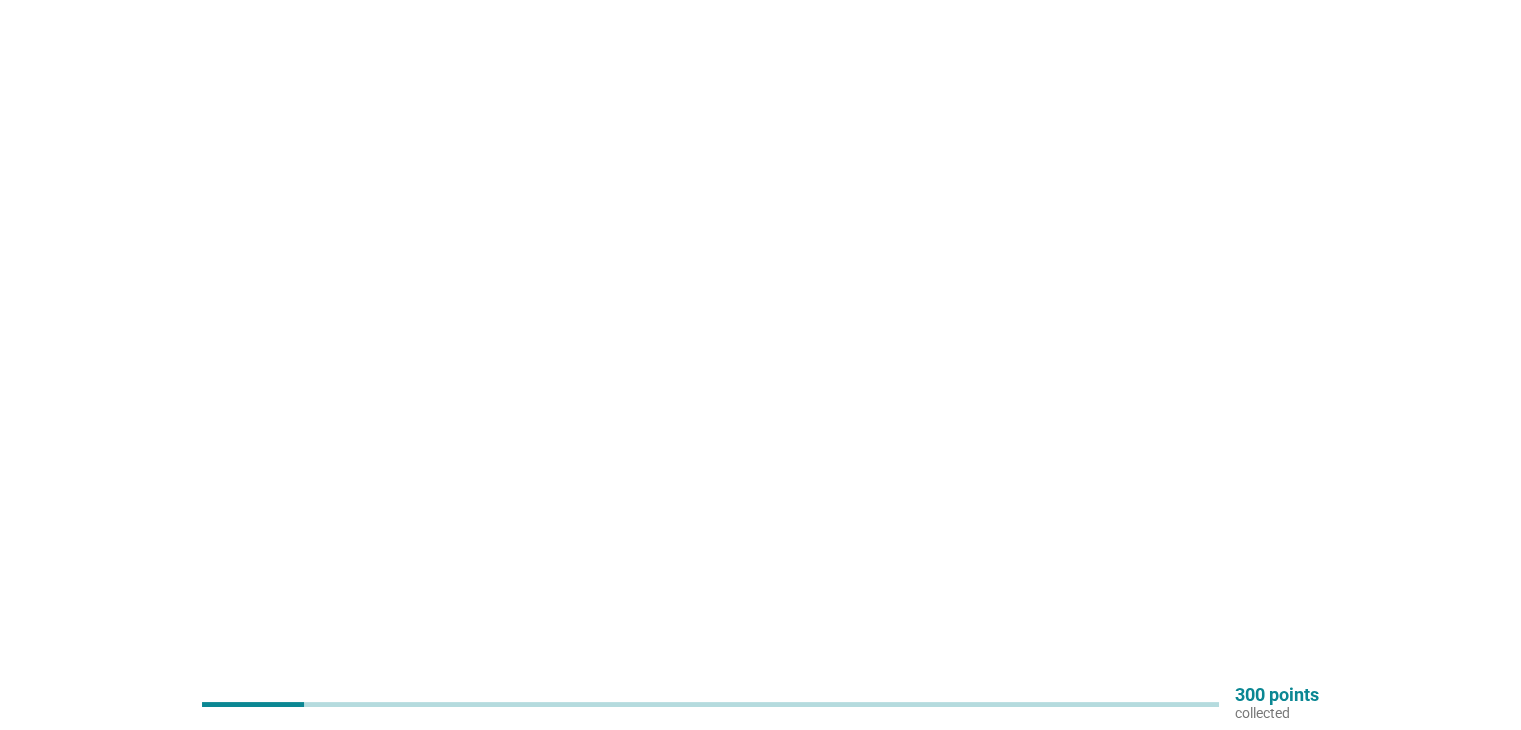 scroll, scrollTop: 0, scrollLeft: 0, axis: both 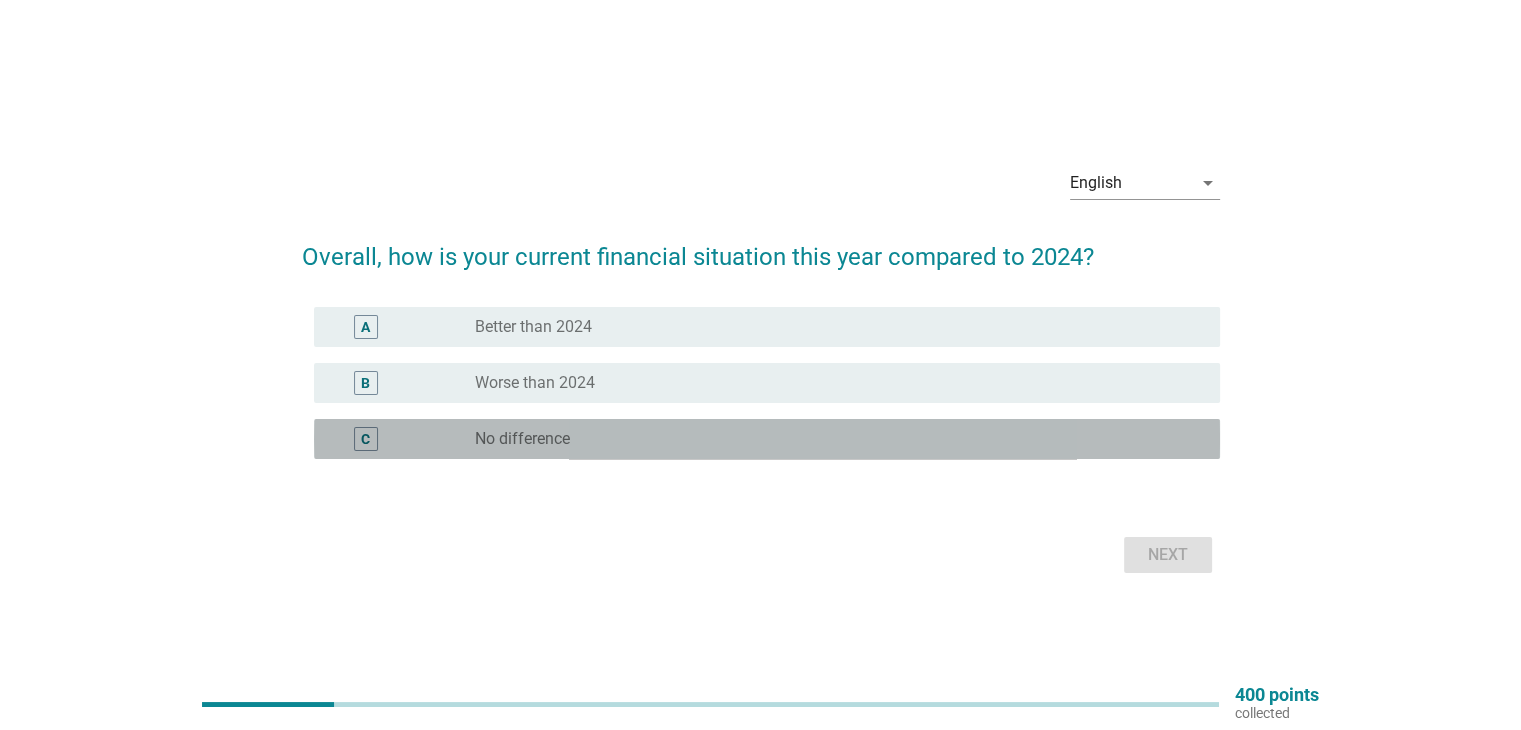 click on "radio_button_unchecked No difference" at bounding box center [831, 439] 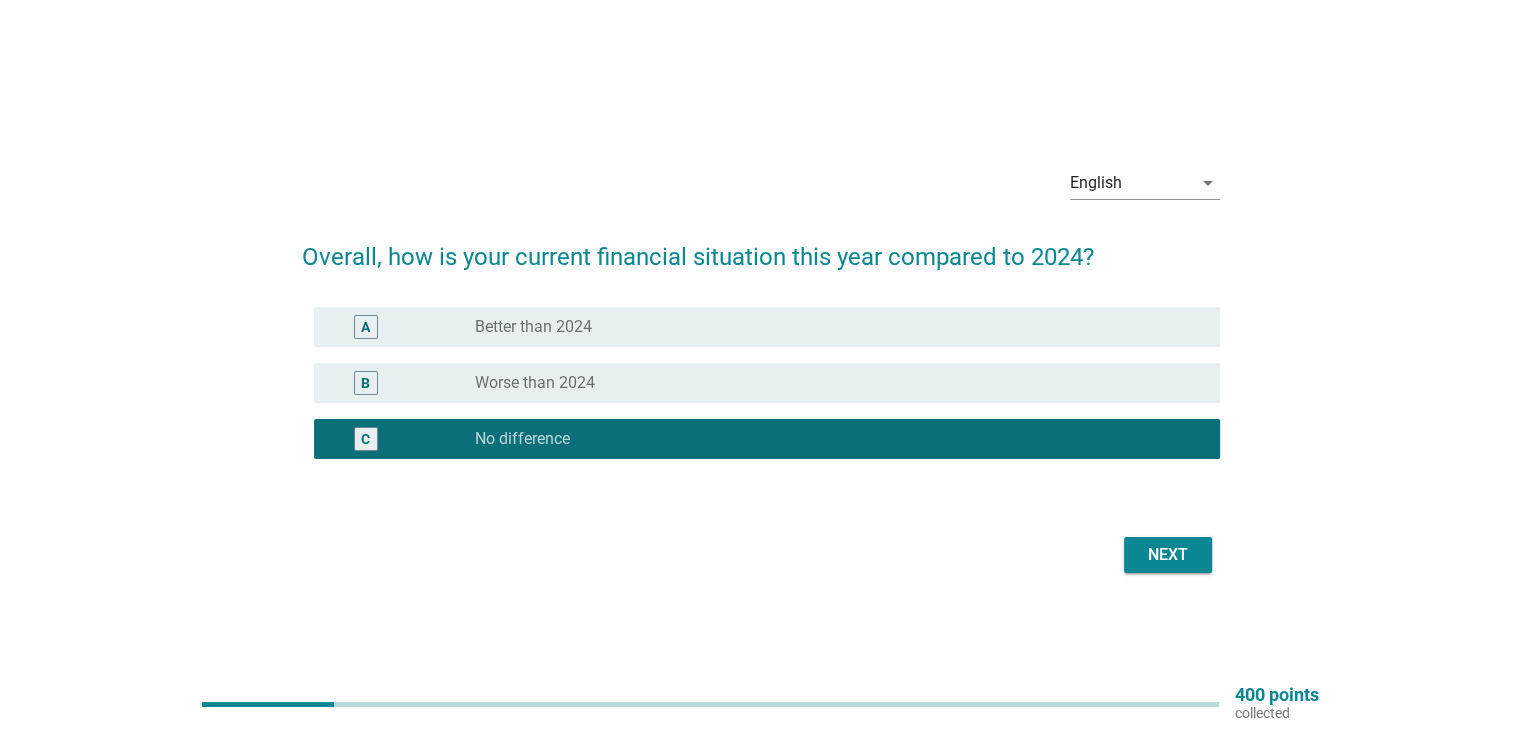 click on "Next" at bounding box center [1168, 555] 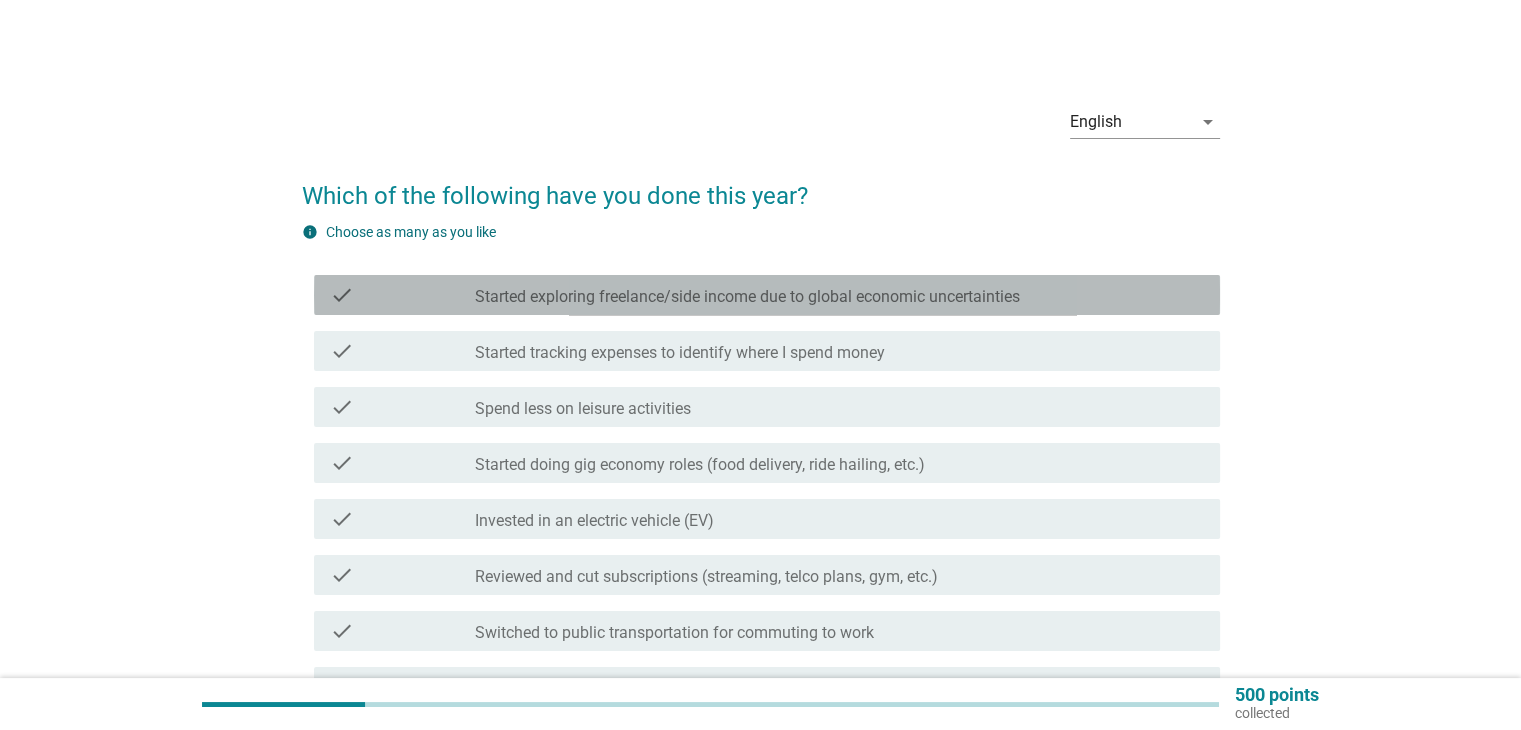 click on "Started exploring freelance/side income due to global economic uncertainties" at bounding box center [747, 297] 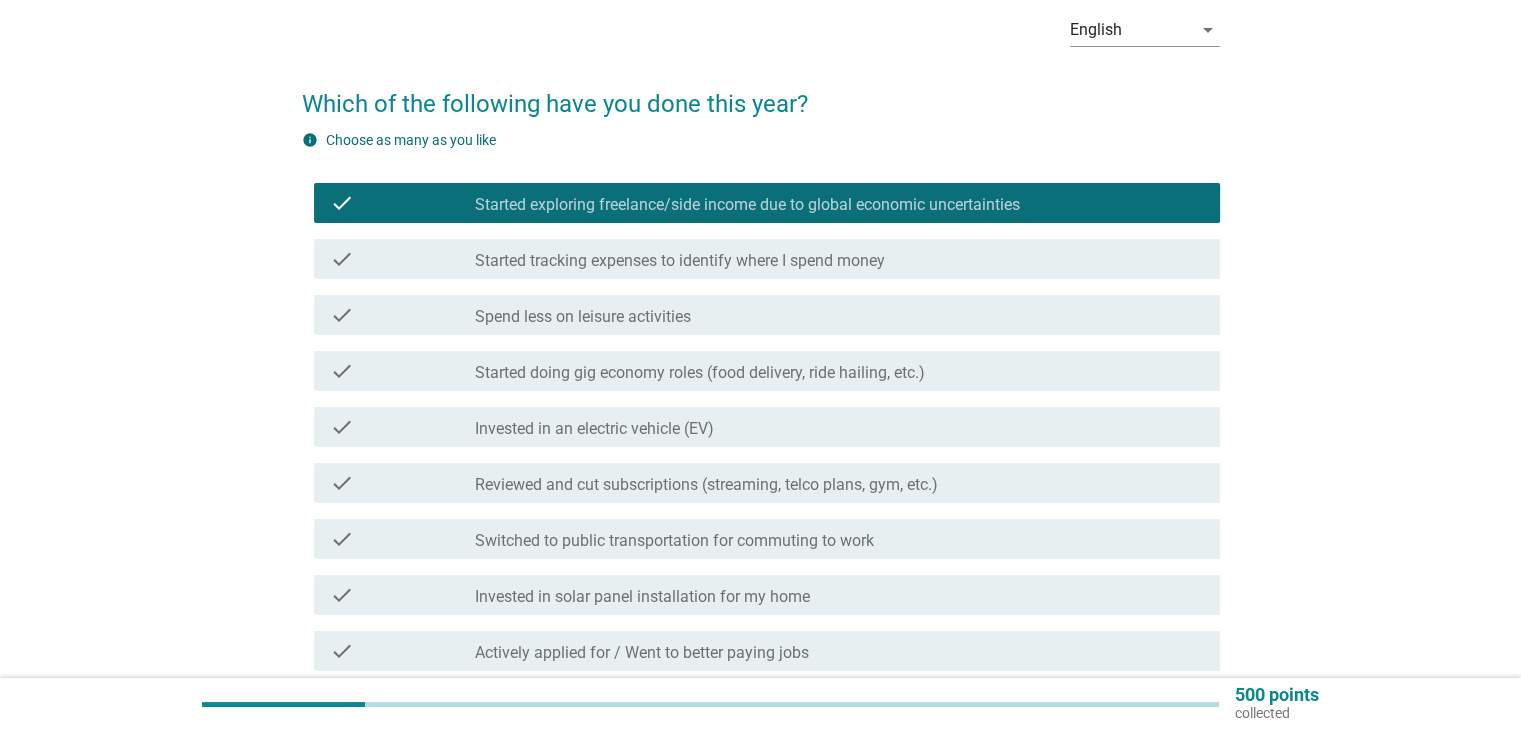 scroll, scrollTop: 200, scrollLeft: 0, axis: vertical 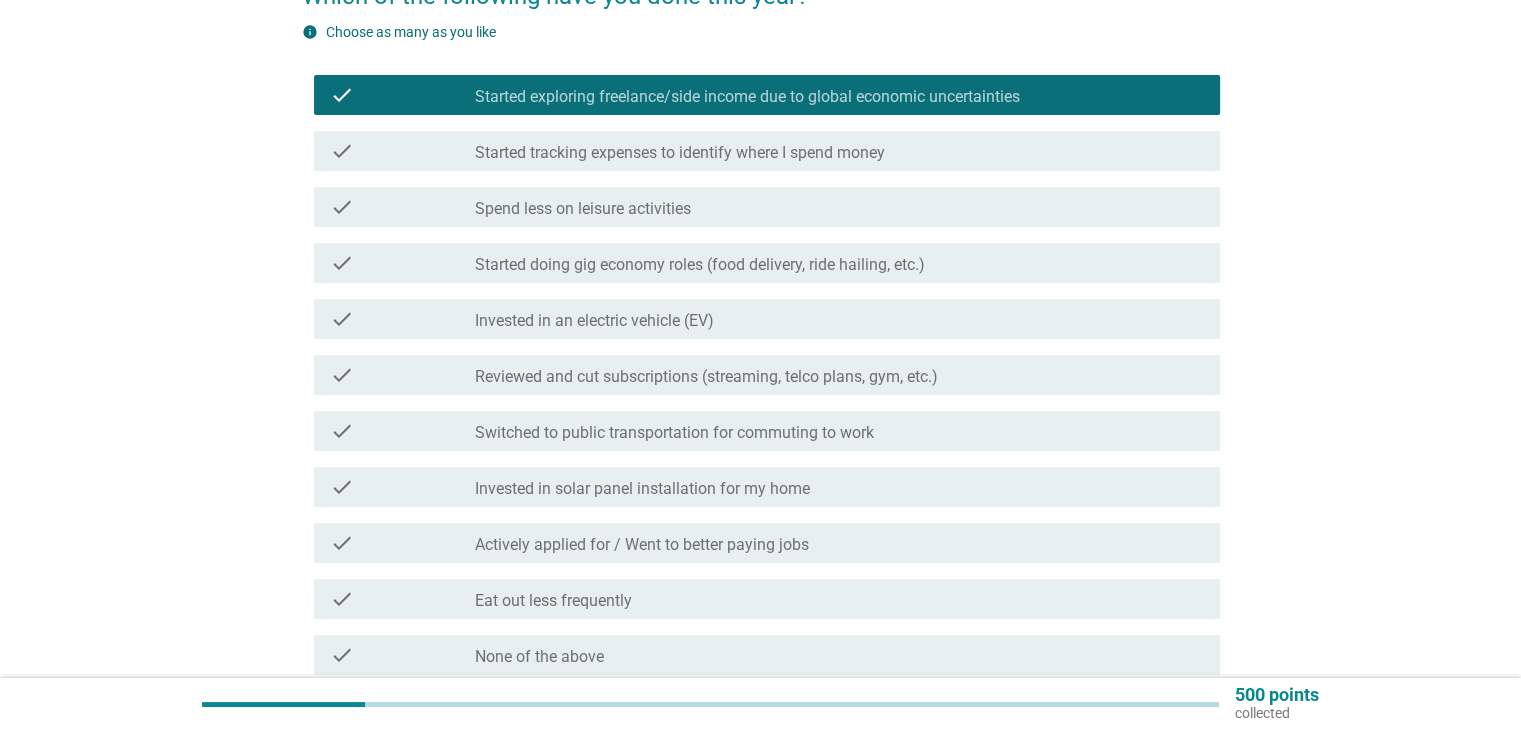 click on "Reviewed and cut subscriptions (streaming, telco plans, gym, etc.)" at bounding box center (706, 377) 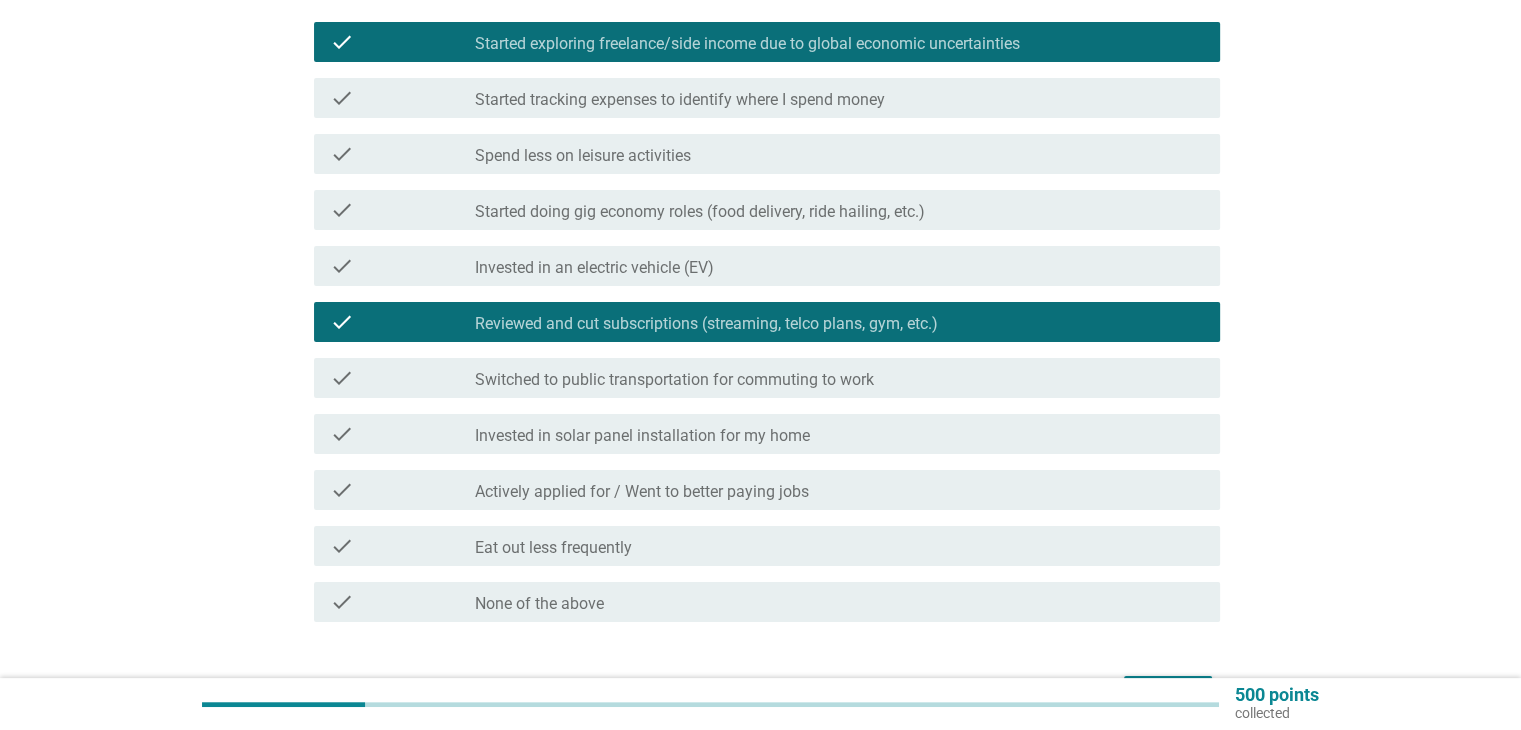 scroll, scrollTop: 300, scrollLeft: 0, axis: vertical 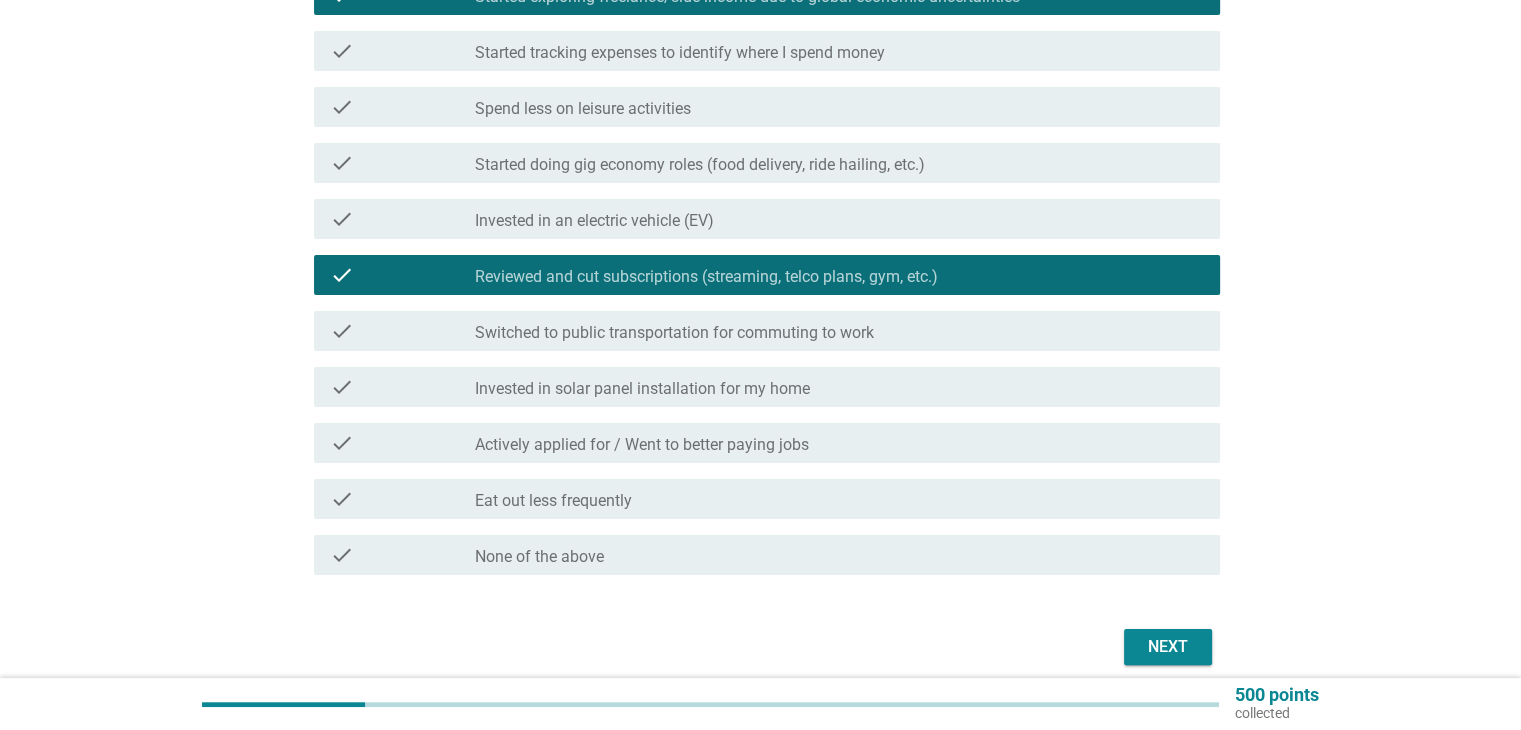 click on "Actively applied for / Went to better paying jobs" at bounding box center (642, 445) 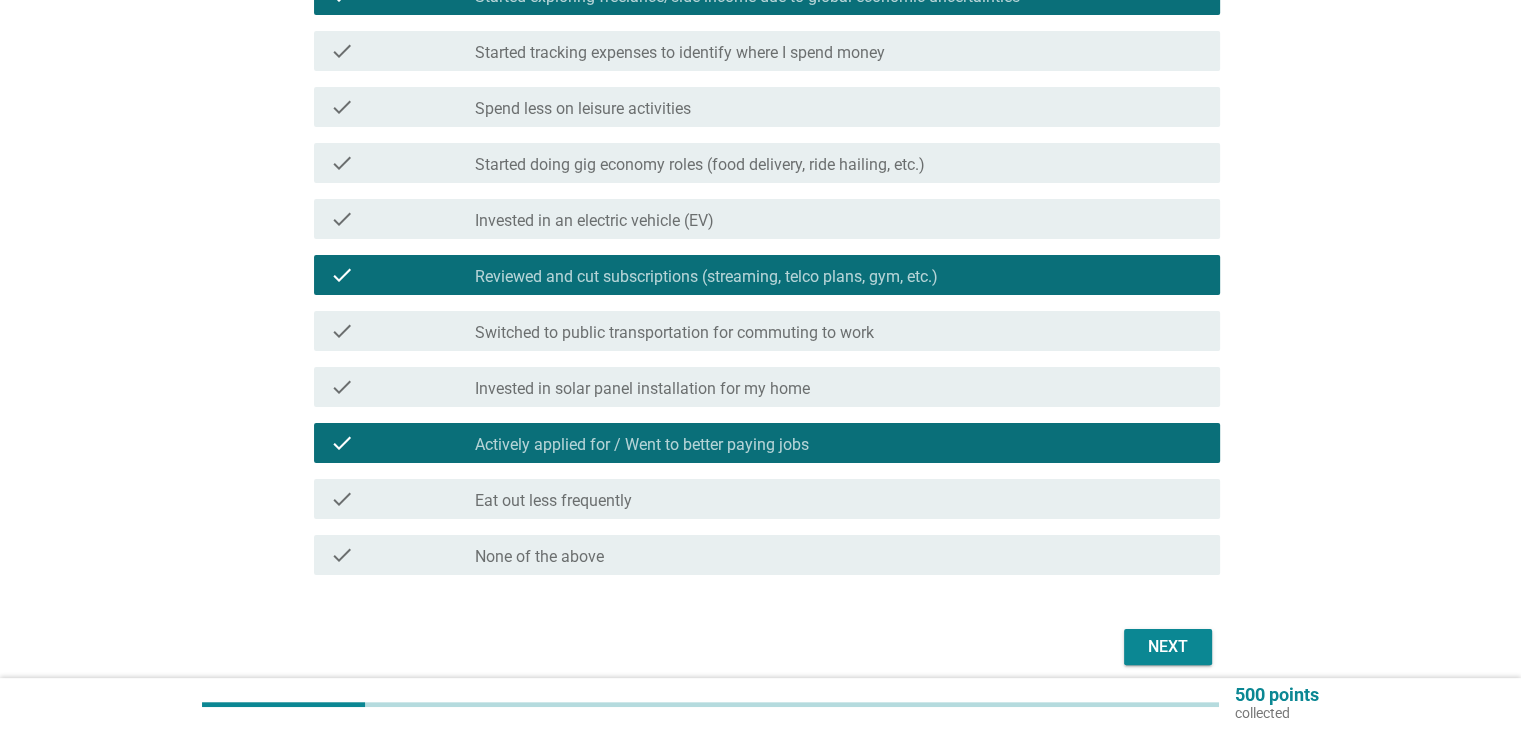 click on "Next" at bounding box center [1168, 647] 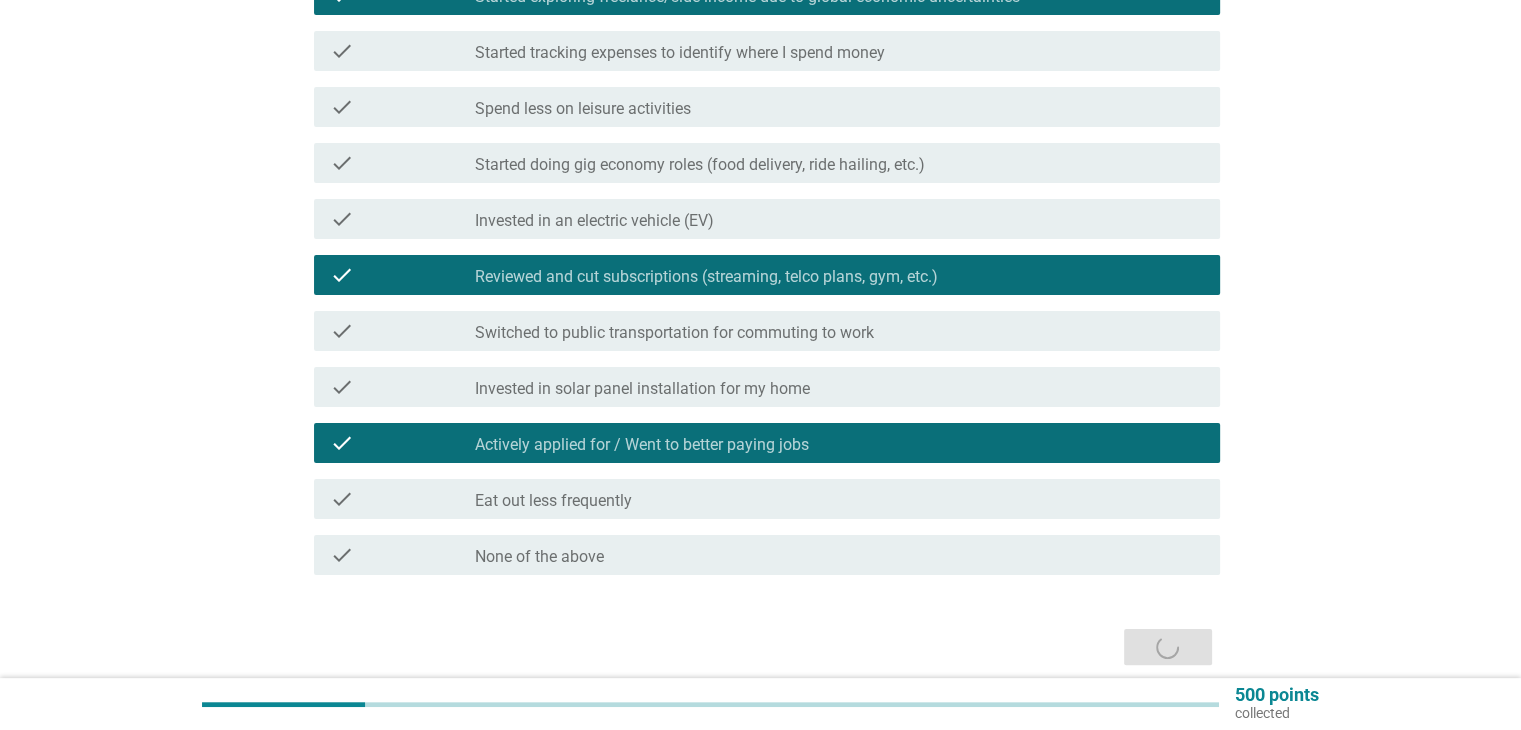scroll, scrollTop: 0, scrollLeft: 0, axis: both 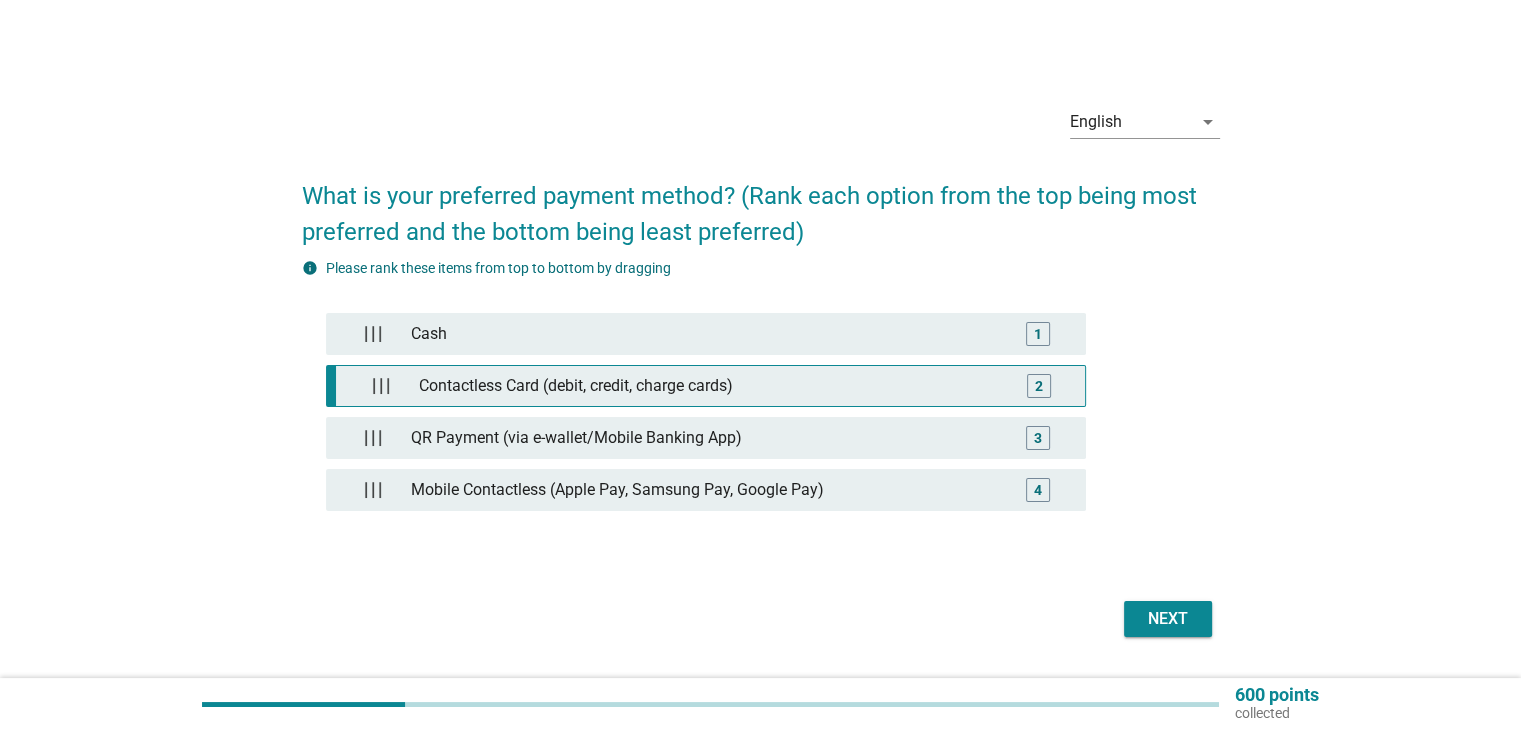 click on "Contactless Card (debit, credit, charge cards)" at bounding box center [709, 386] 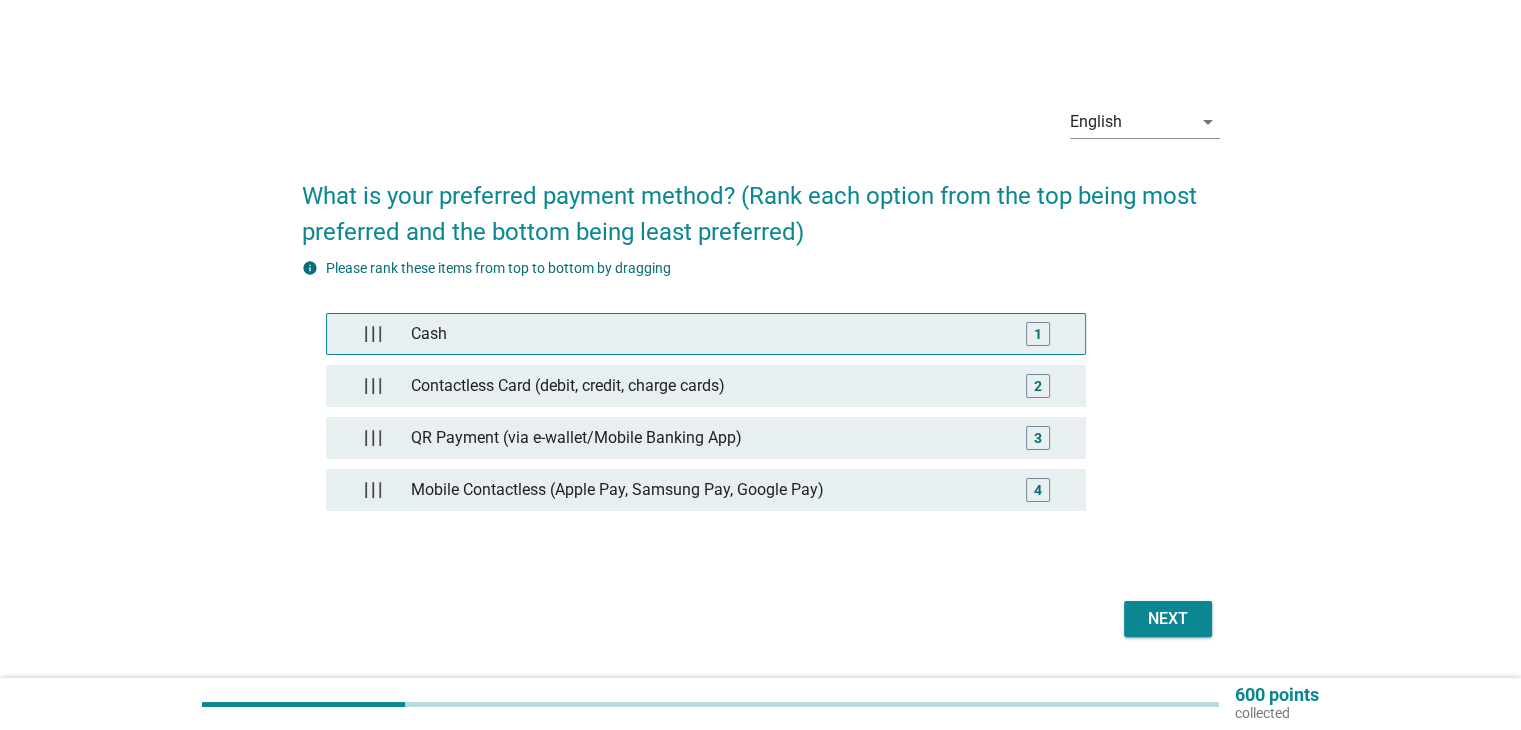 type 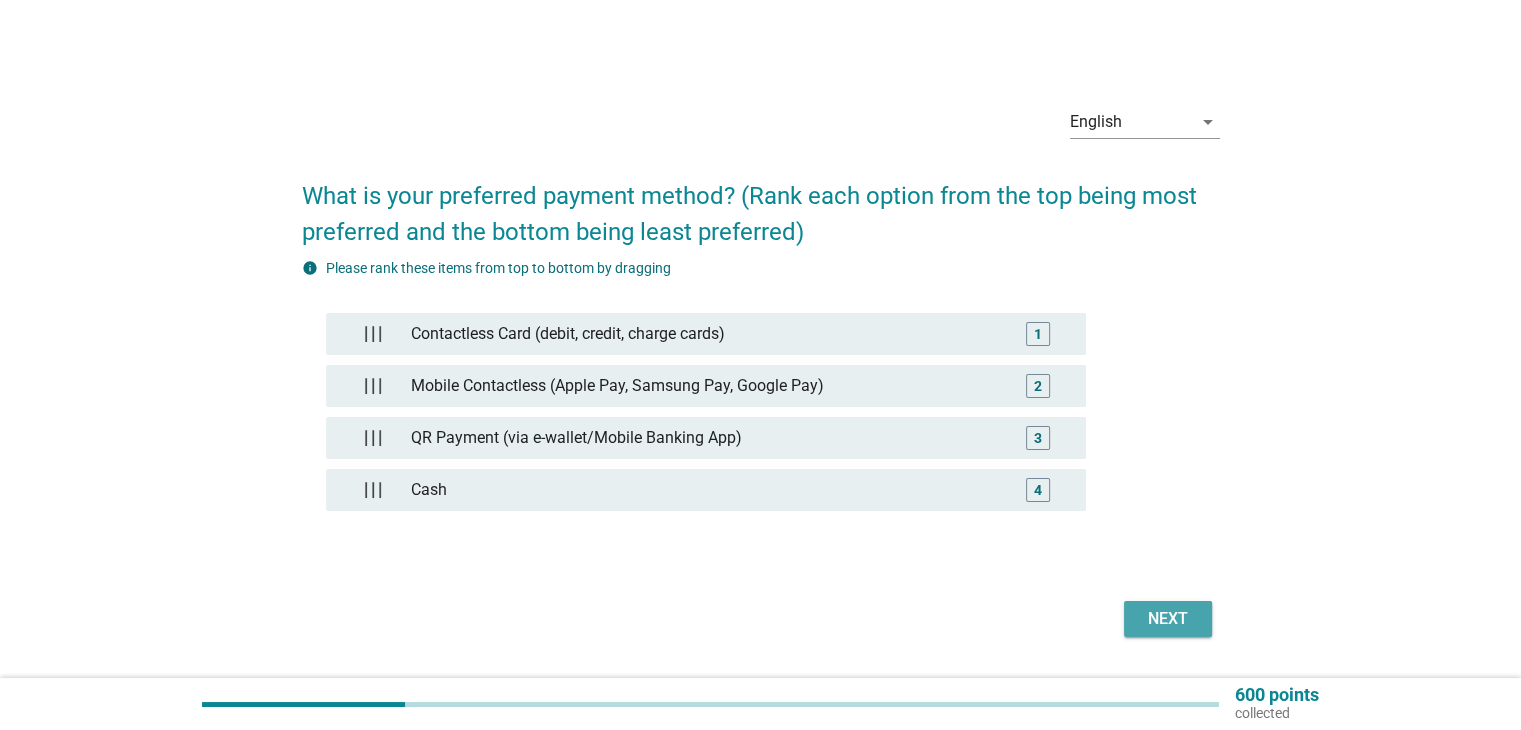 click on "Next" at bounding box center [1168, 619] 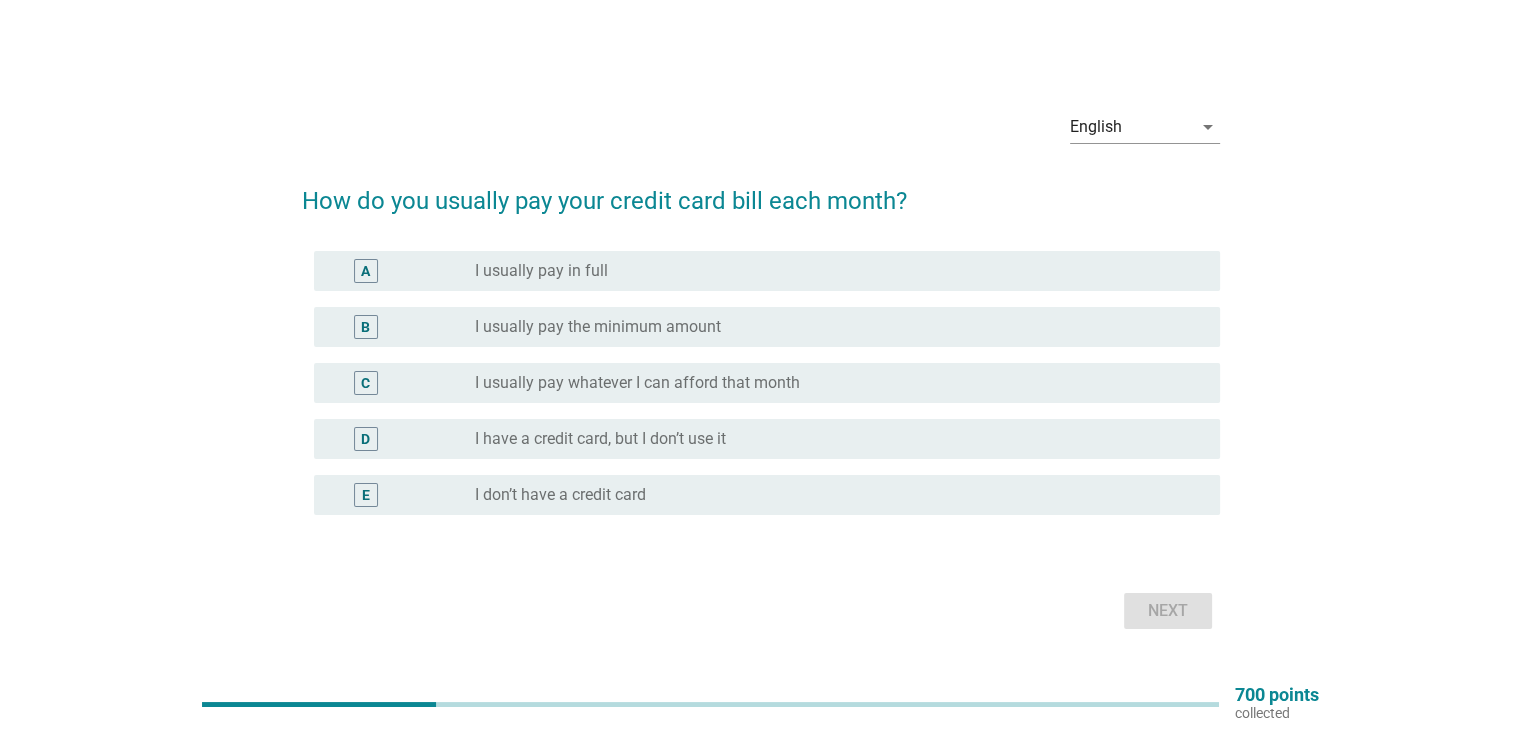 click on "radio_button_unchecked I usually pay in full" at bounding box center (831, 271) 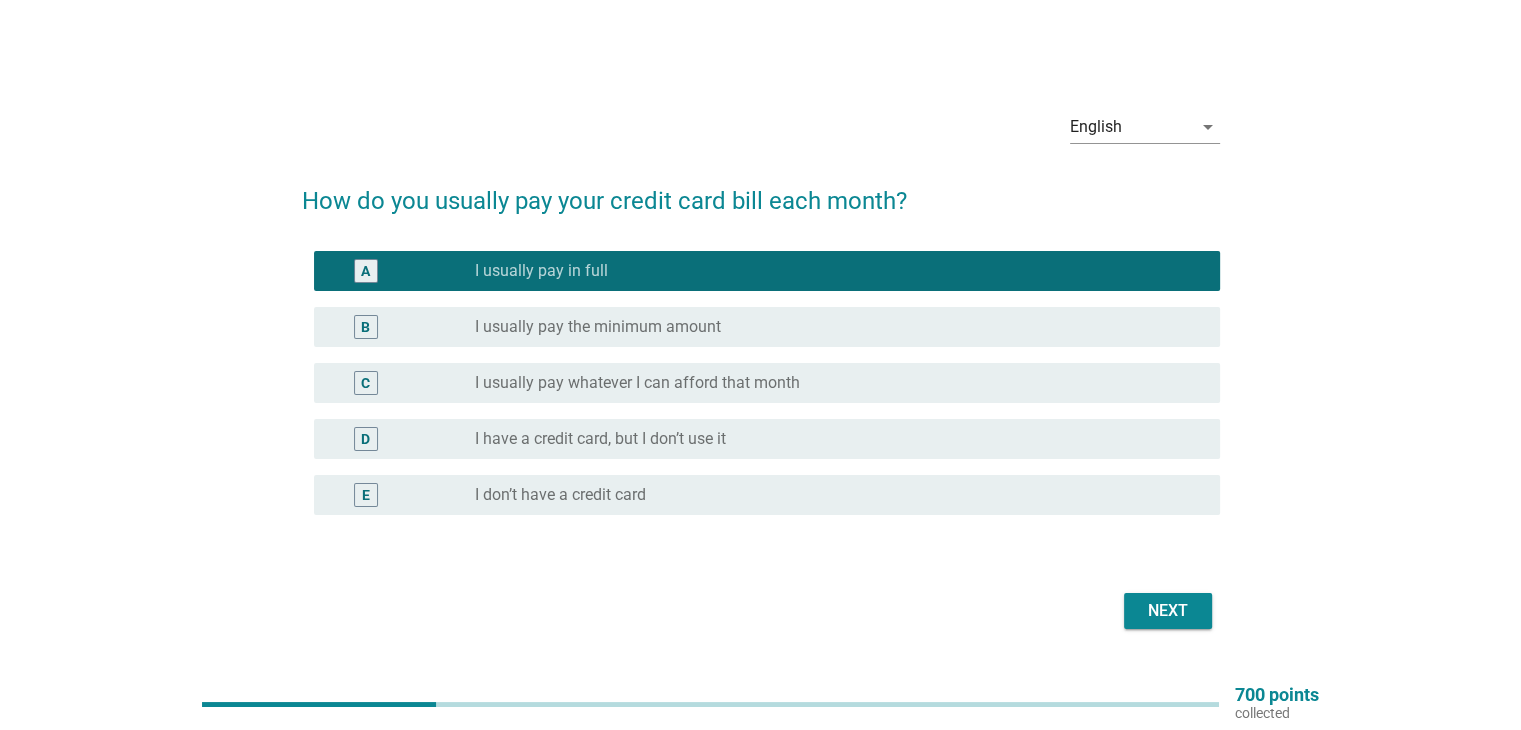 click on "Next" at bounding box center (1168, 611) 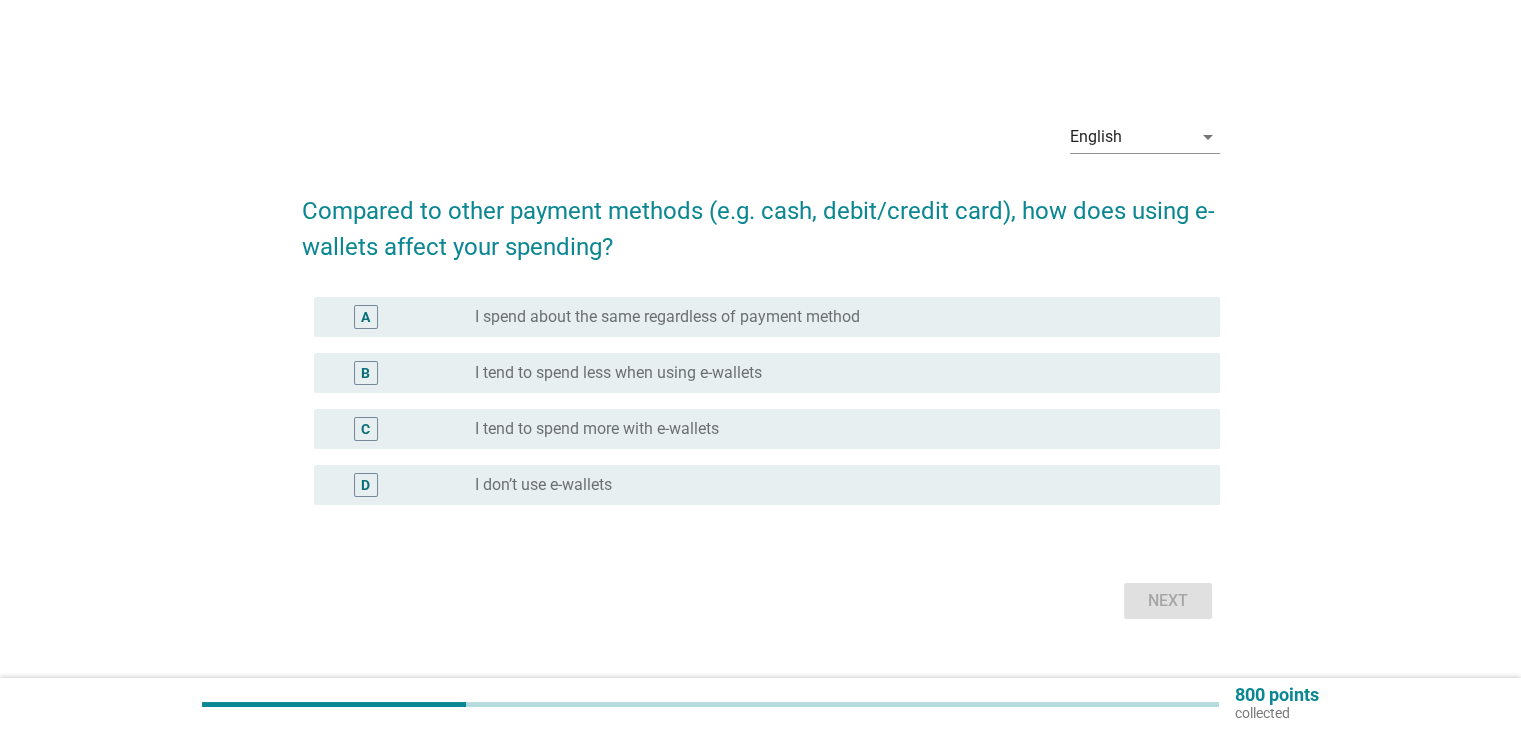 click on "I spend about the same regardless of payment method" at bounding box center [667, 317] 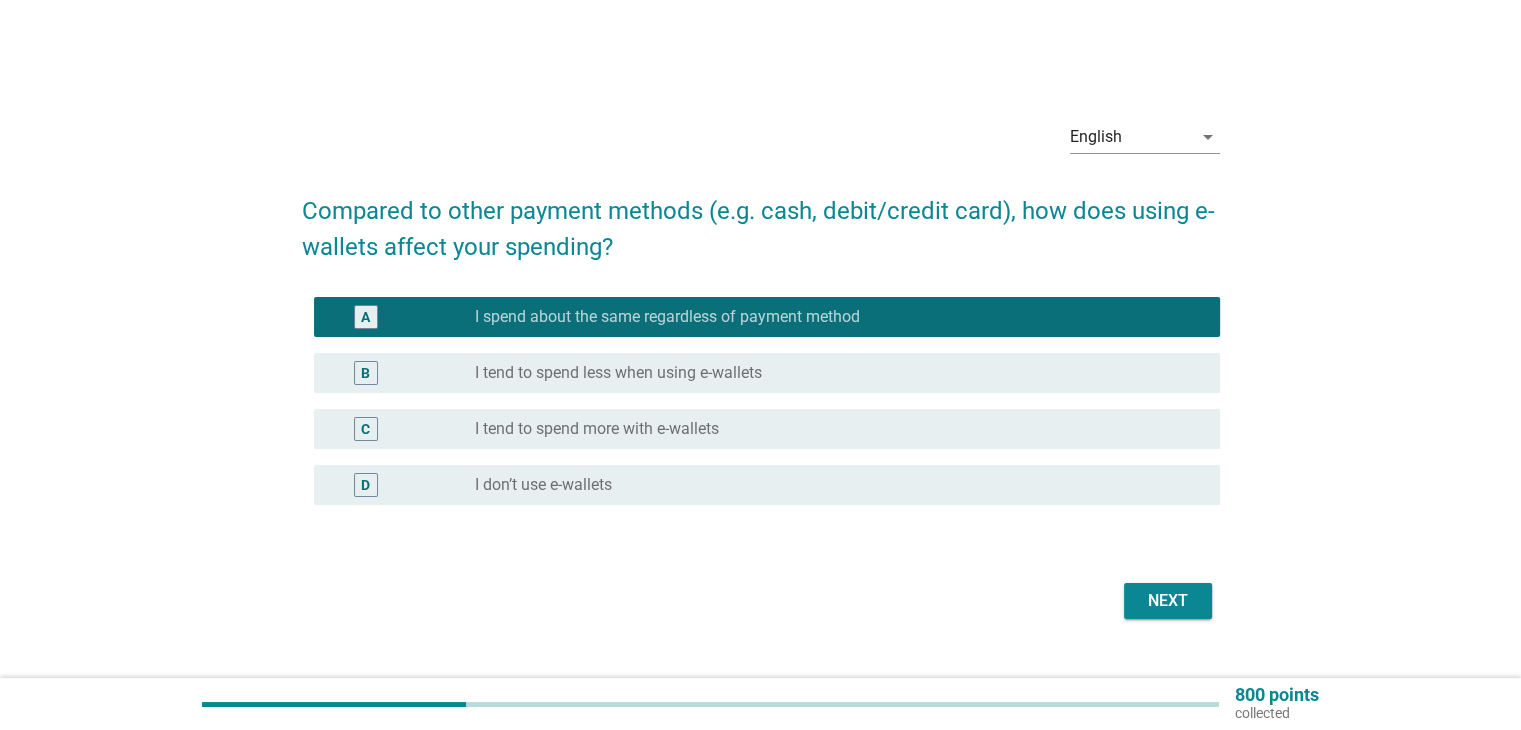 click on "Next" at bounding box center [1168, 601] 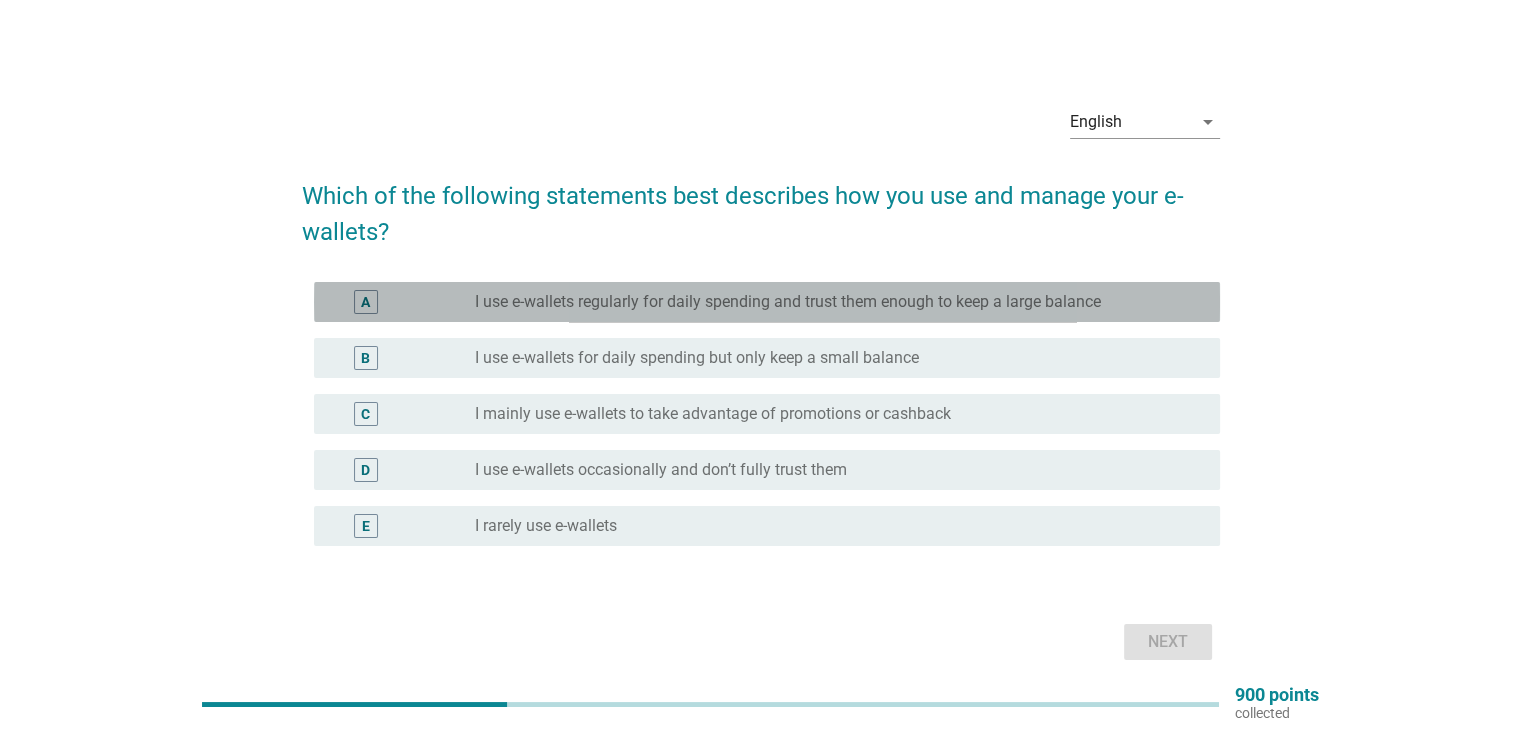 click on "I use e-wallets regularly for daily spending and trust them enough to keep a large balance" at bounding box center (788, 302) 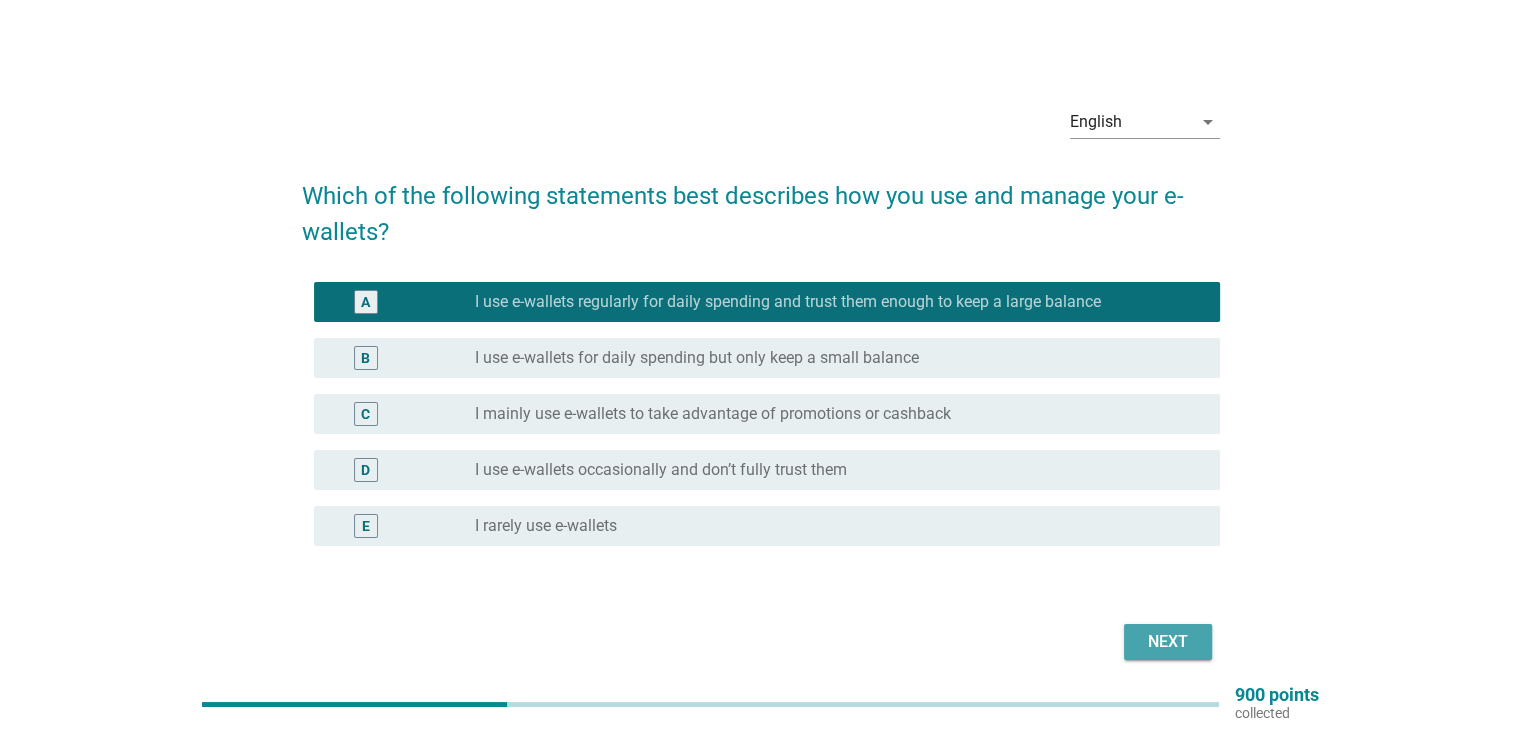 click on "Next" at bounding box center (1168, 642) 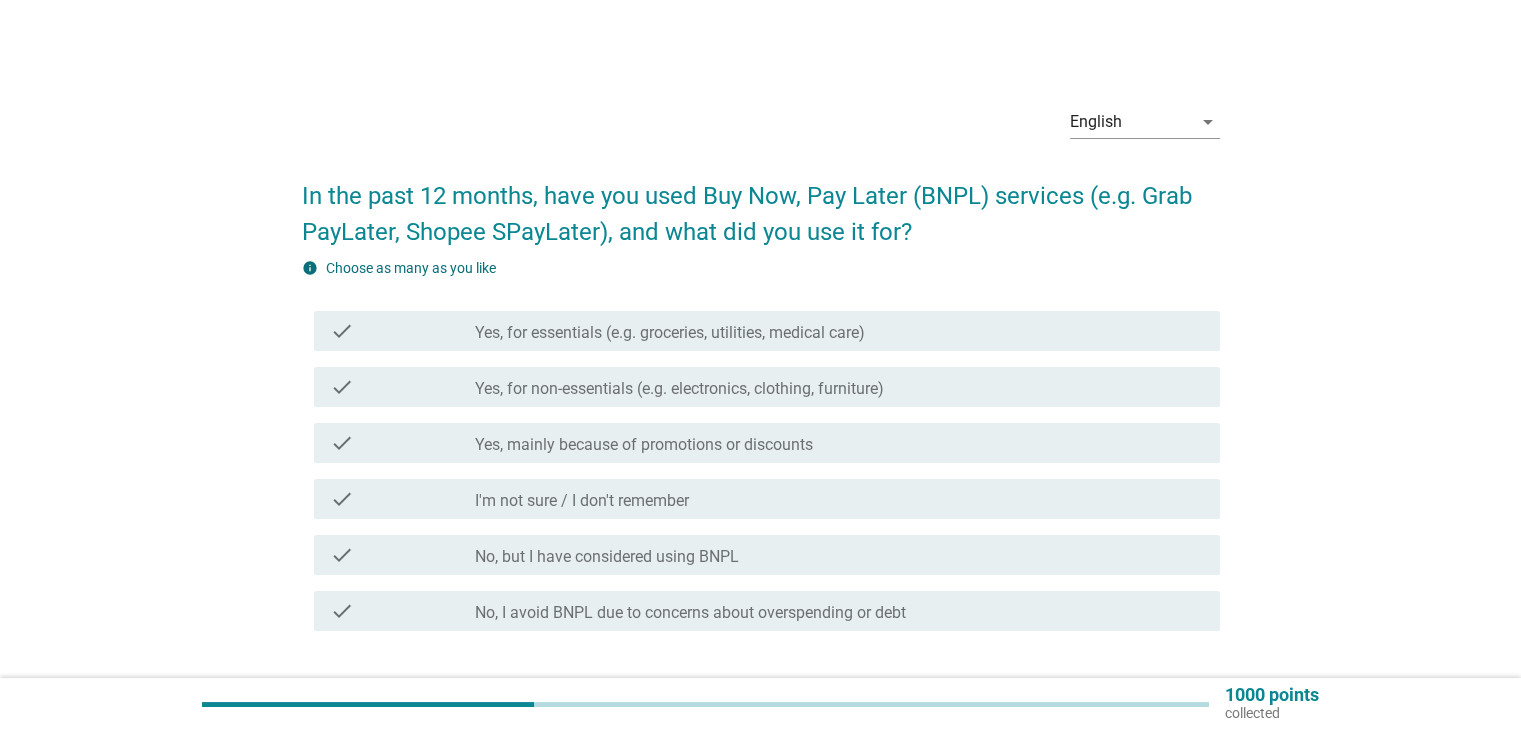 click on "No, but I have considered using BNPL" at bounding box center [607, 557] 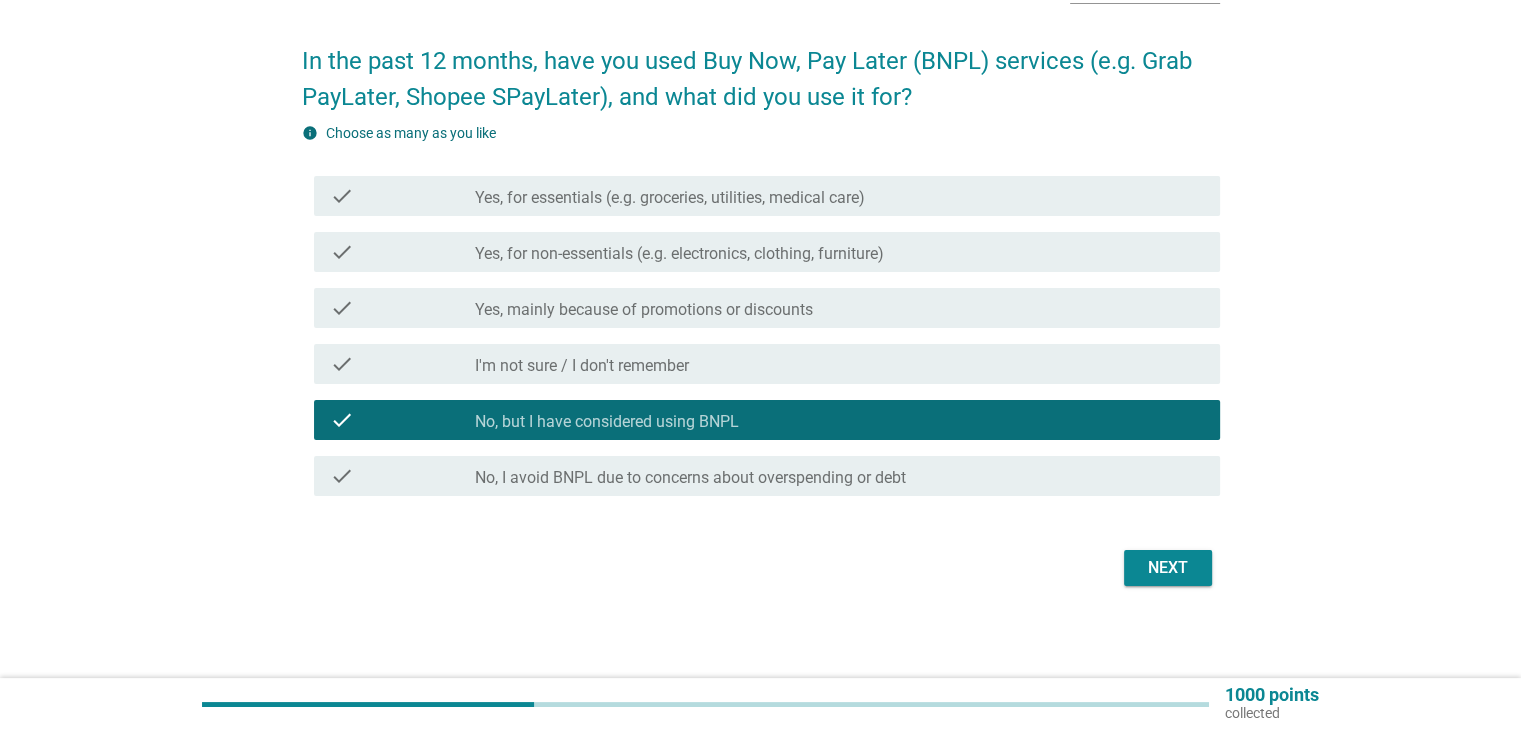 scroll, scrollTop: 139, scrollLeft: 0, axis: vertical 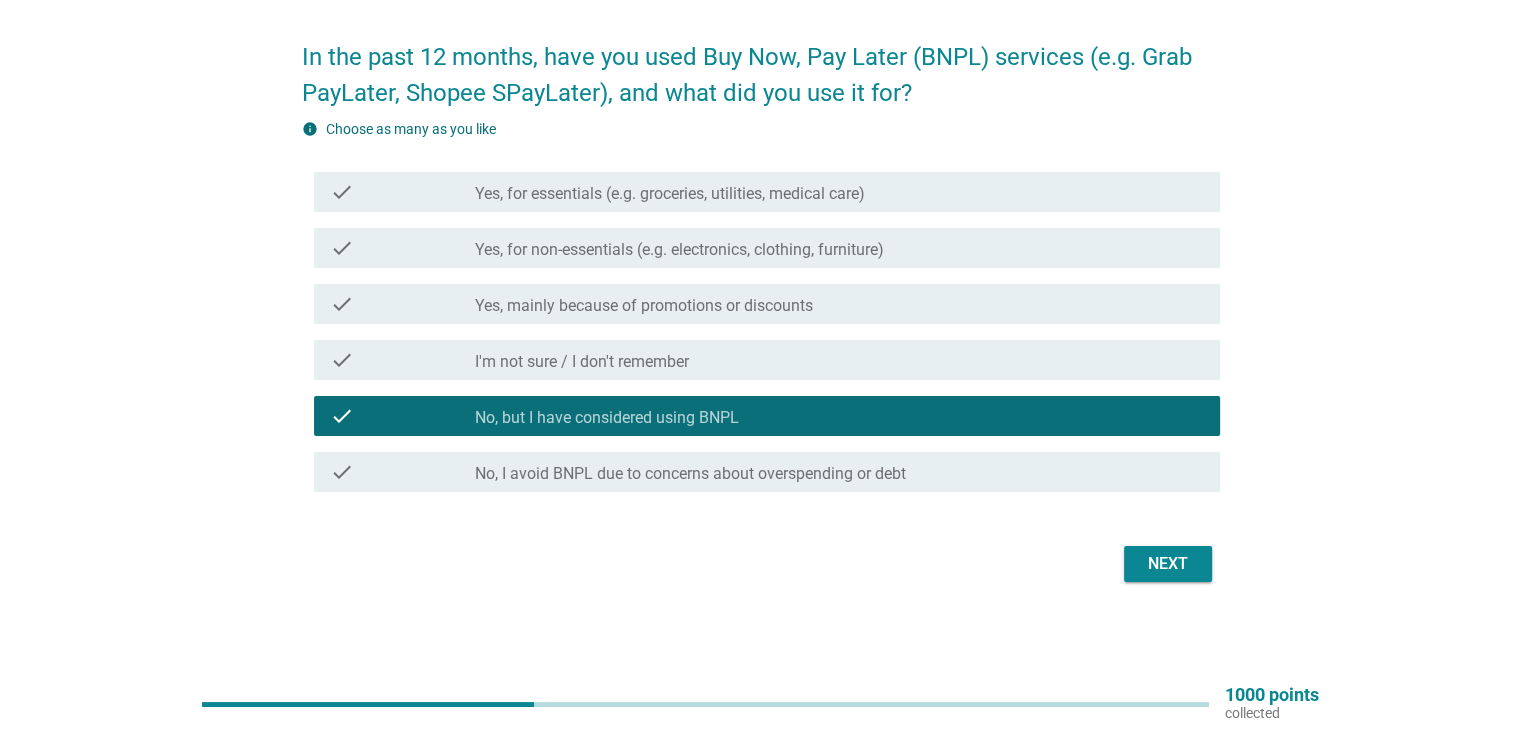 click on "Next" at bounding box center (1168, 564) 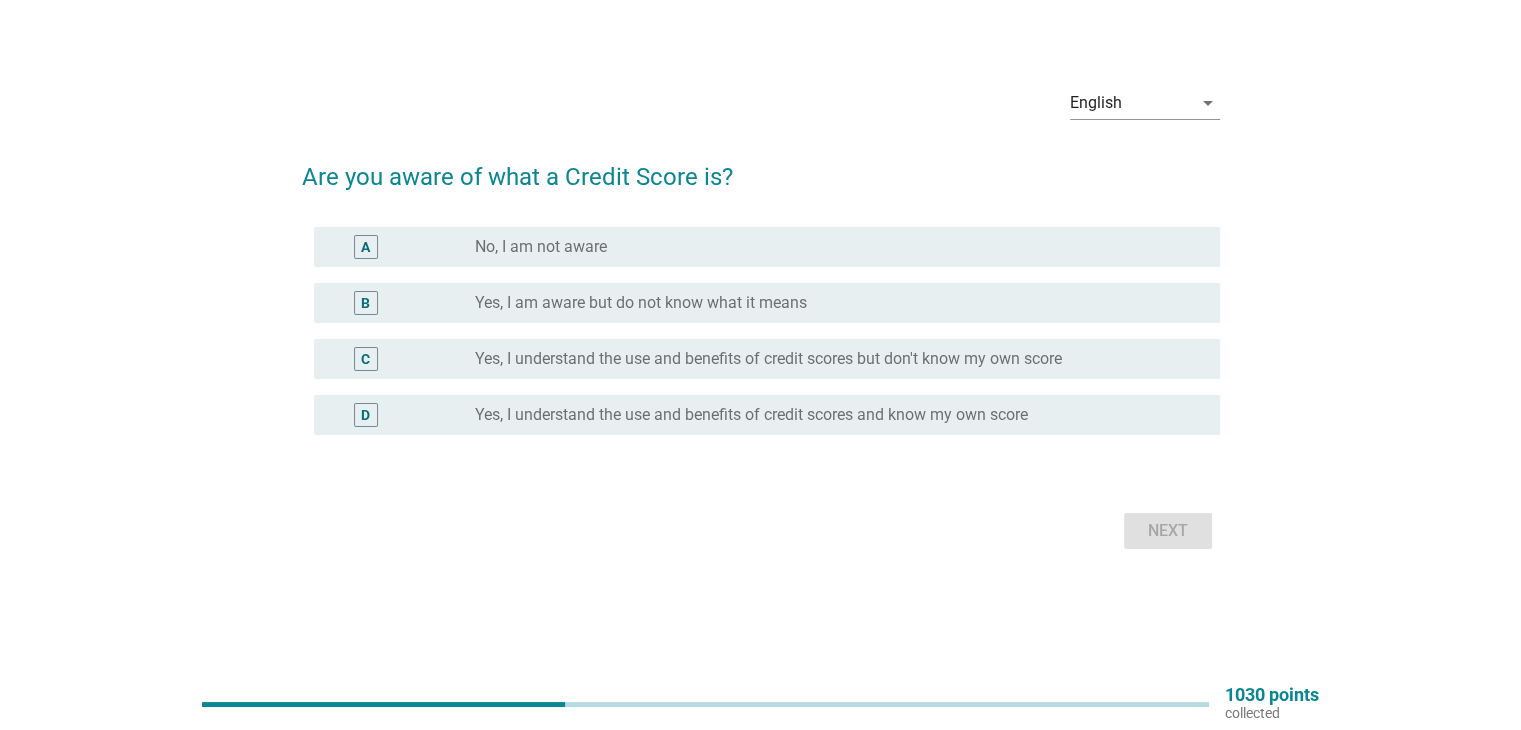 scroll, scrollTop: 0, scrollLeft: 0, axis: both 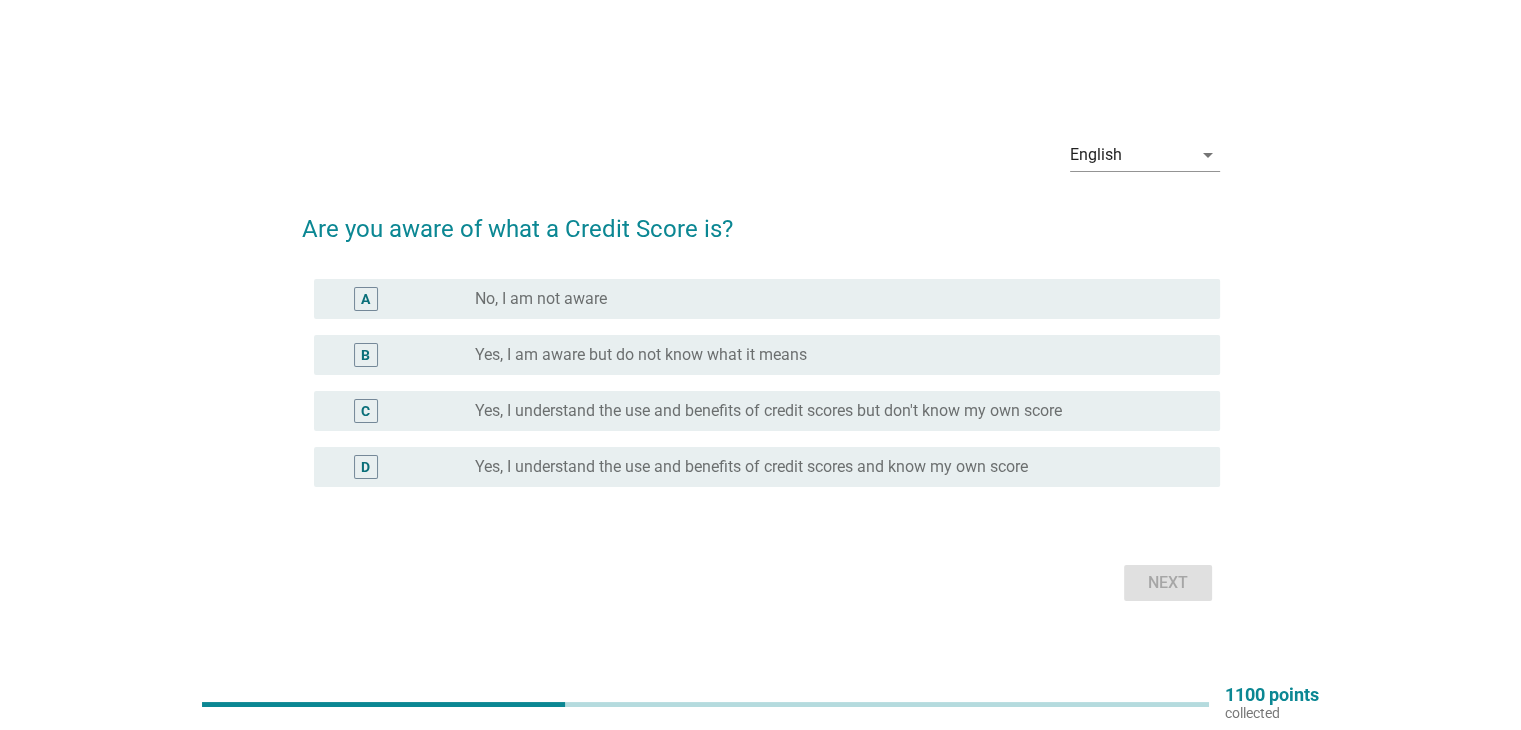 click on "D     radio_button_unchecked Yes, I understand the use and benefits of credit scores and know my own score" at bounding box center [767, 467] 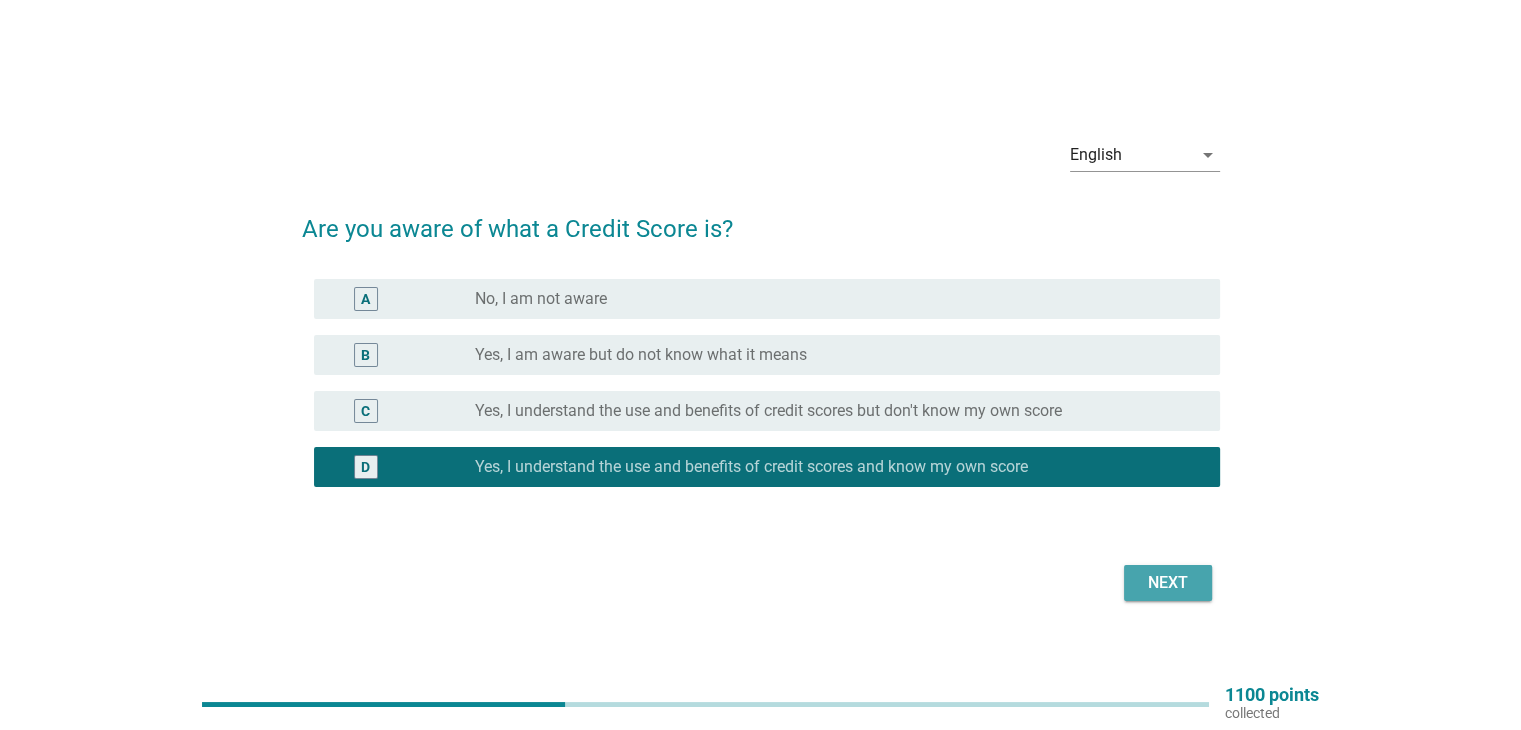 click on "Next" at bounding box center (1168, 583) 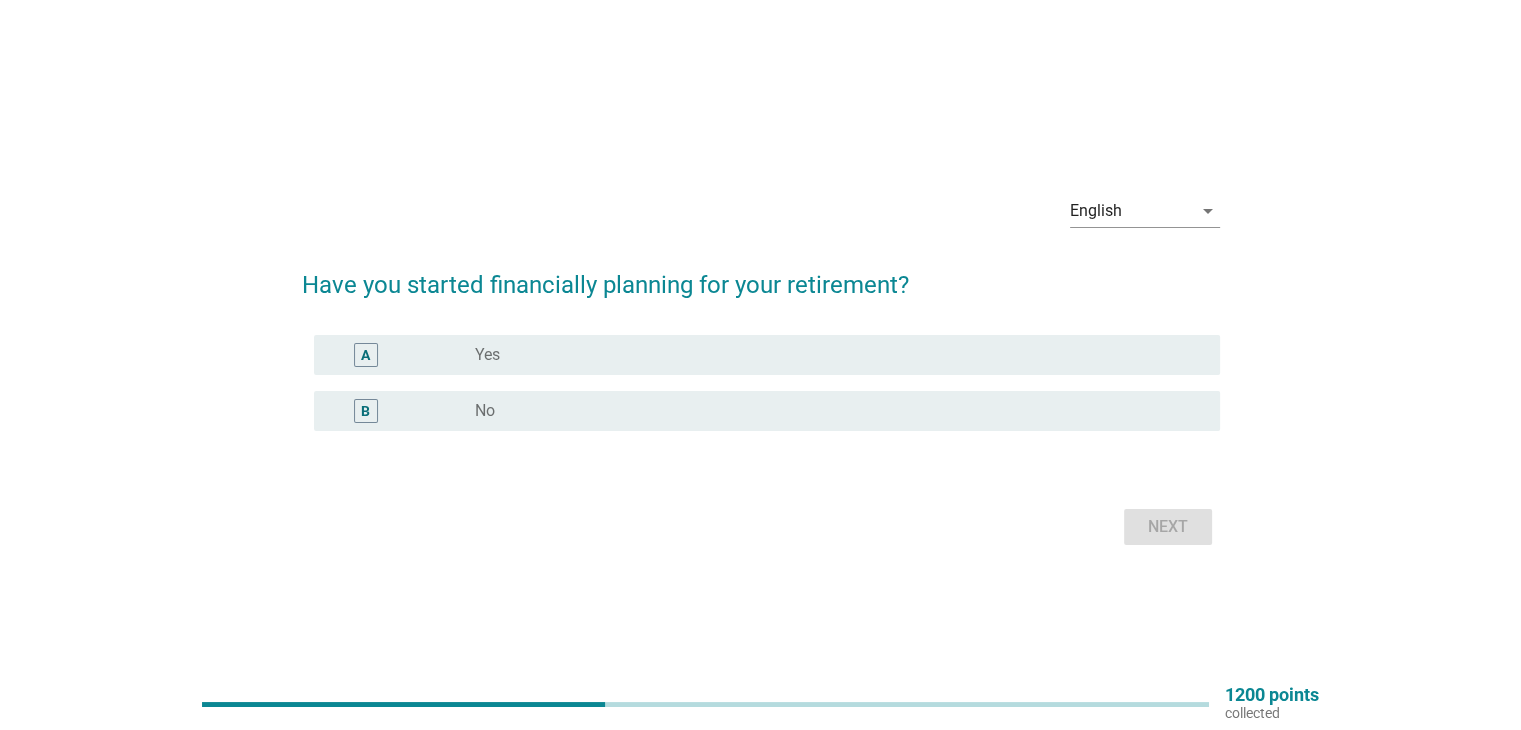 click on "radio_button_unchecked No" at bounding box center [831, 411] 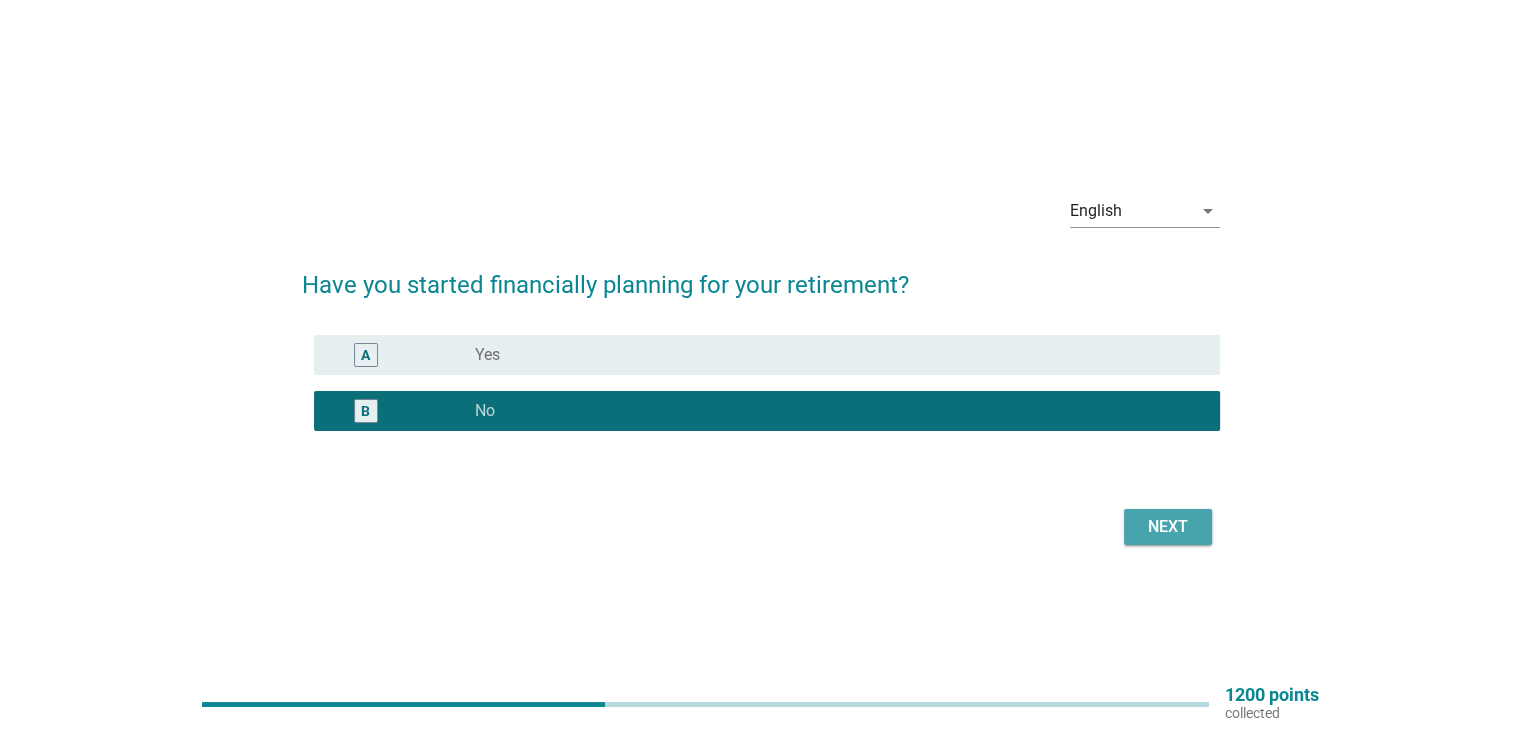 click on "Next" at bounding box center [1168, 527] 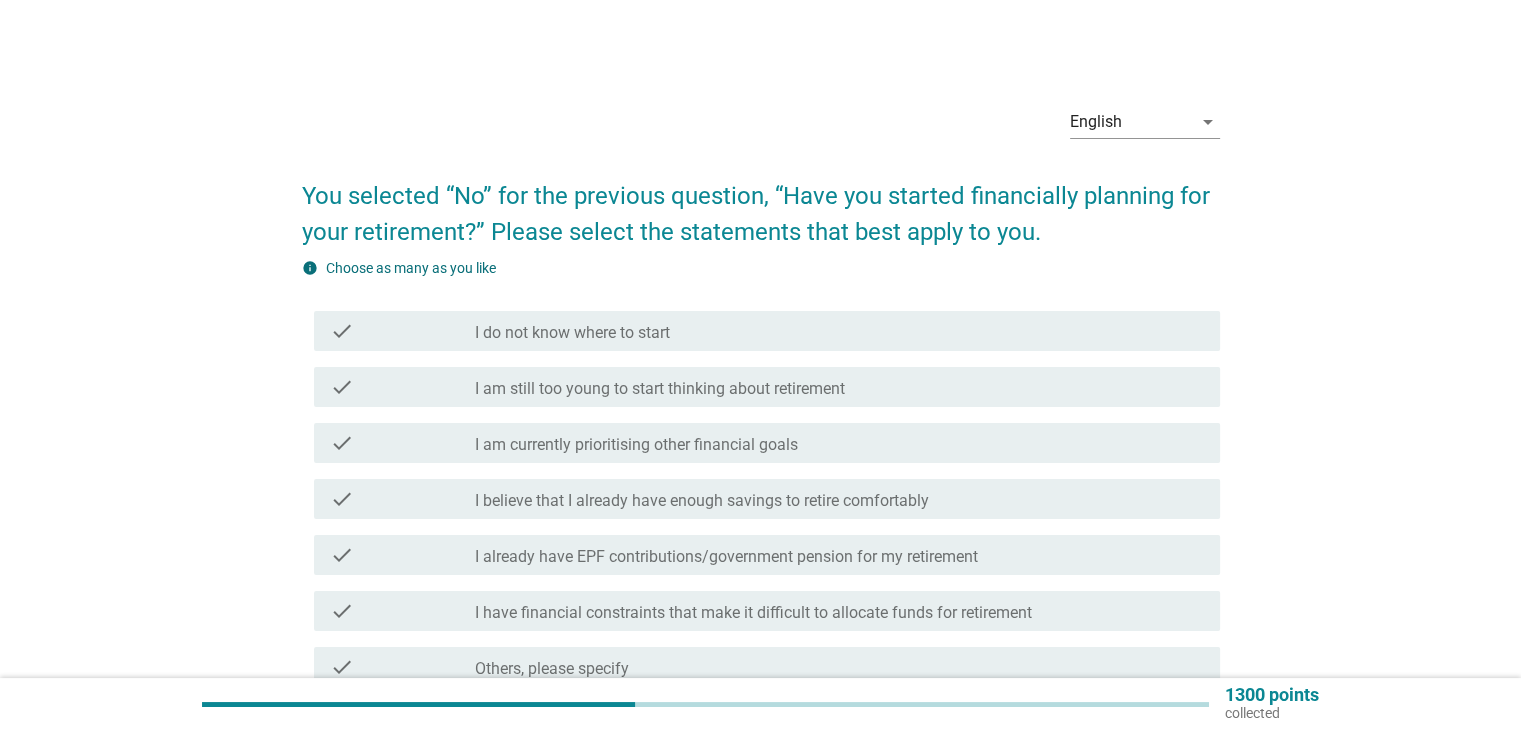 click on "check_box_outline_blank I am currently prioritising other financial goals" at bounding box center [839, 443] 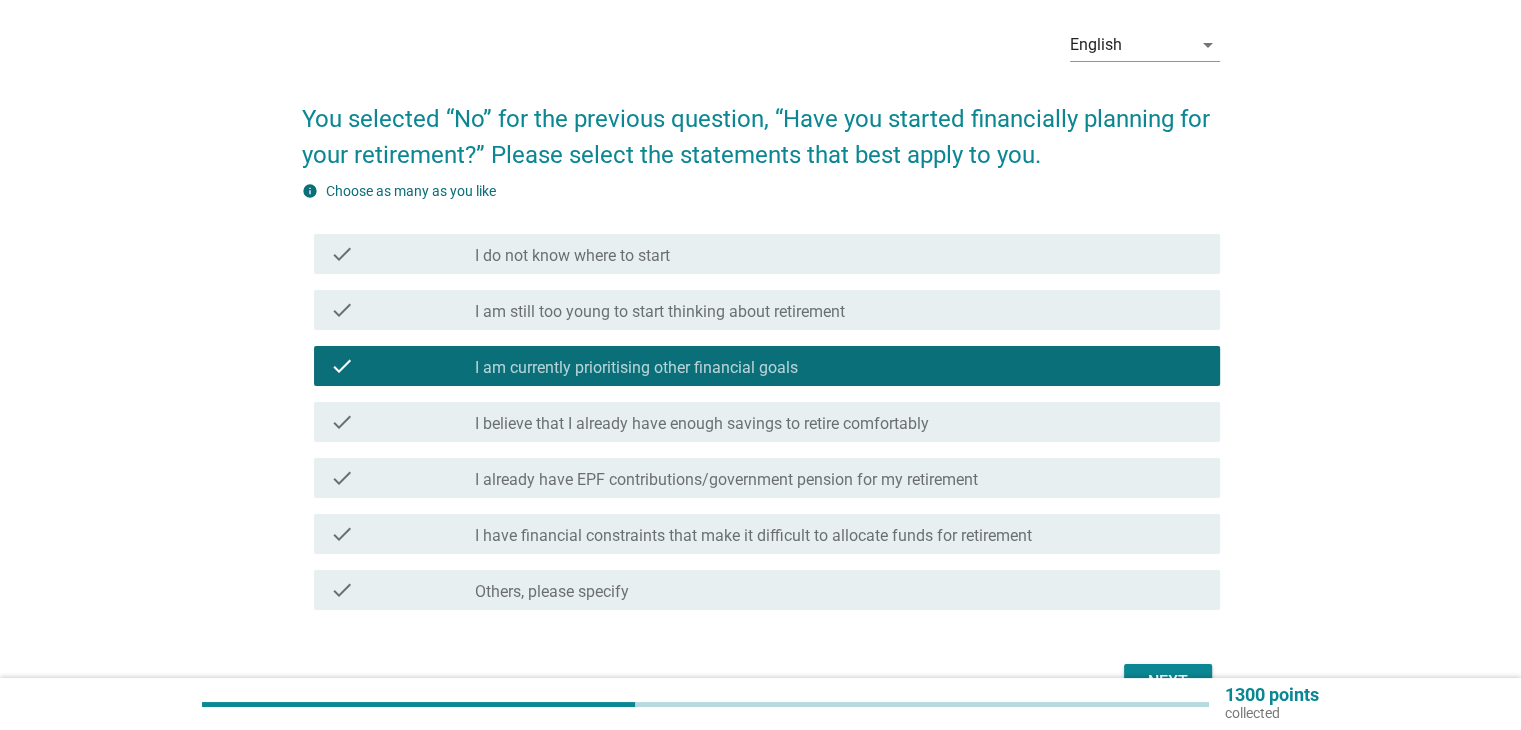 scroll, scrollTop: 195, scrollLeft: 0, axis: vertical 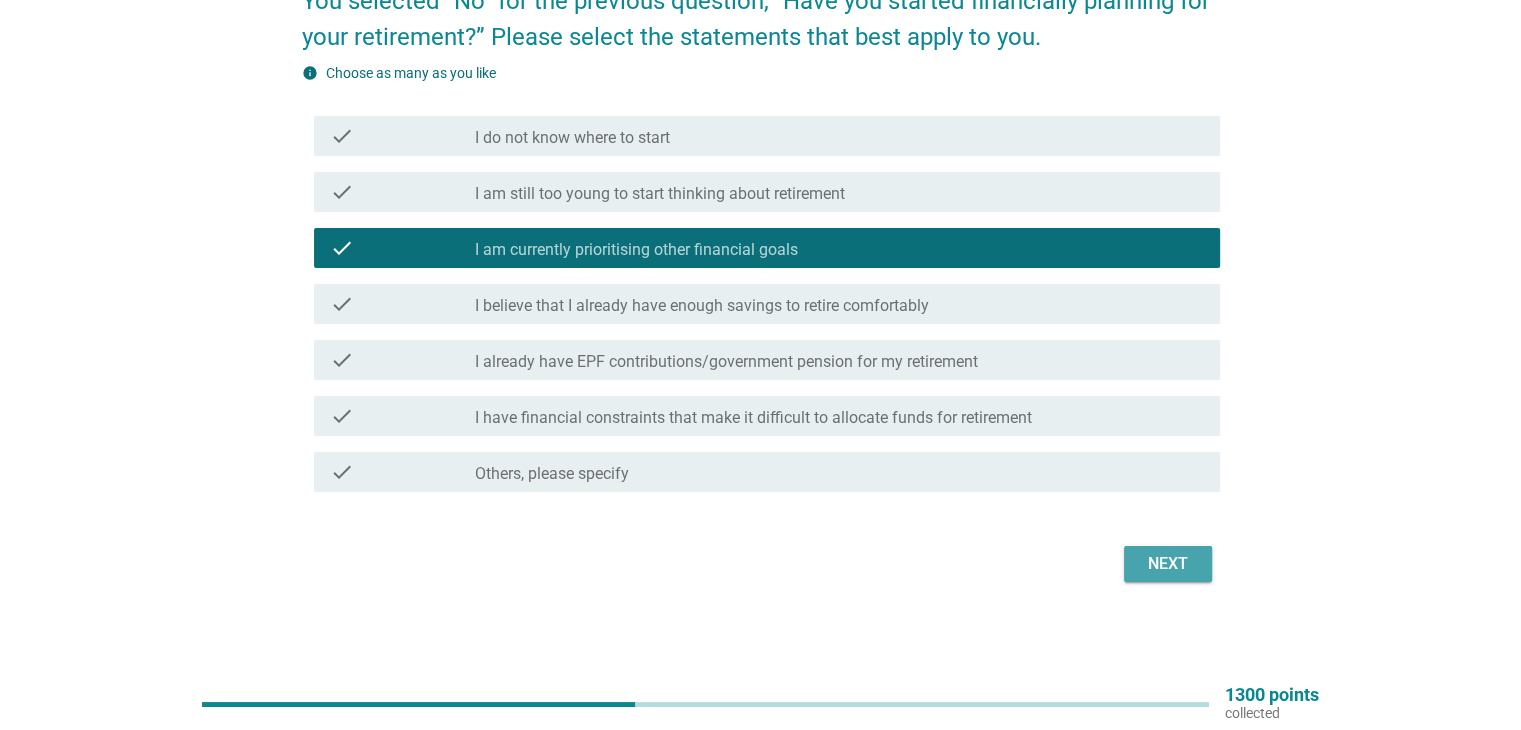 click on "Next" at bounding box center (1168, 564) 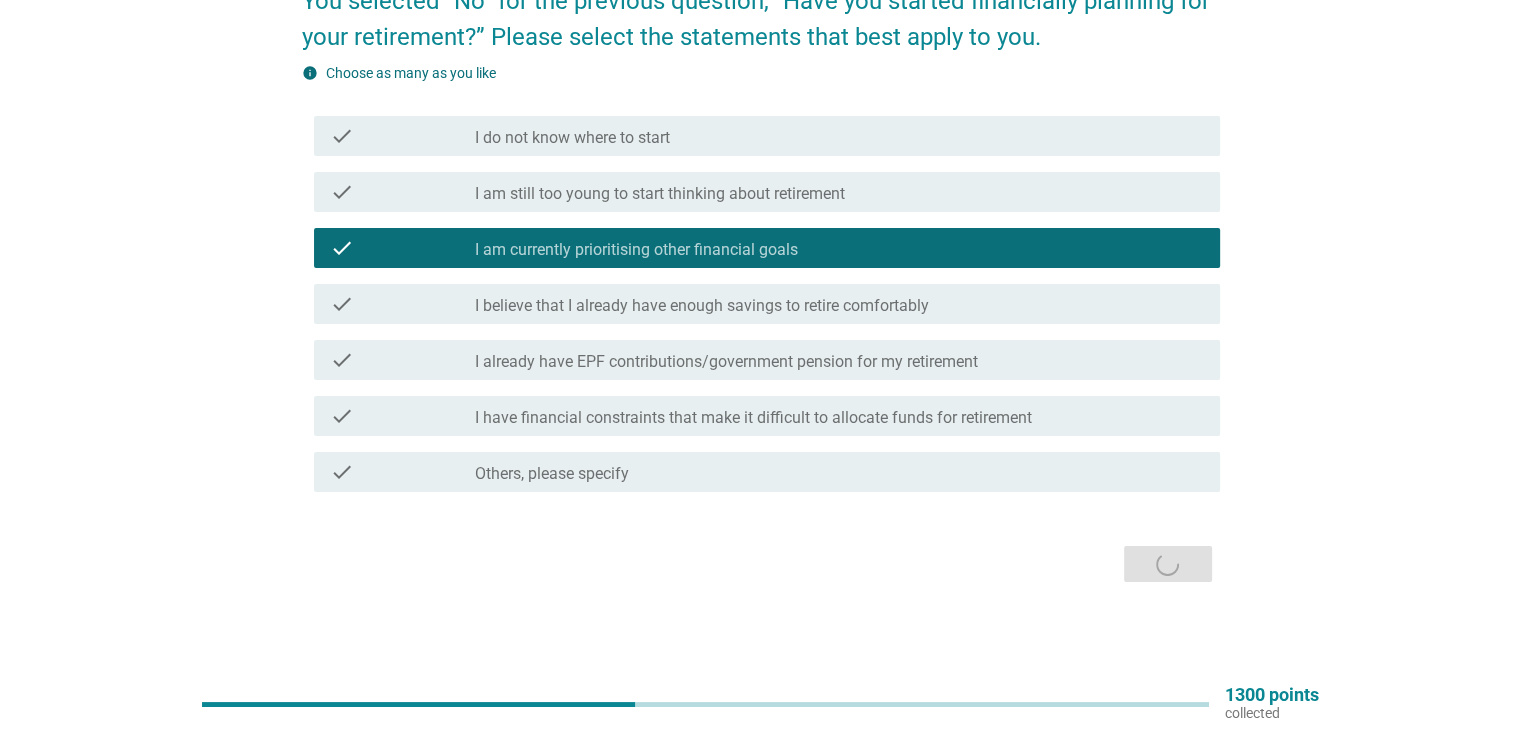scroll, scrollTop: 0, scrollLeft: 0, axis: both 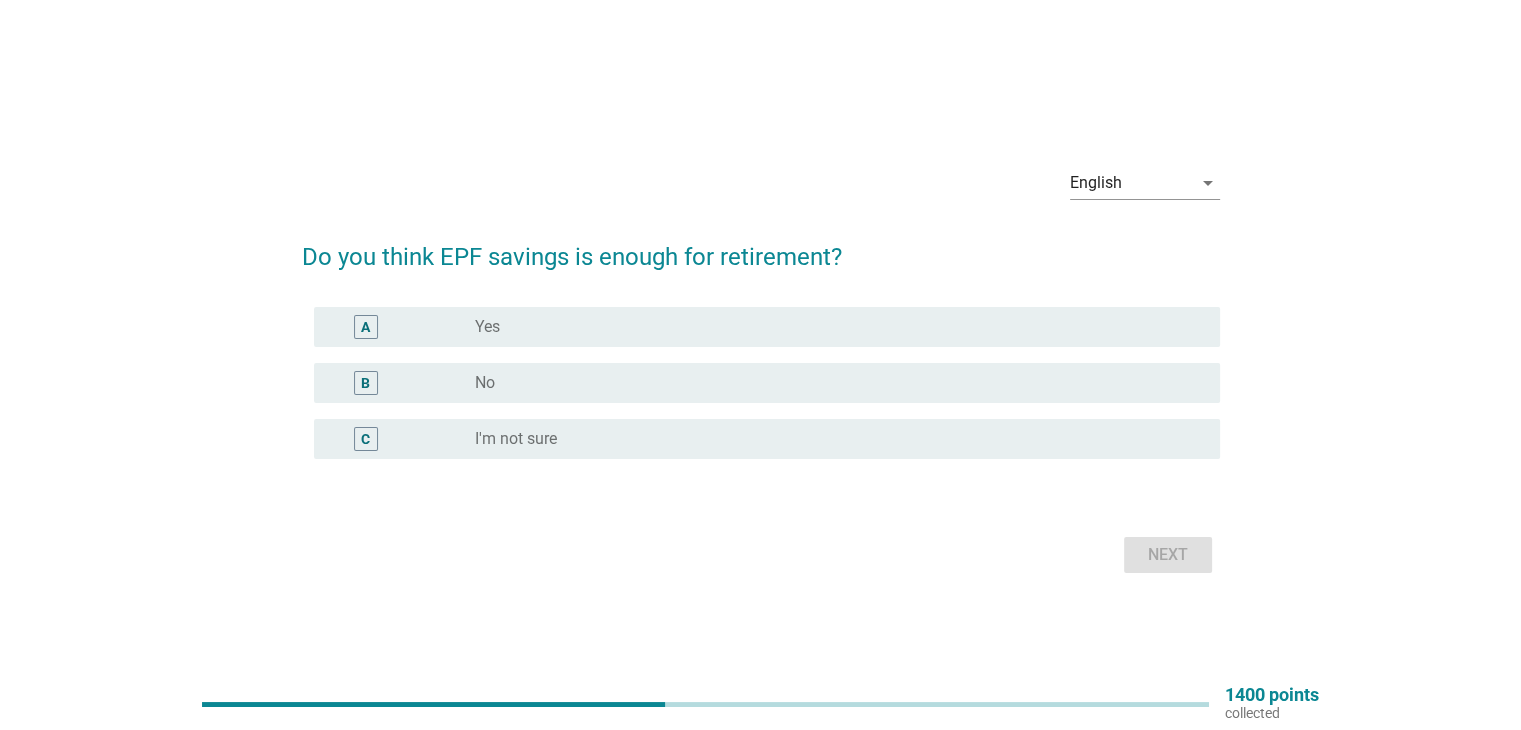 click on "radio_button_unchecked No" at bounding box center (839, 383) 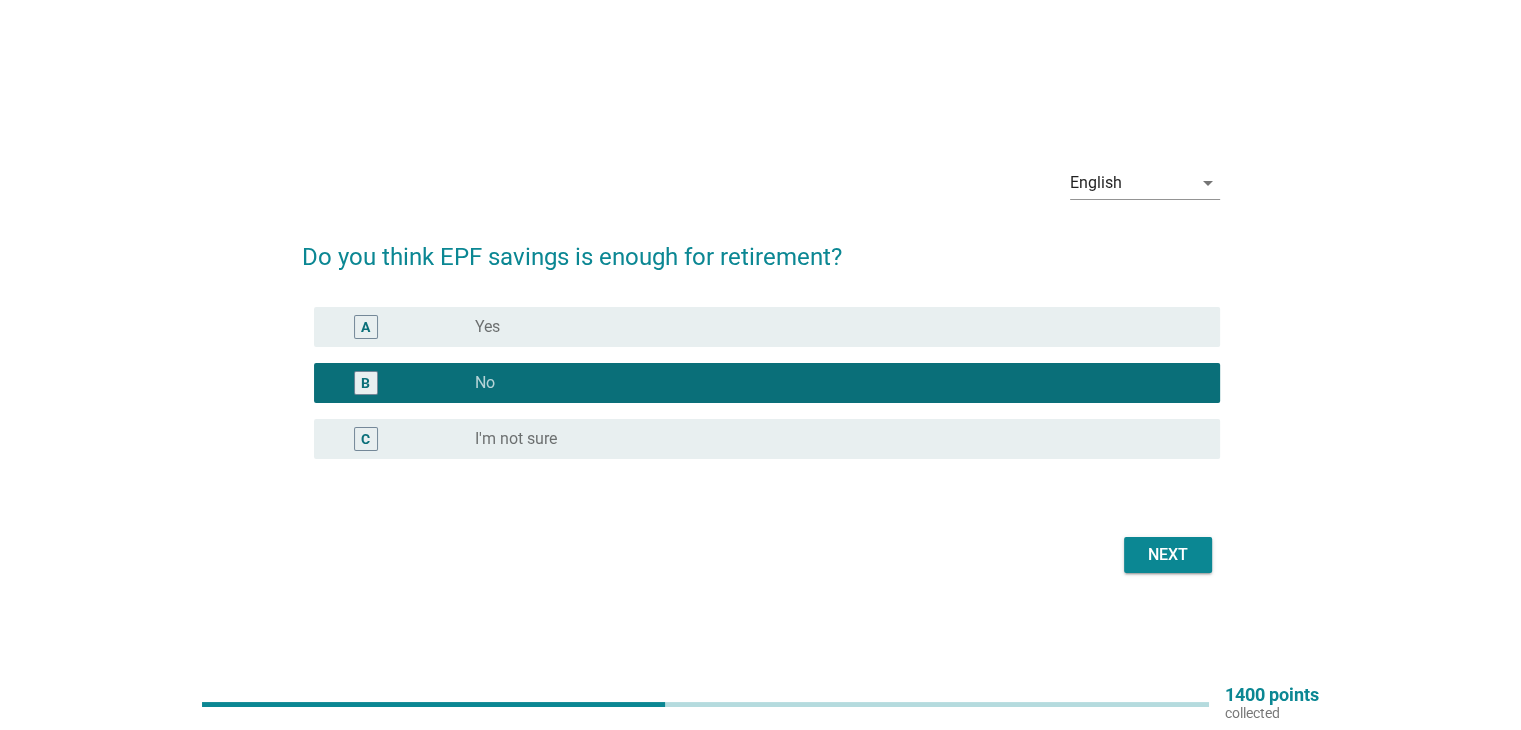 click on "radio_button_unchecked Yes" at bounding box center [831, 327] 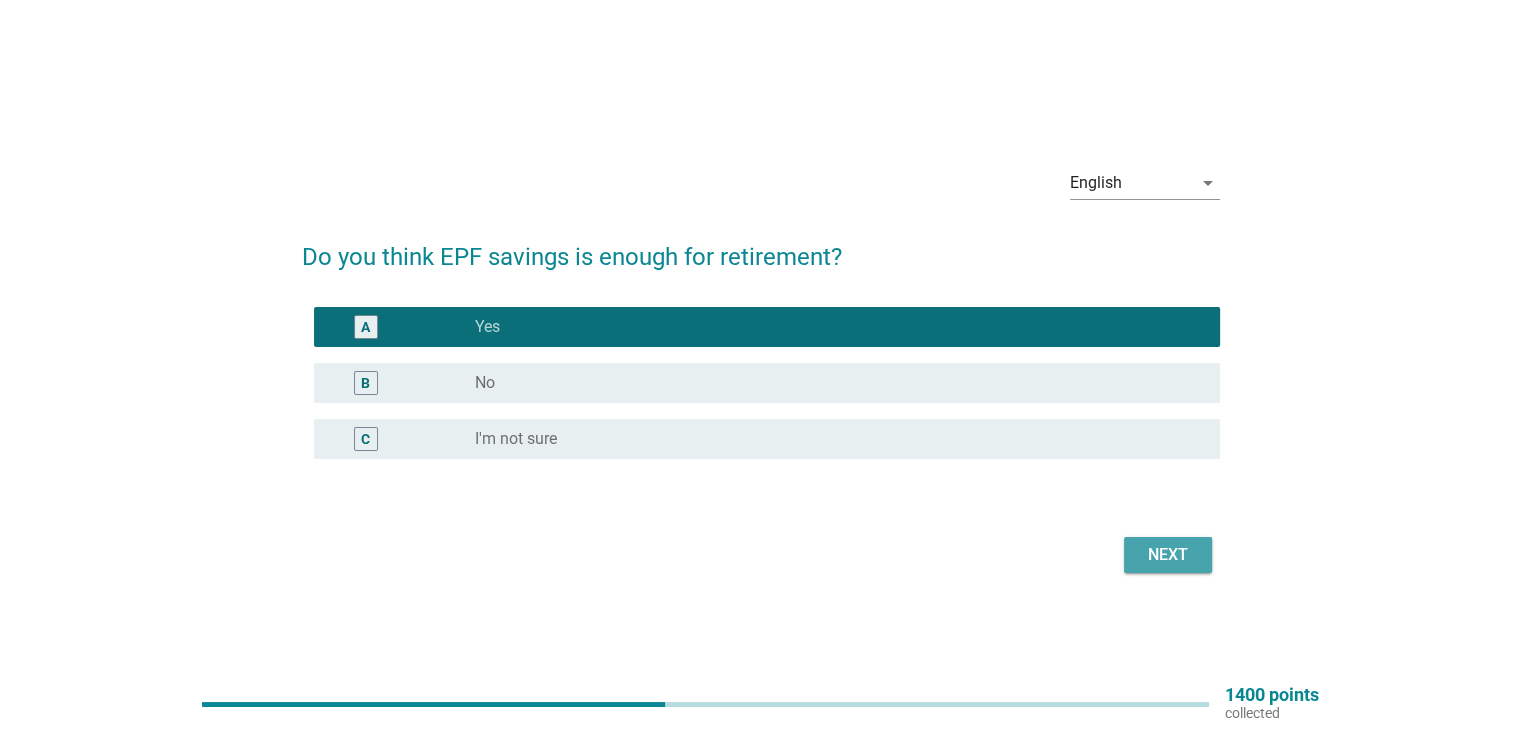 click on "Next" at bounding box center (1168, 555) 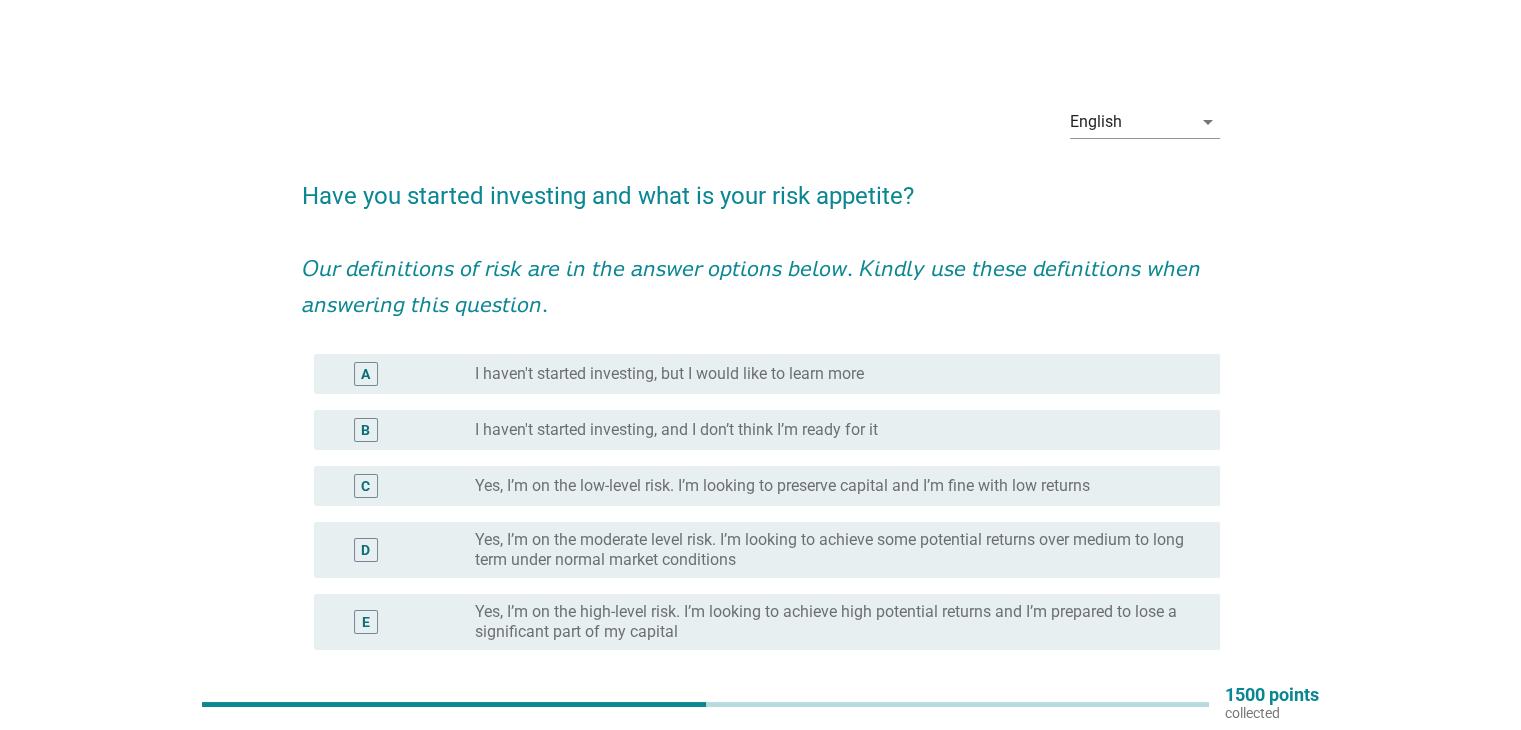 click on "Yes, I’m on the low-level risk. I’m looking to preserve capital and I’m fine with low returns" at bounding box center (782, 486) 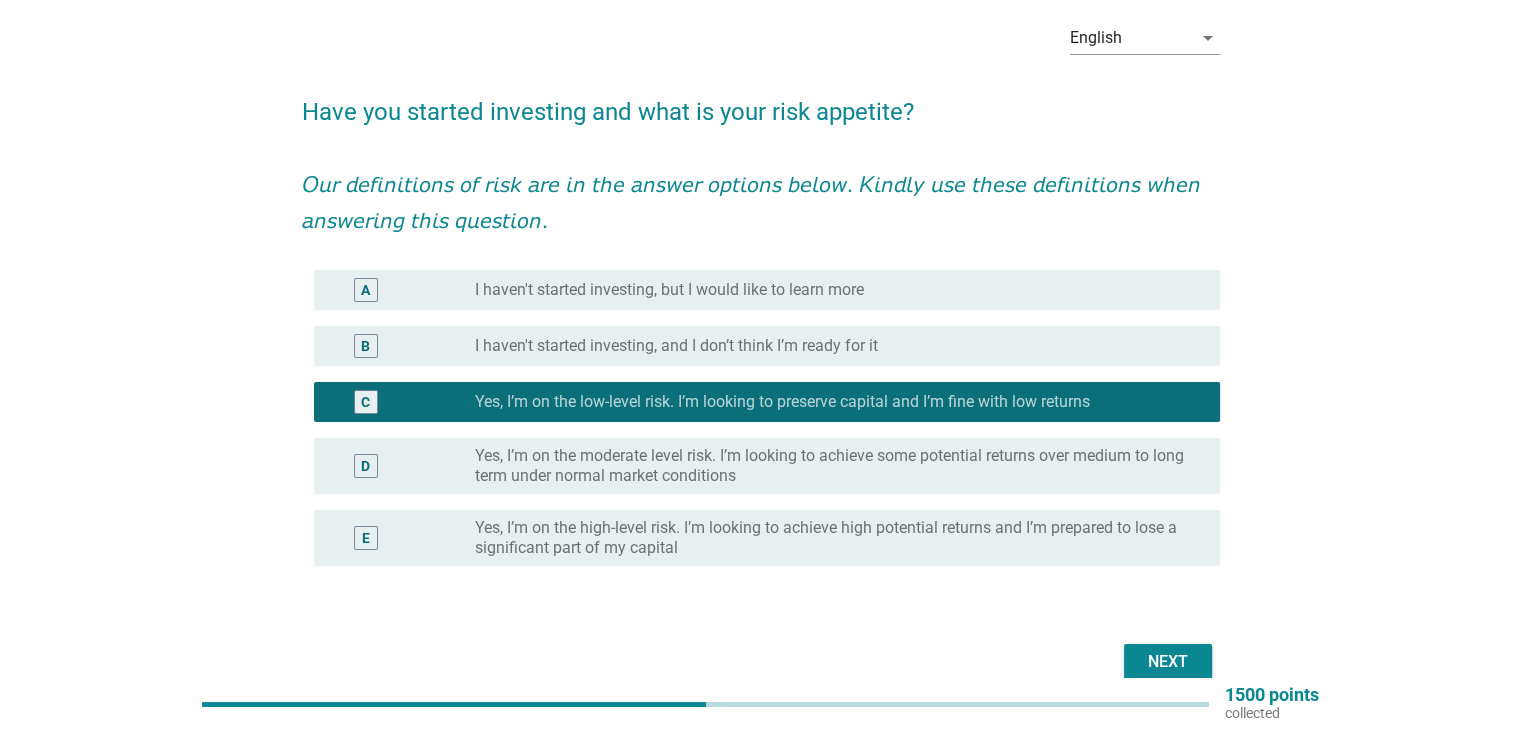 scroll, scrollTop: 182, scrollLeft: 0, axis: vertical 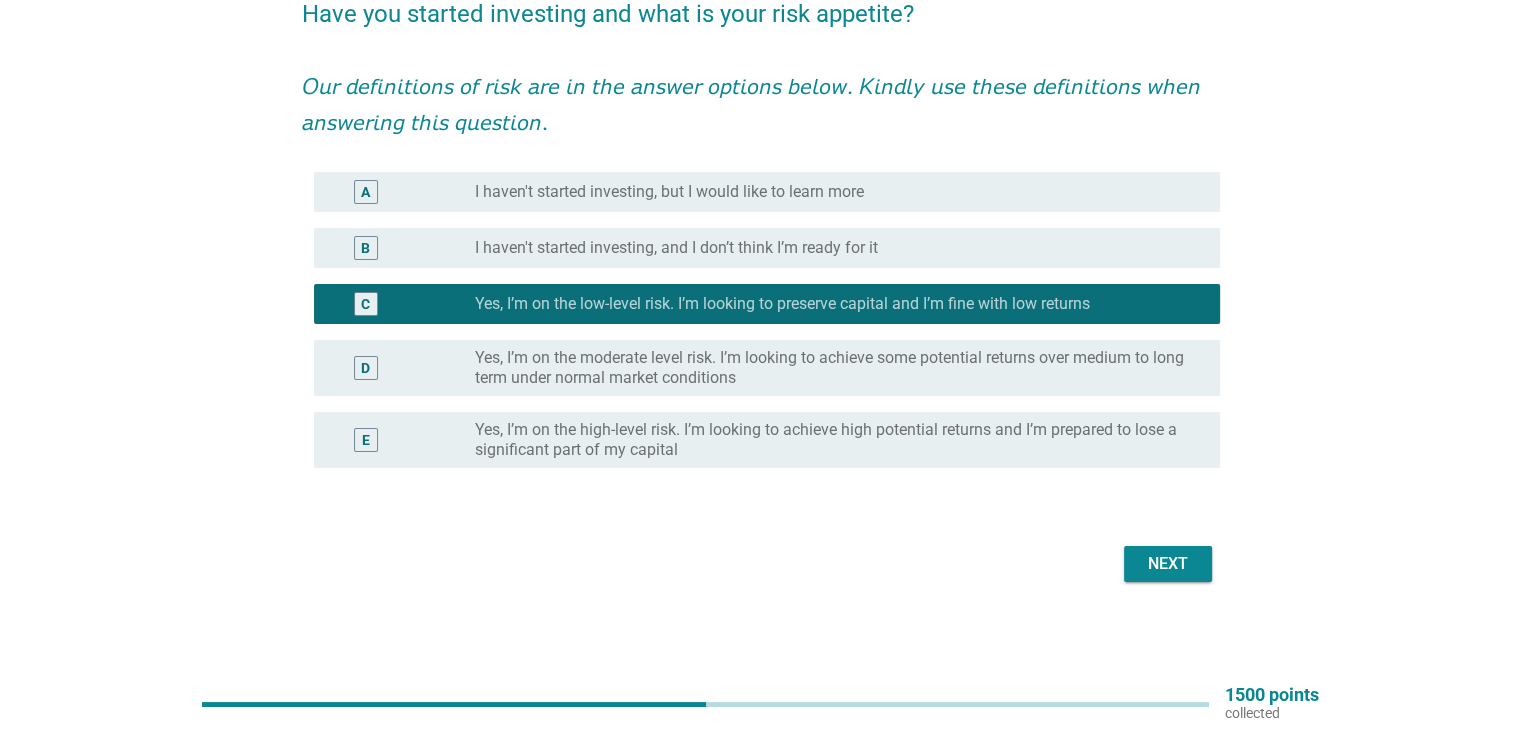click on "Next" at bounding box center (1168, 564) 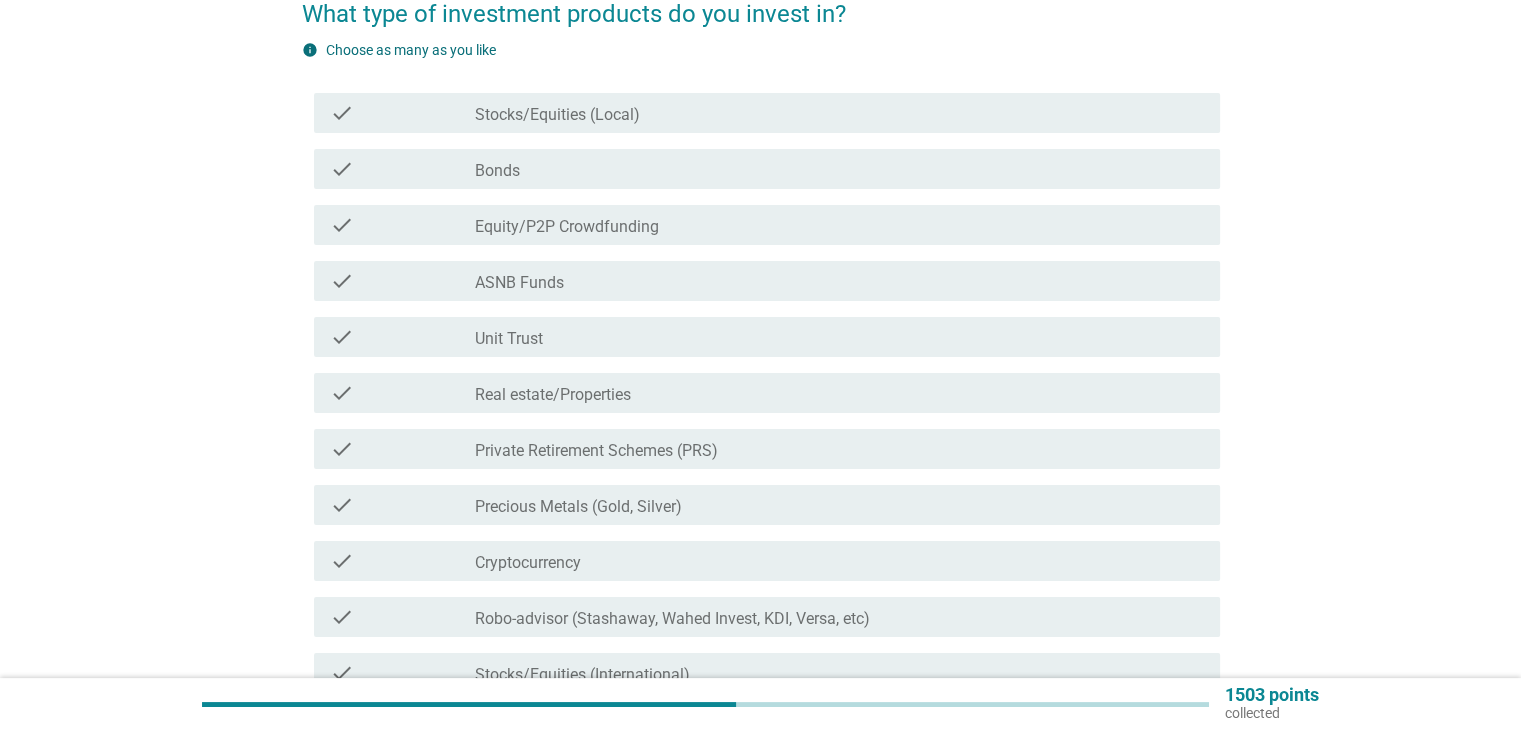 scroll, scrollTop: 0, scrollLeft: 0, axis: both 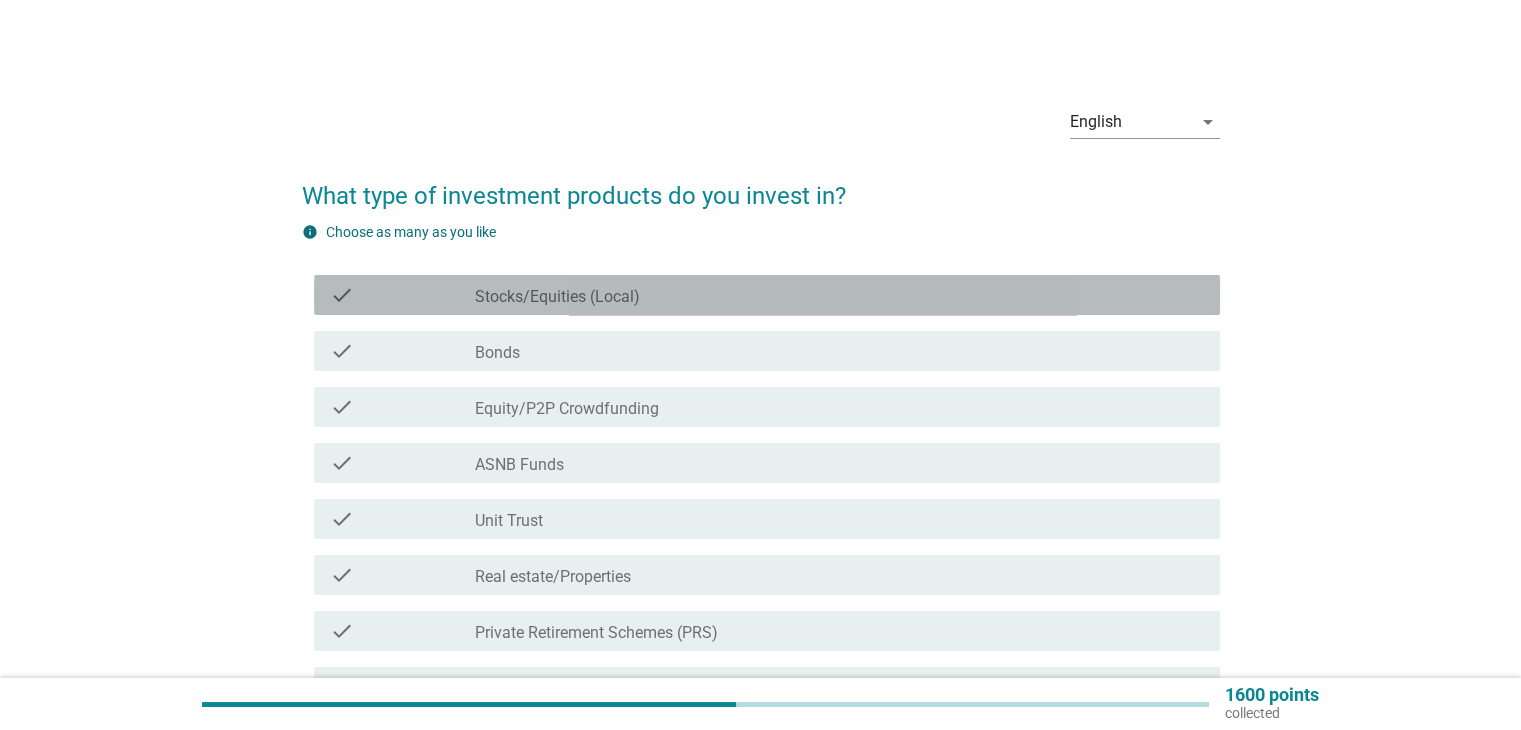 click on "check_box_outline_blank Stocks/Equities (Local)" at bounding box center [839, 295] 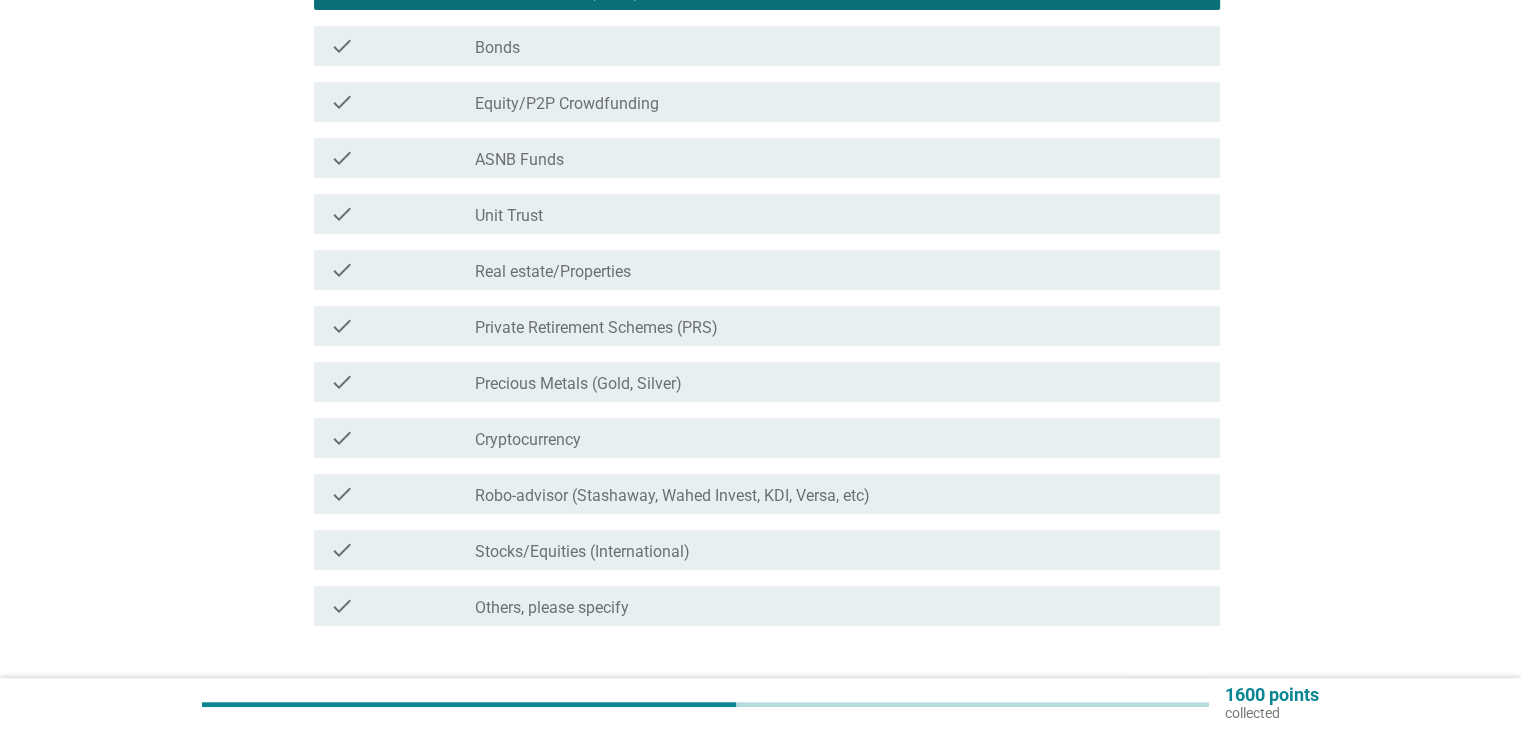 scroll, scrollTop: 439, scrollLeft: 0, axis: vertical 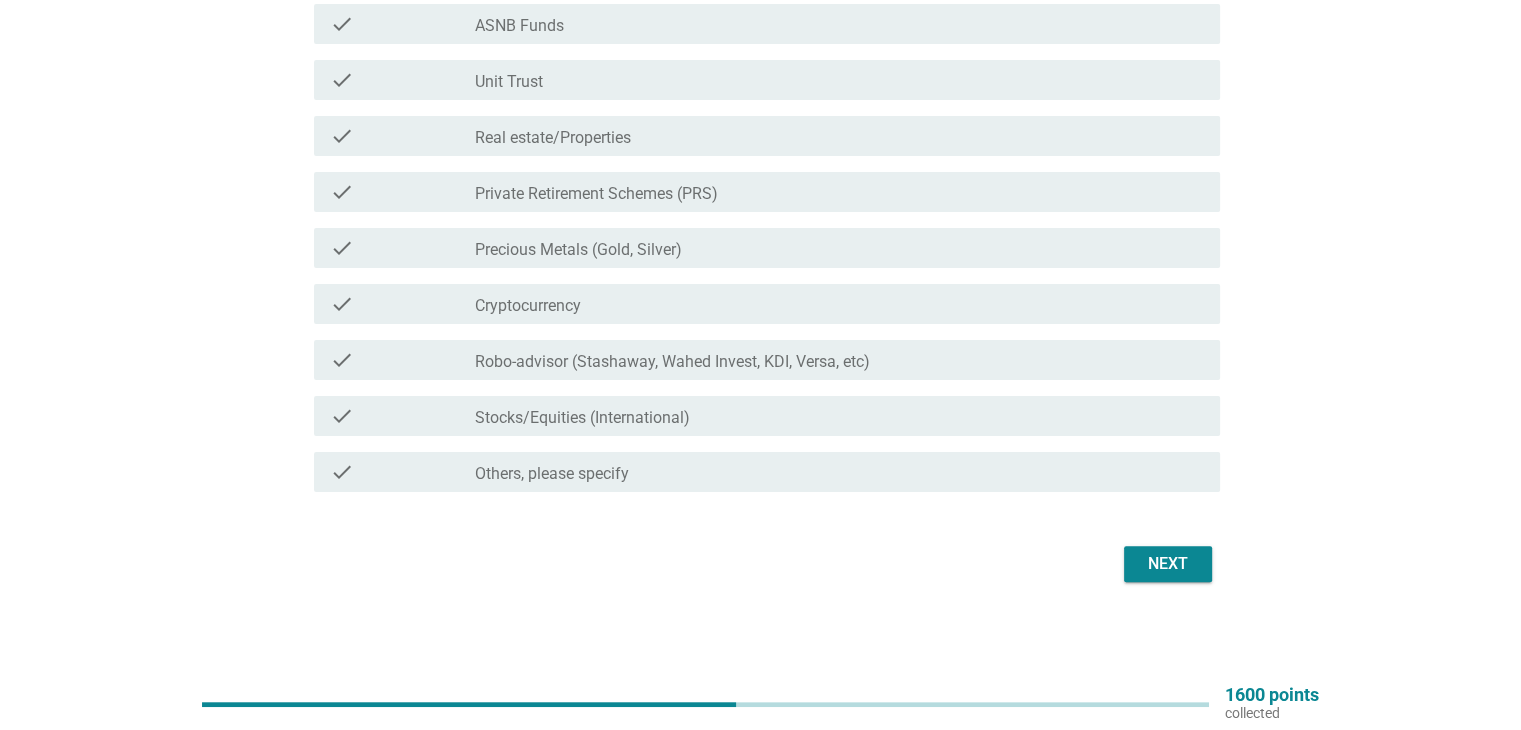 click on "Next" at bounding box center [1168, 564] 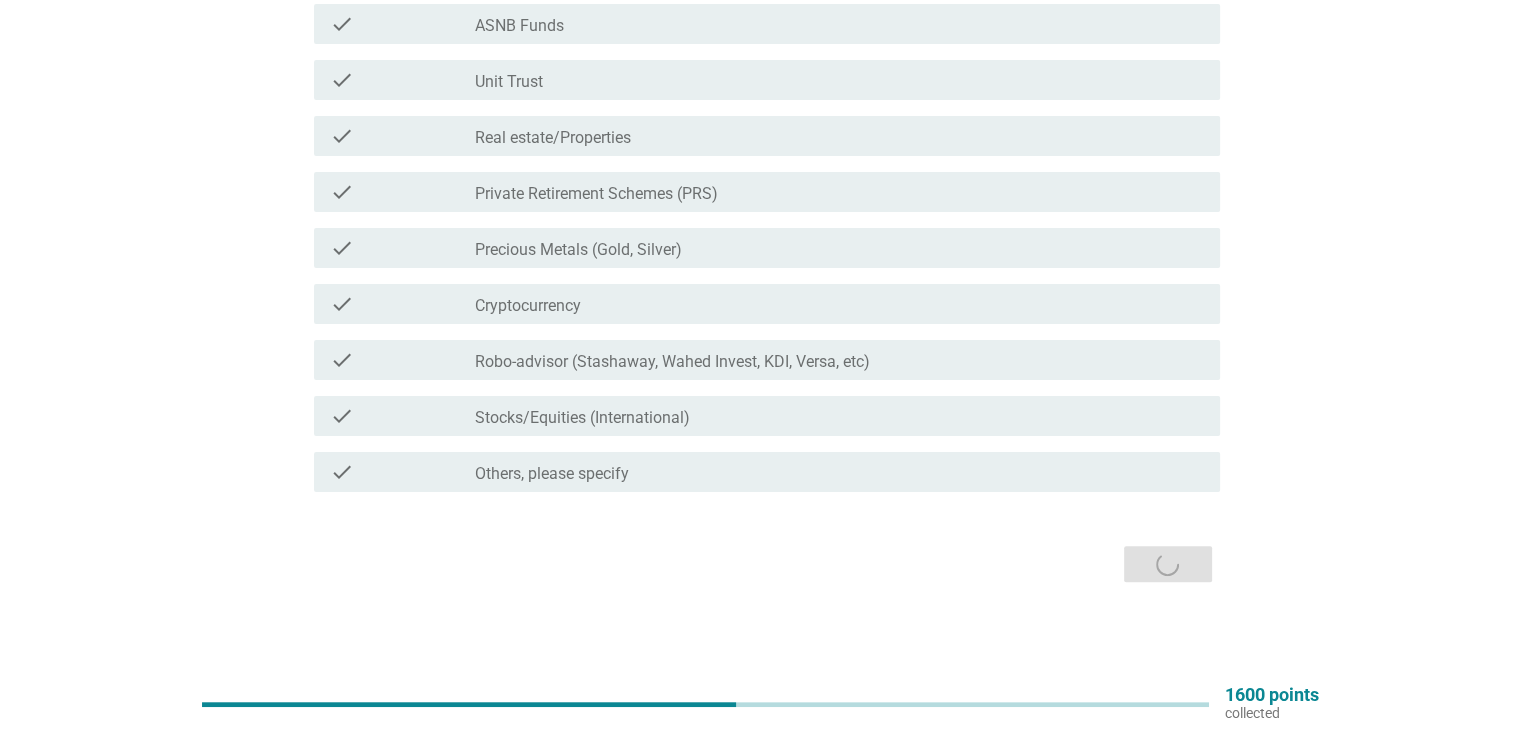 scroll, scrollTop: 0, scrollLeft: 0, axis: both 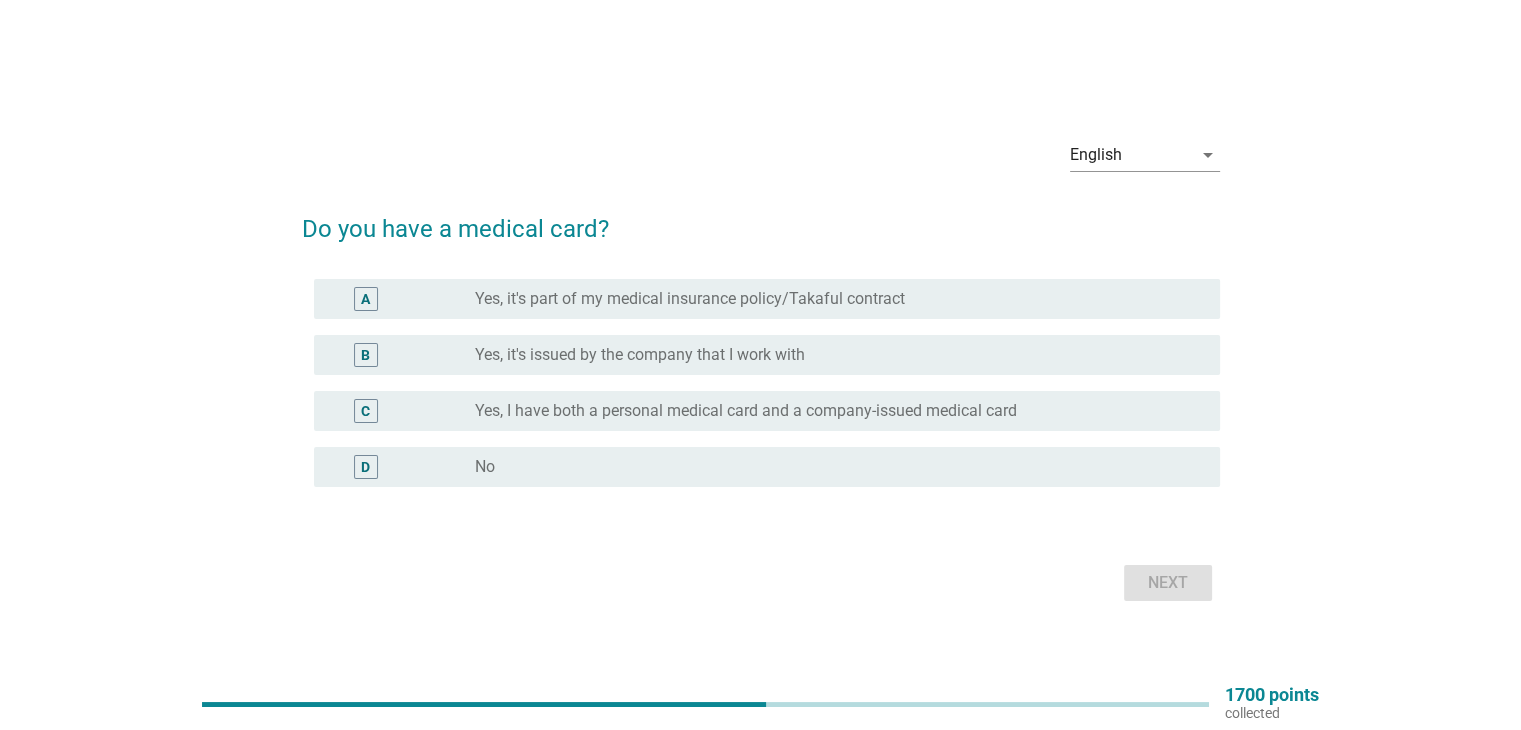 click on "Yes, it's part of my medical insurance policy/Takaful contract" at bounding box center [690, 299] 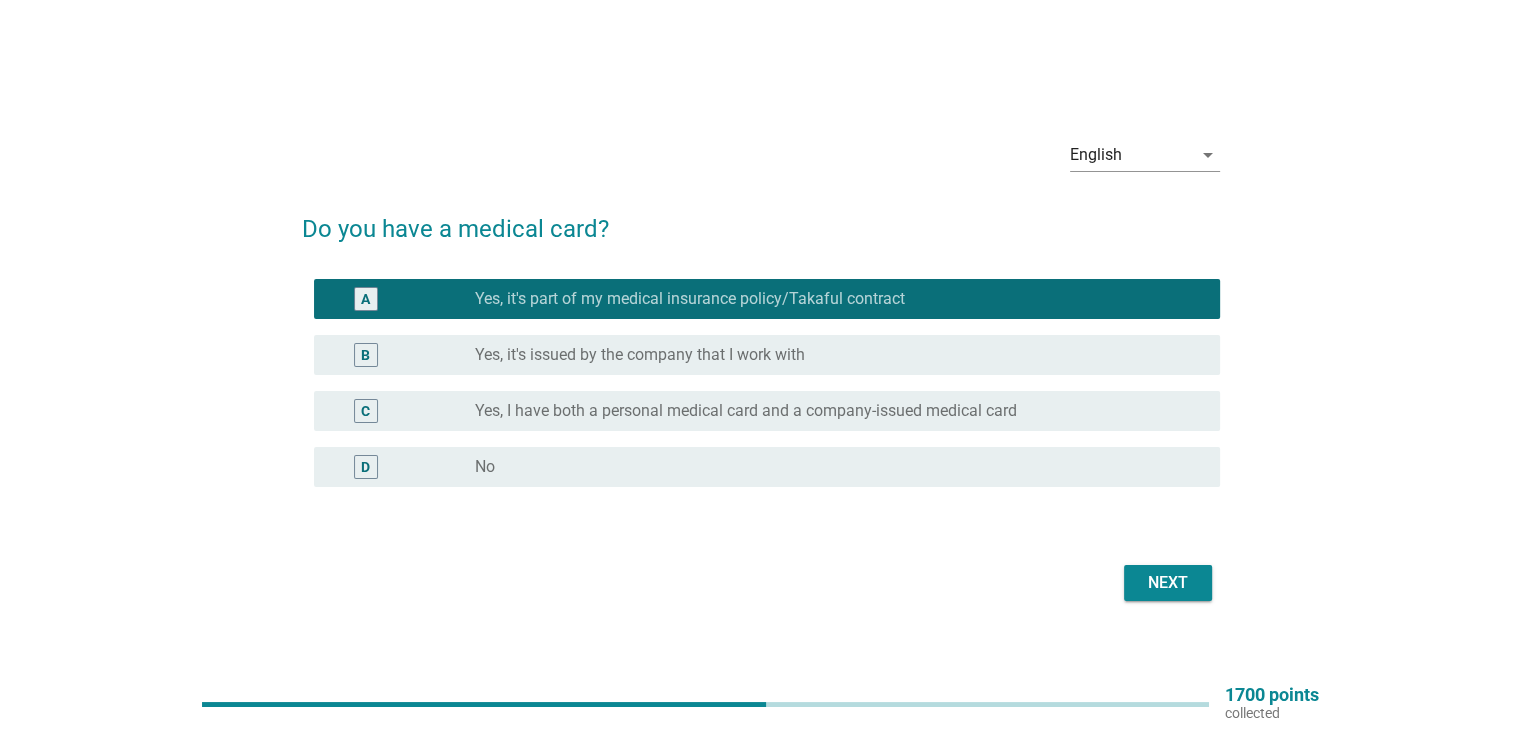 click on "Next" at bounding box center (761, 583) 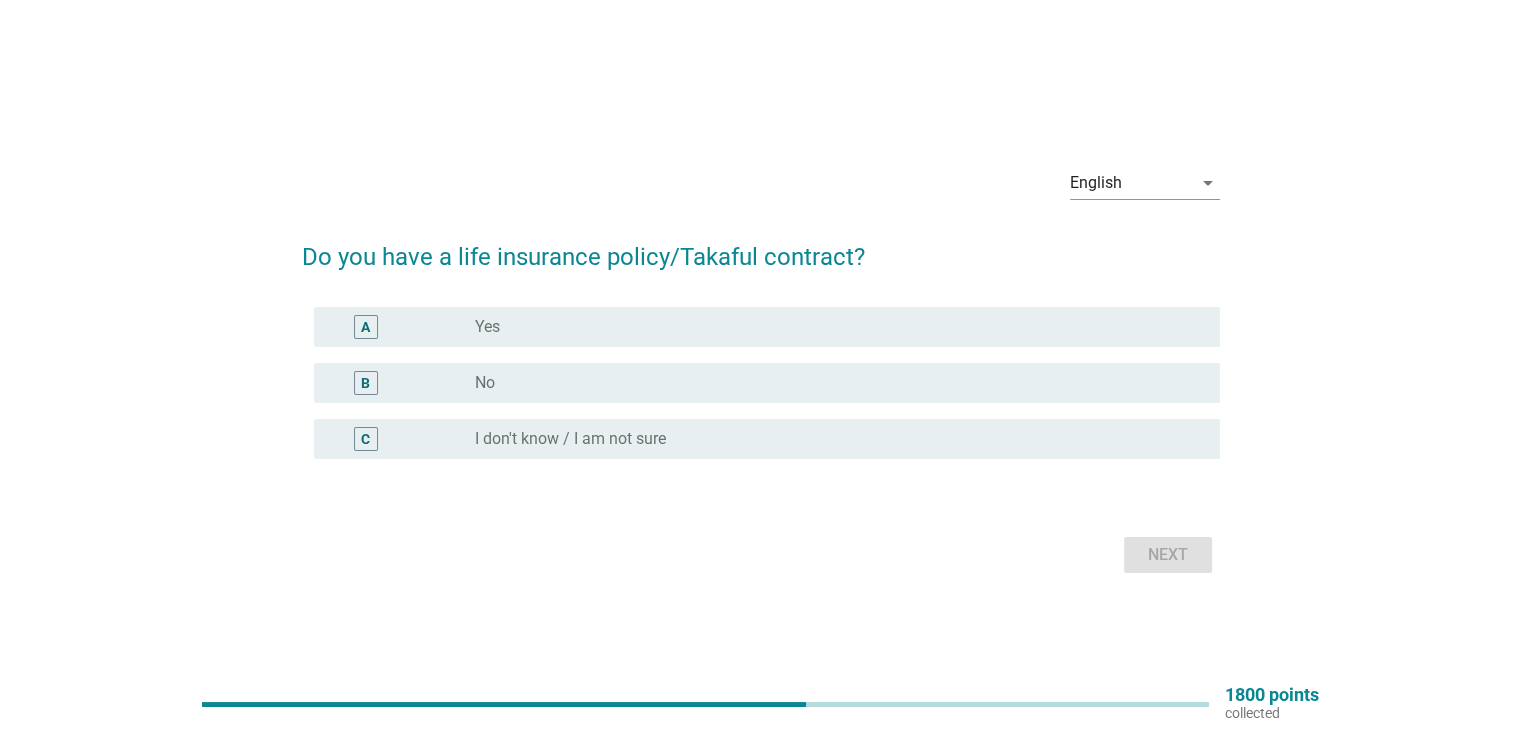 click on "radio_button_unchecked Yes" at bounding box center [831, 327] 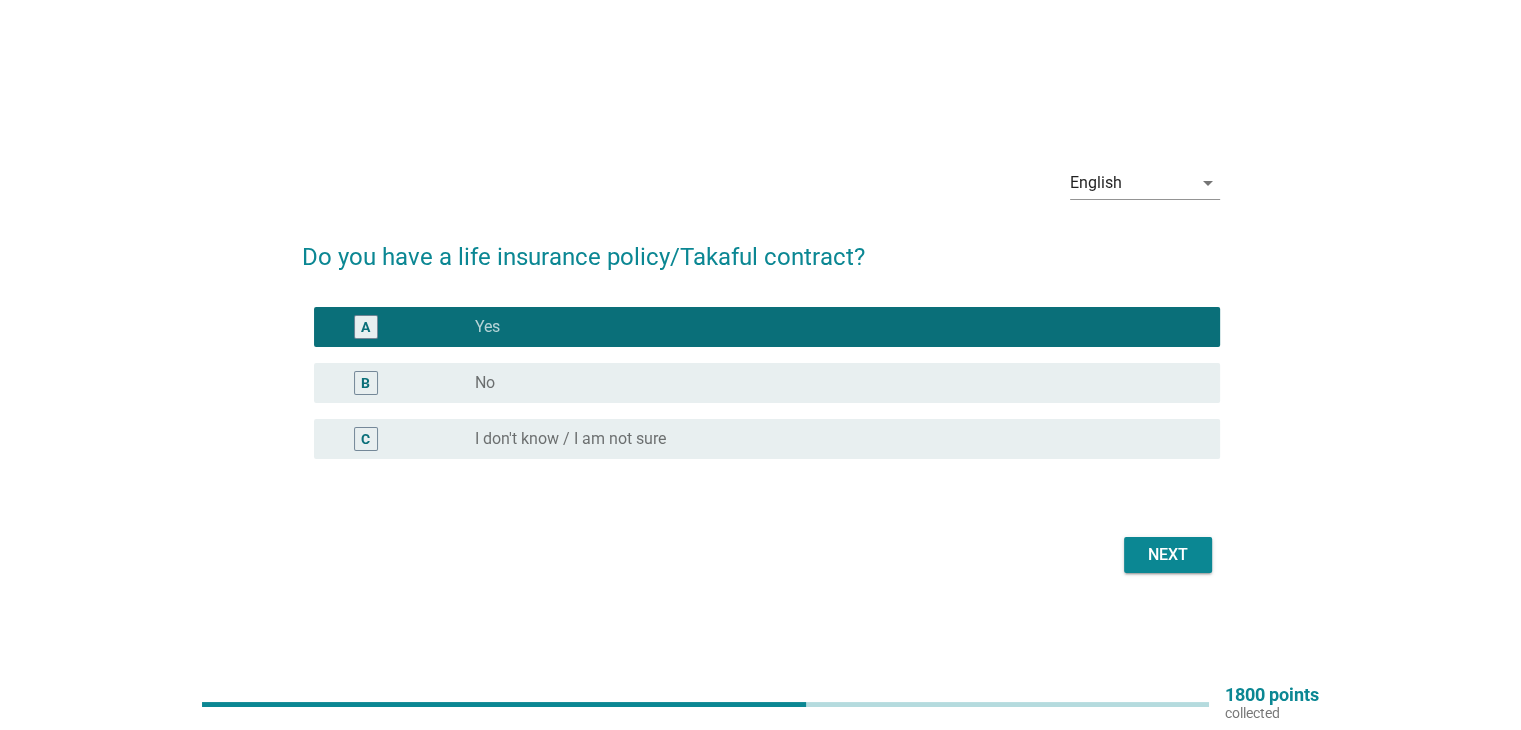 click on "Next" at bounding box center (1168, 555) 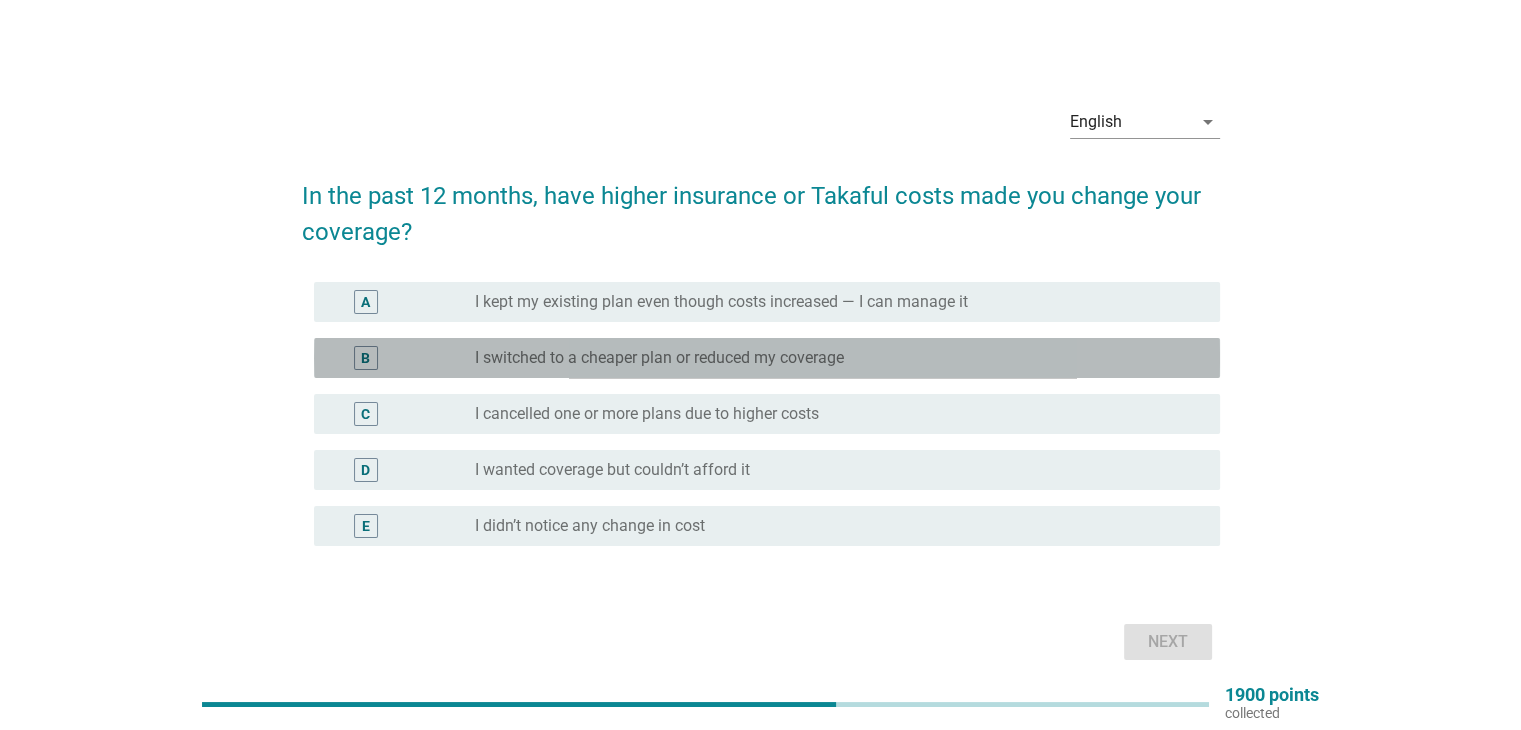 click on "radio_button_unchecked I switched to a cheaper plan or reduced my coverage" at bounding box center (839, 358) 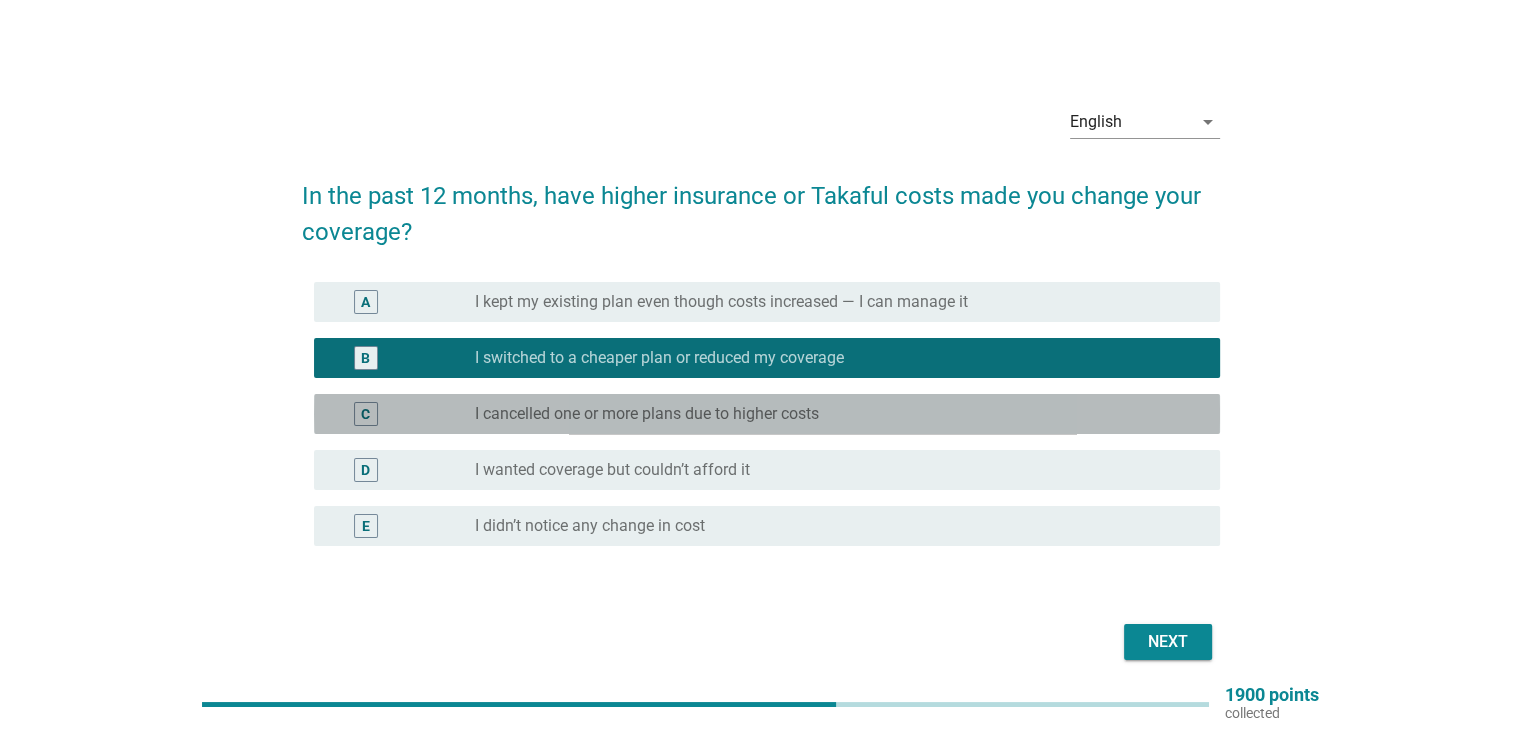 click on "radio_button_unchecked I cancelled one or more plans due to higher costs" at bounding box center [831, 414] 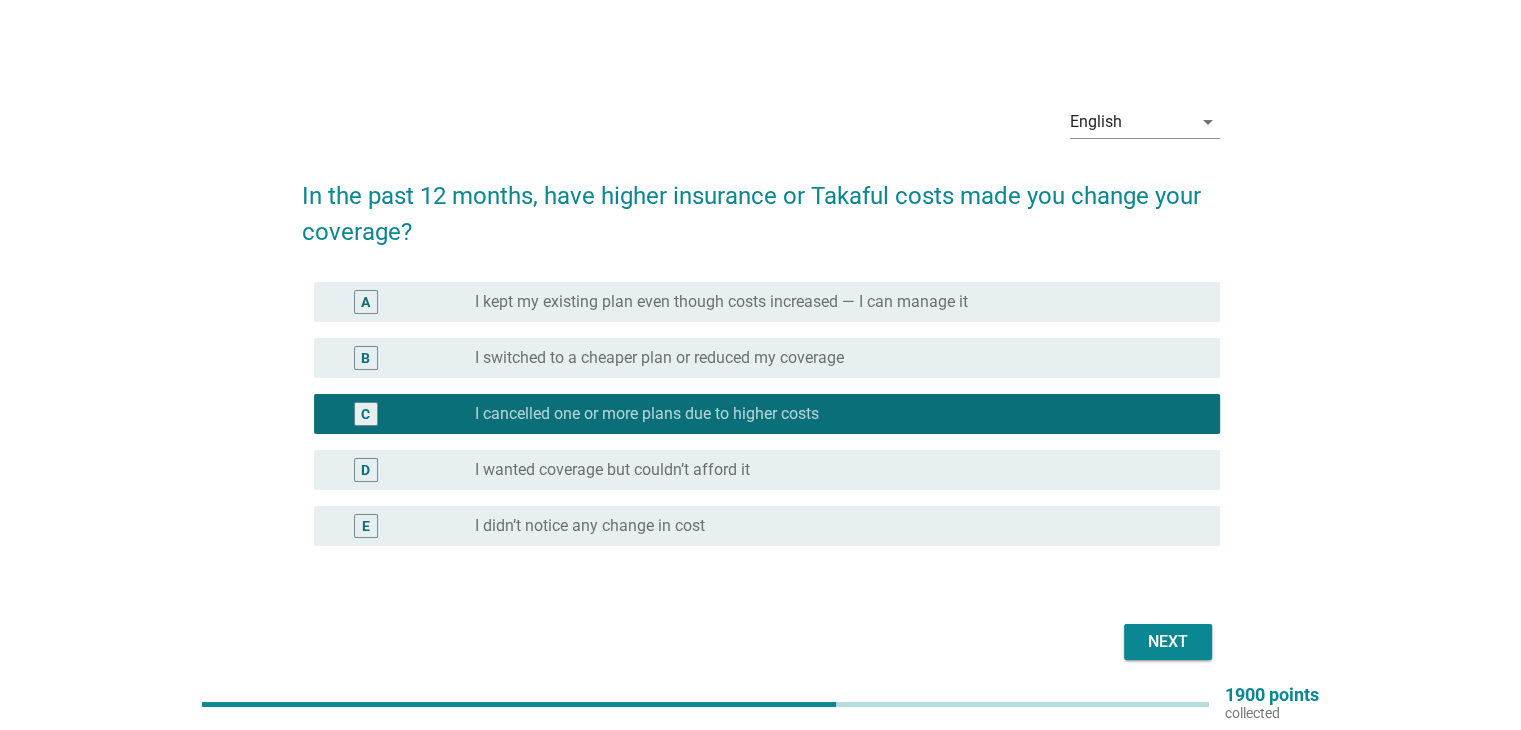 click on "radio_button_unchecked I wanted coverage but couldn’t afford it" at bounding box center (831, 470) 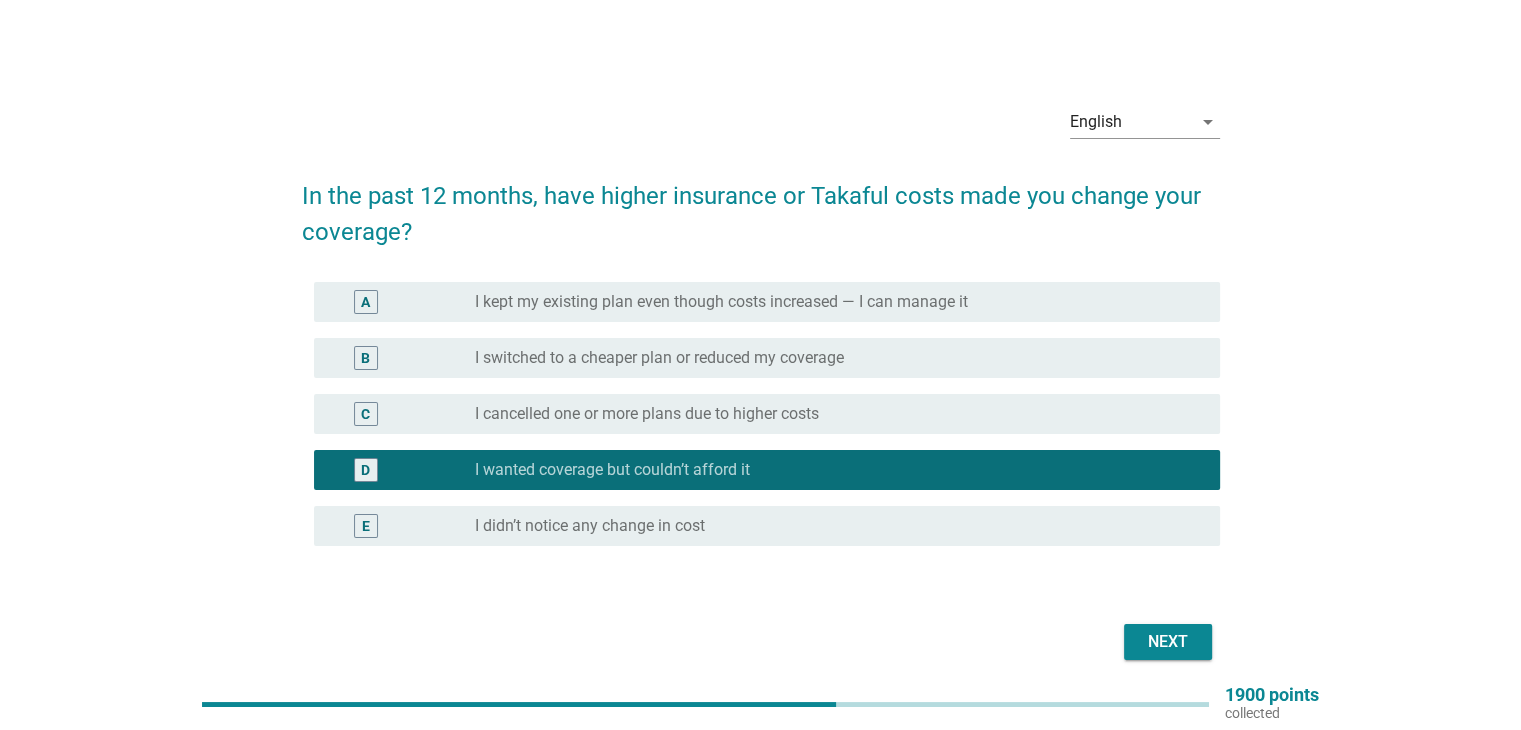 click on "I kept my existing plan even though costs increased — I can manage it" at bounding box center (721, 302) 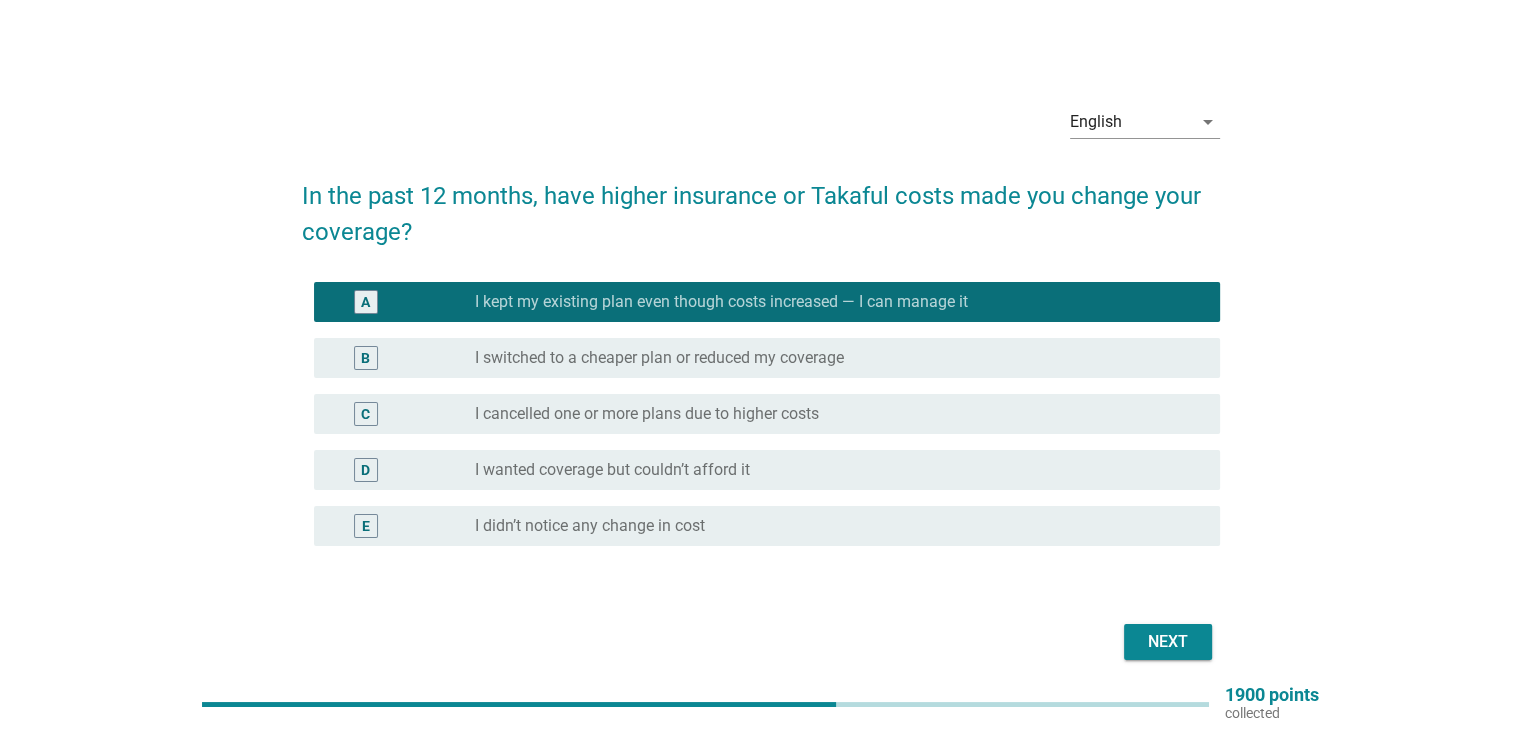 click on "Next" at bounding box center [1168, 642] 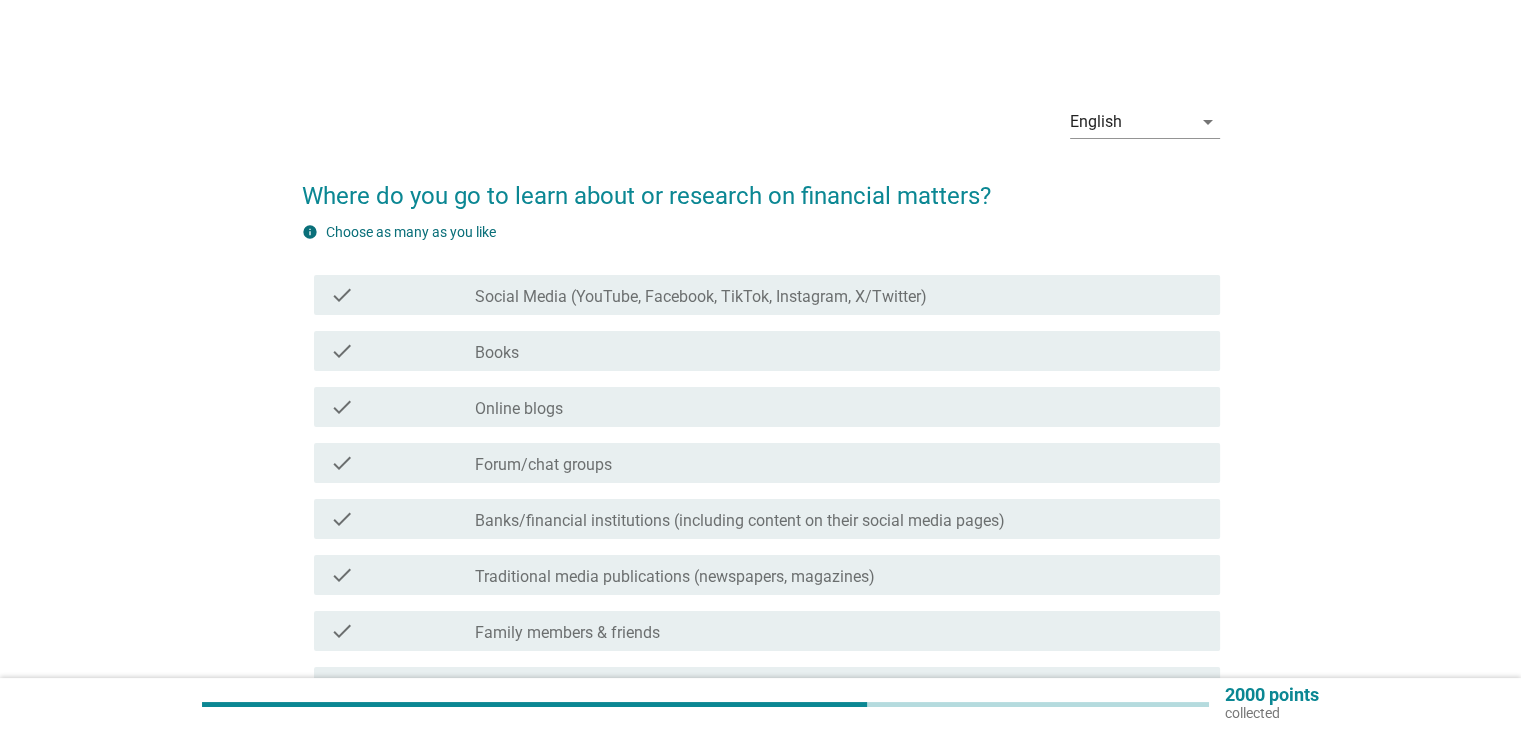 click on "check_box_outline_blank Social Media (YouTube, Facebook, TikTok, Instagram, X/Twitter)" at bounding box center (839, 295) 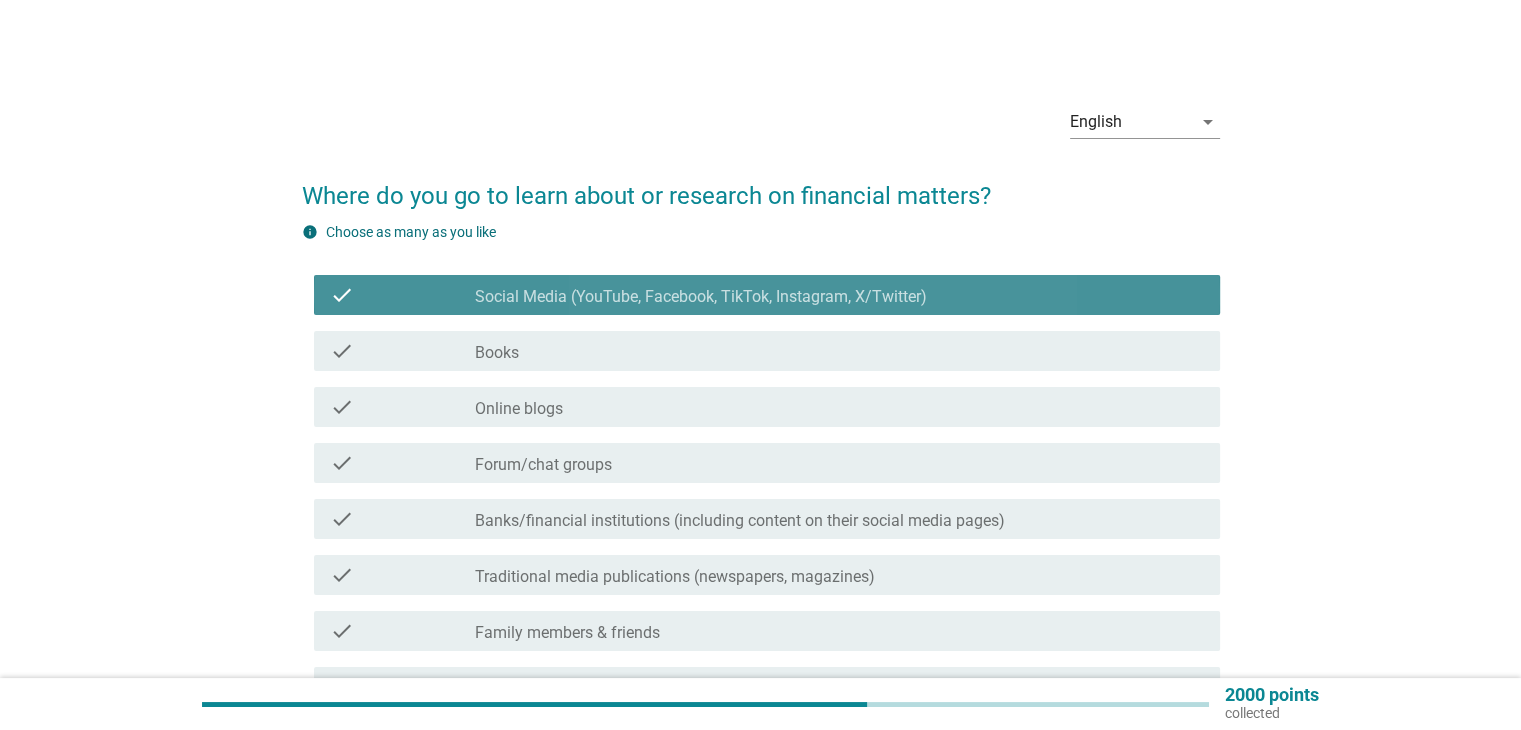 click on "check_box_outline_blank Books" at bounding box center [839, 351] 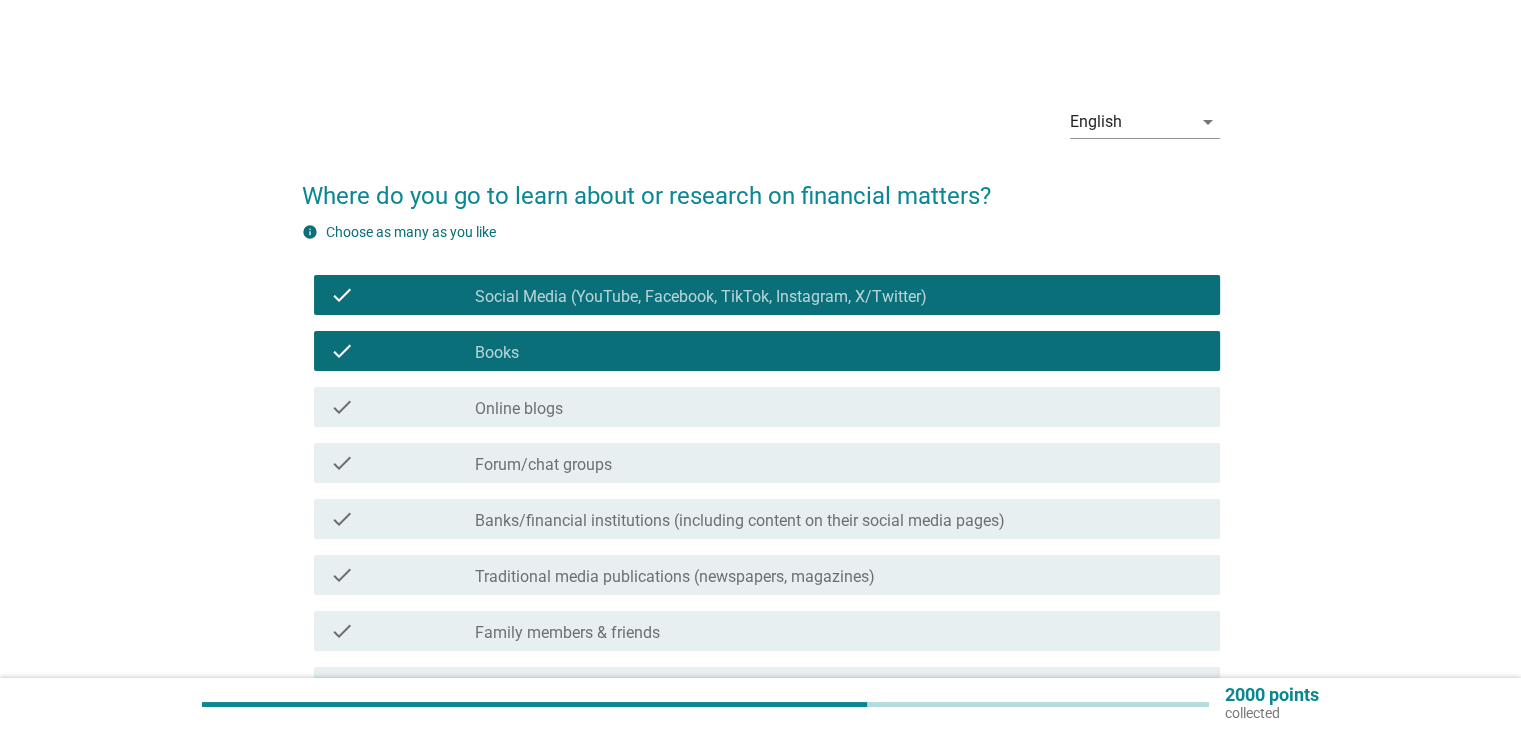 click on "check     check_box_outline_blank Online blogs" at bounding box center (761, 407) 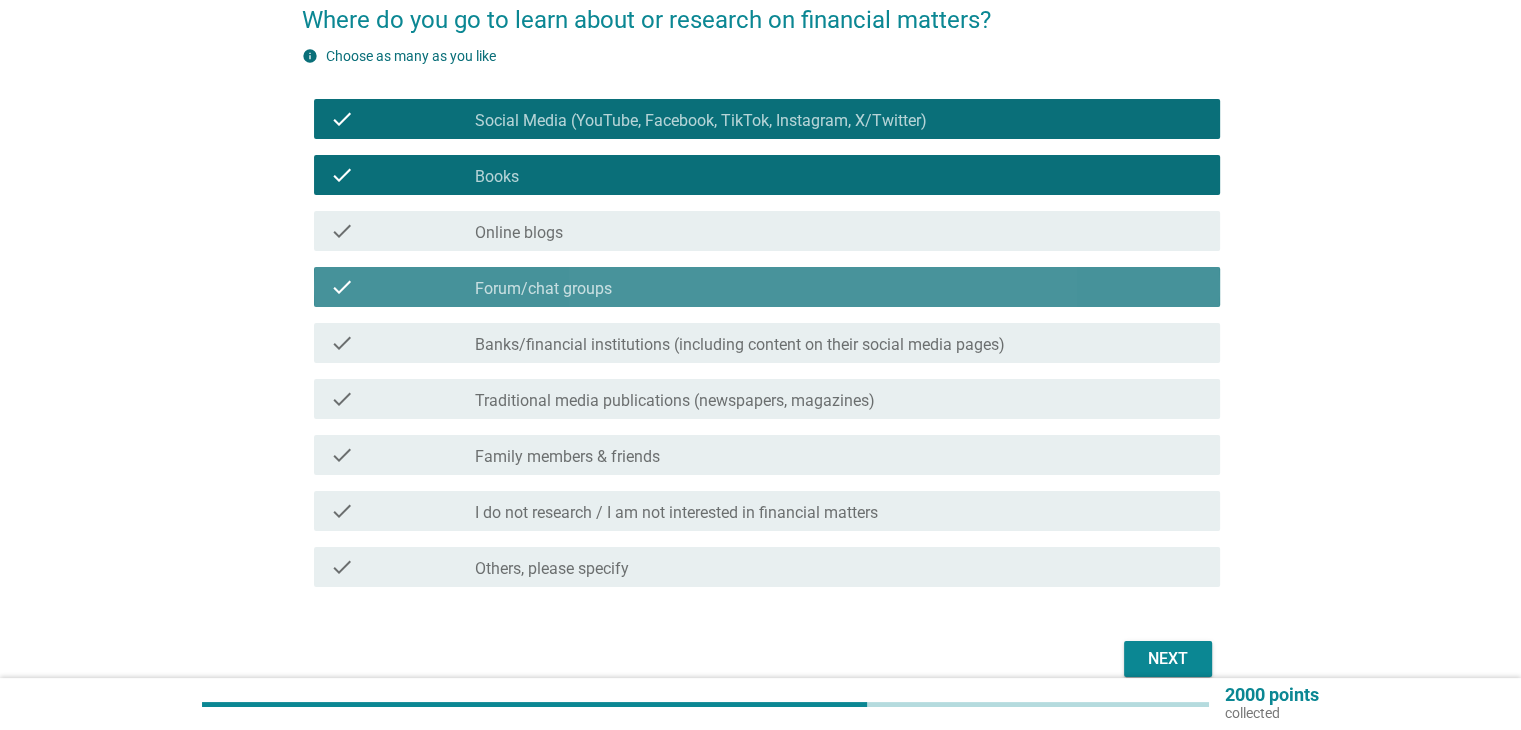 scroll, scrollTop: 271, scrollLeft: 0, axis: vertical 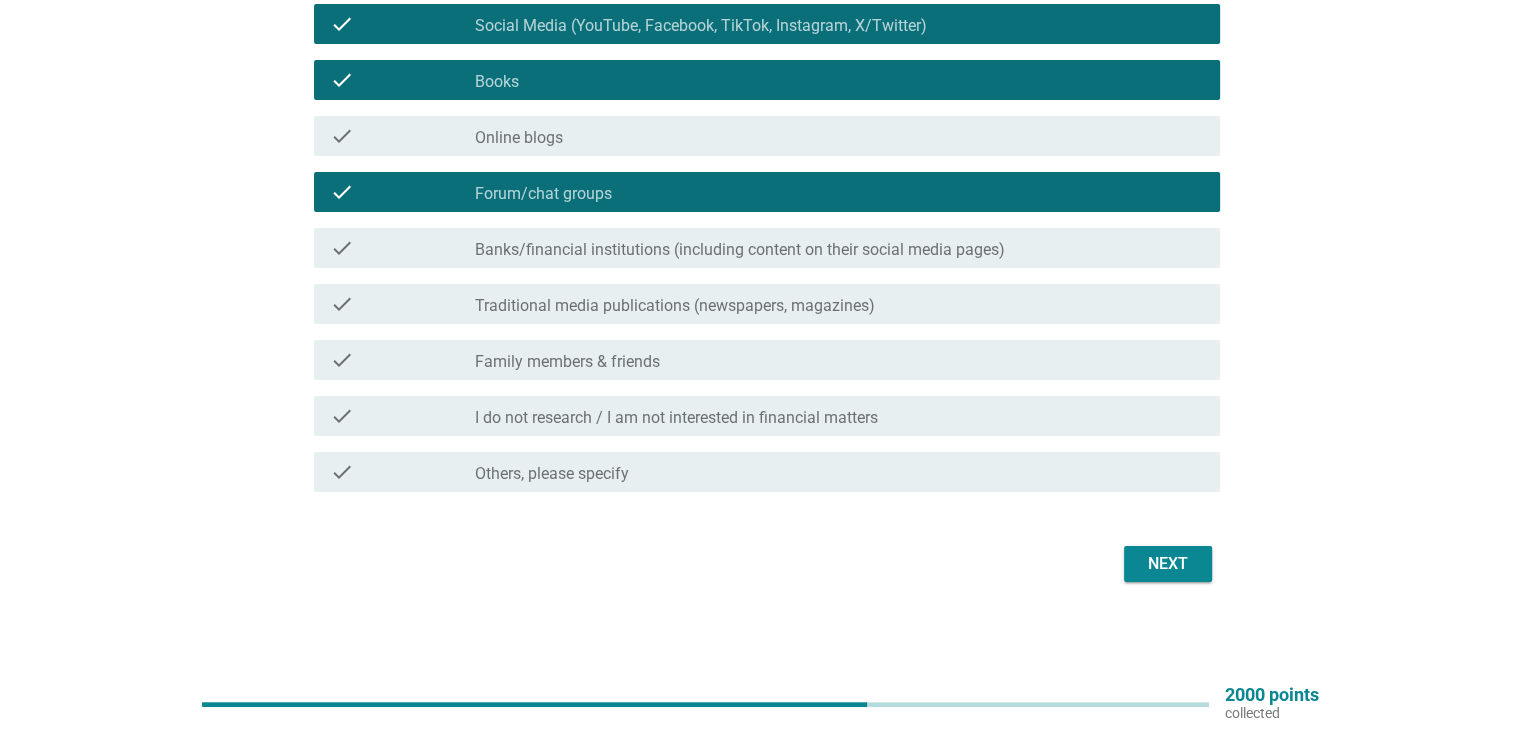 click on "Next" at bounding box center (1168, 564) 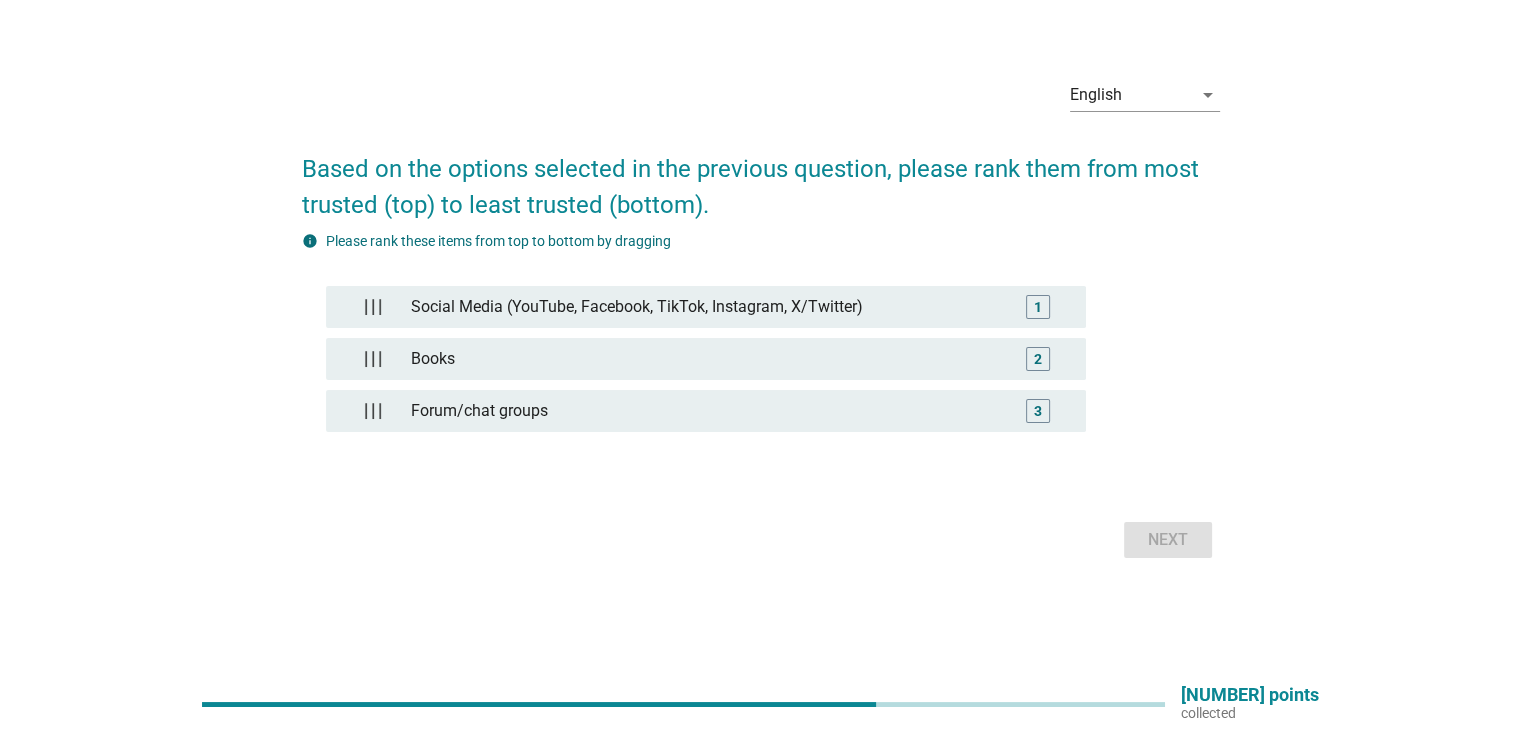 scroll, scrollTop: 0, scrollLeft: 0, axis: both 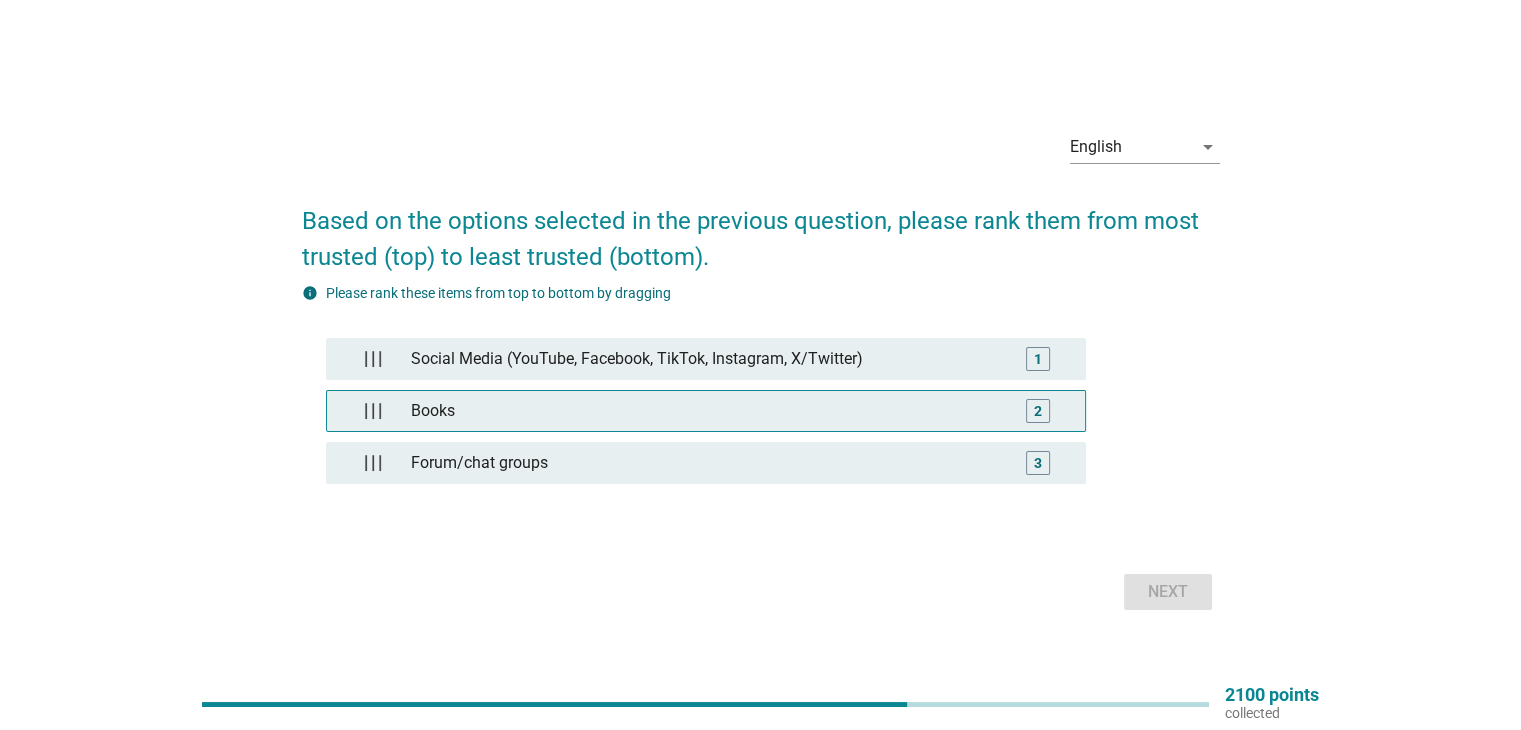 type 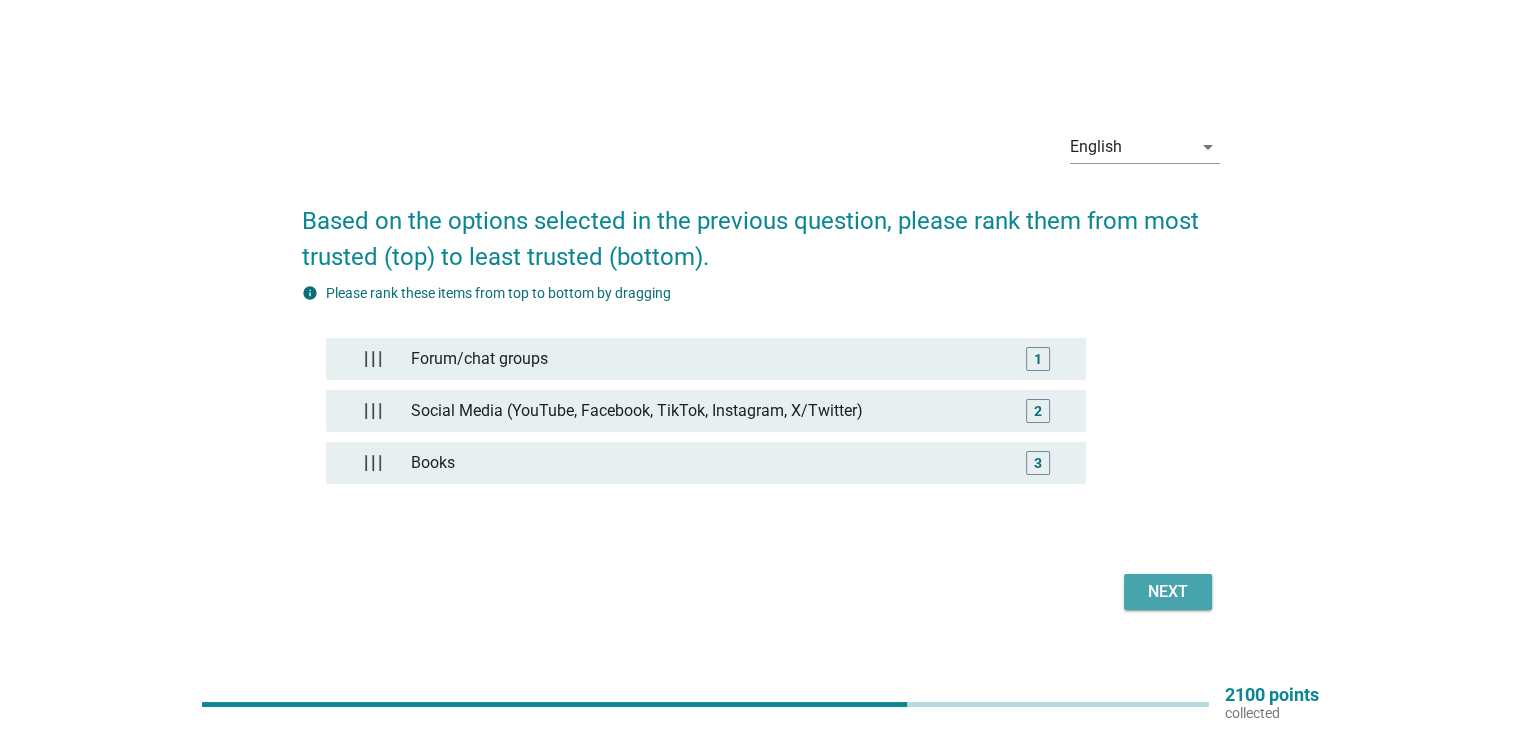 click on "Next" at bounding box center (1168, 592) 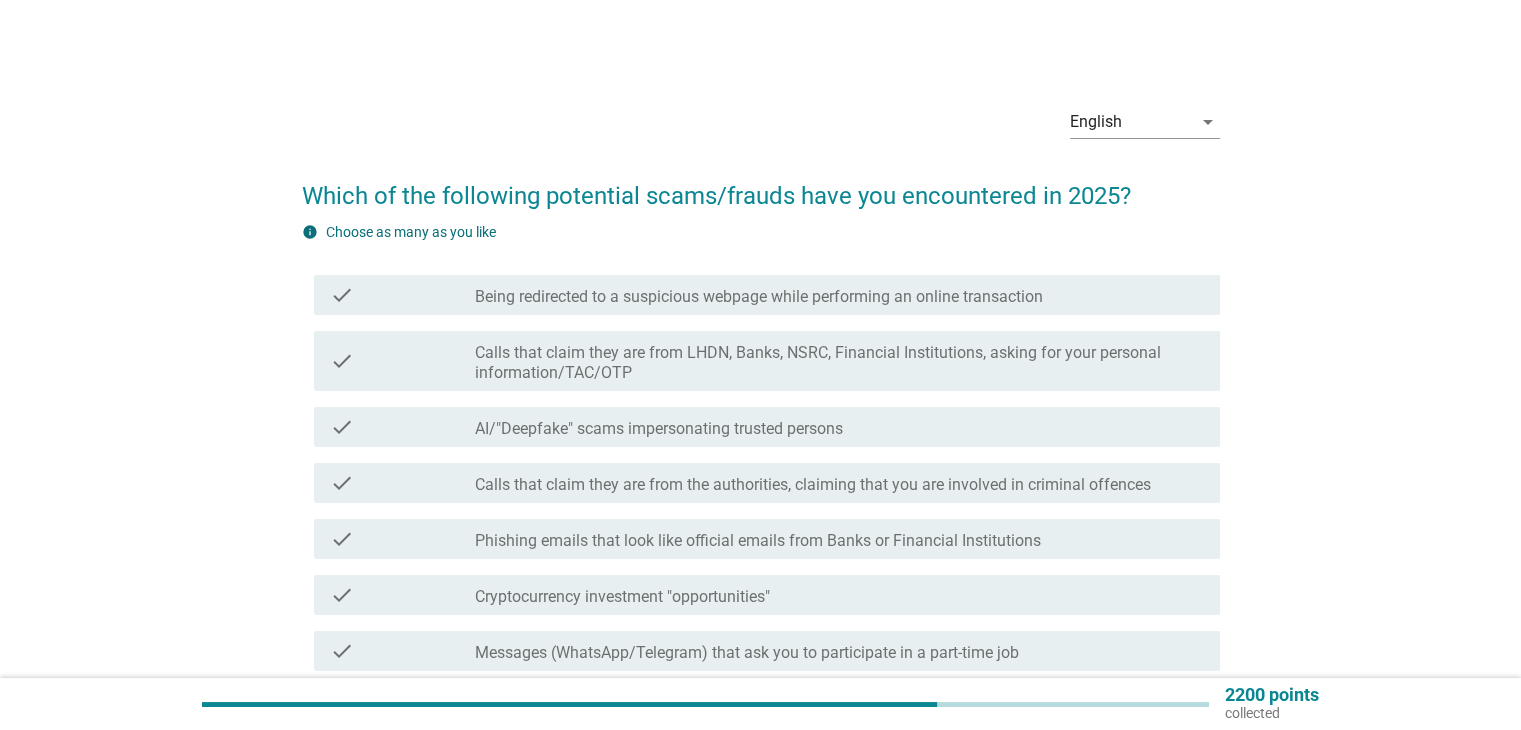 click on "Calls that claim they are from LHDN, Banks, NSRC, Financial Institutions, asking for your personal information/TAC/OTP" at bounding box center [839, 363] 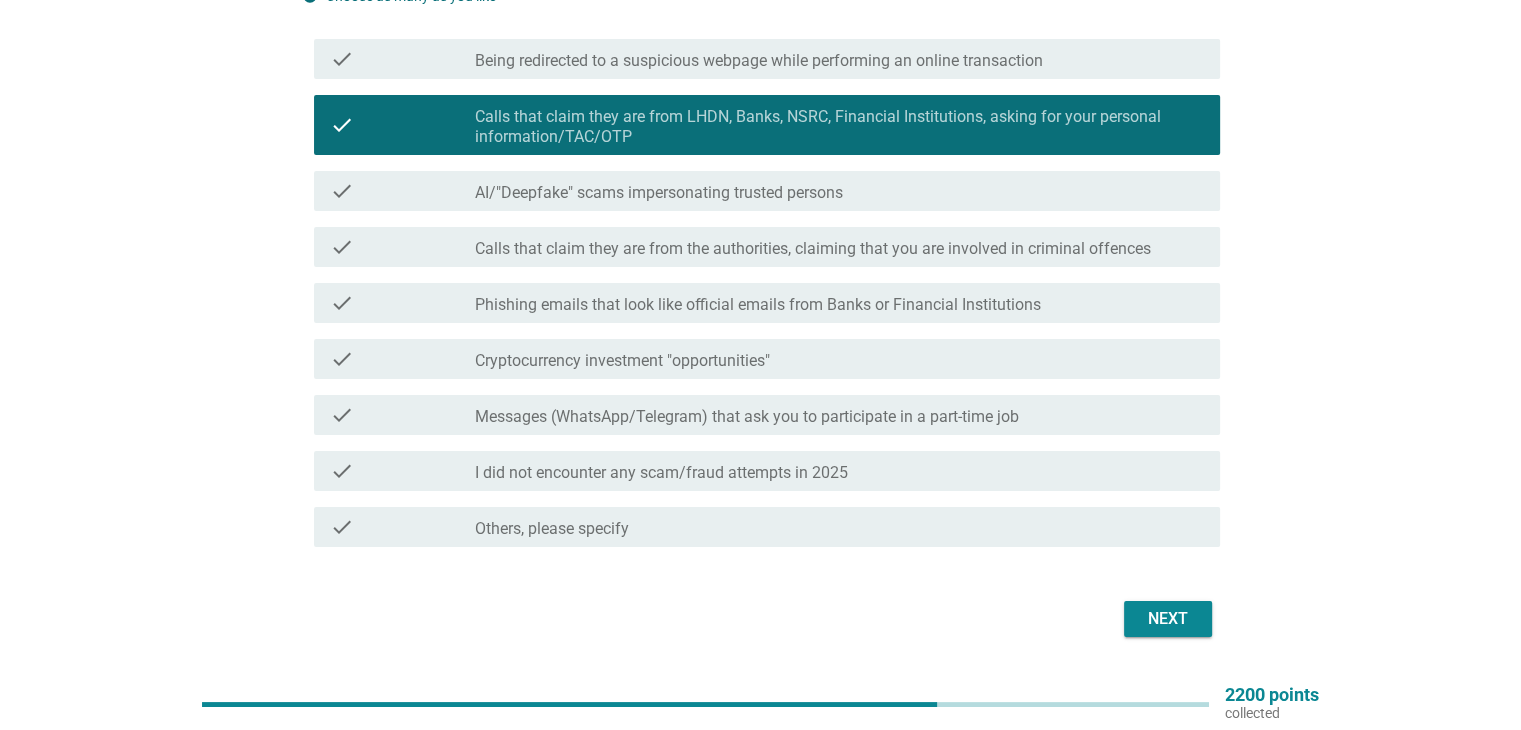 scroll, scrollTop: 191, scrollLeft: 0, axis: vertical 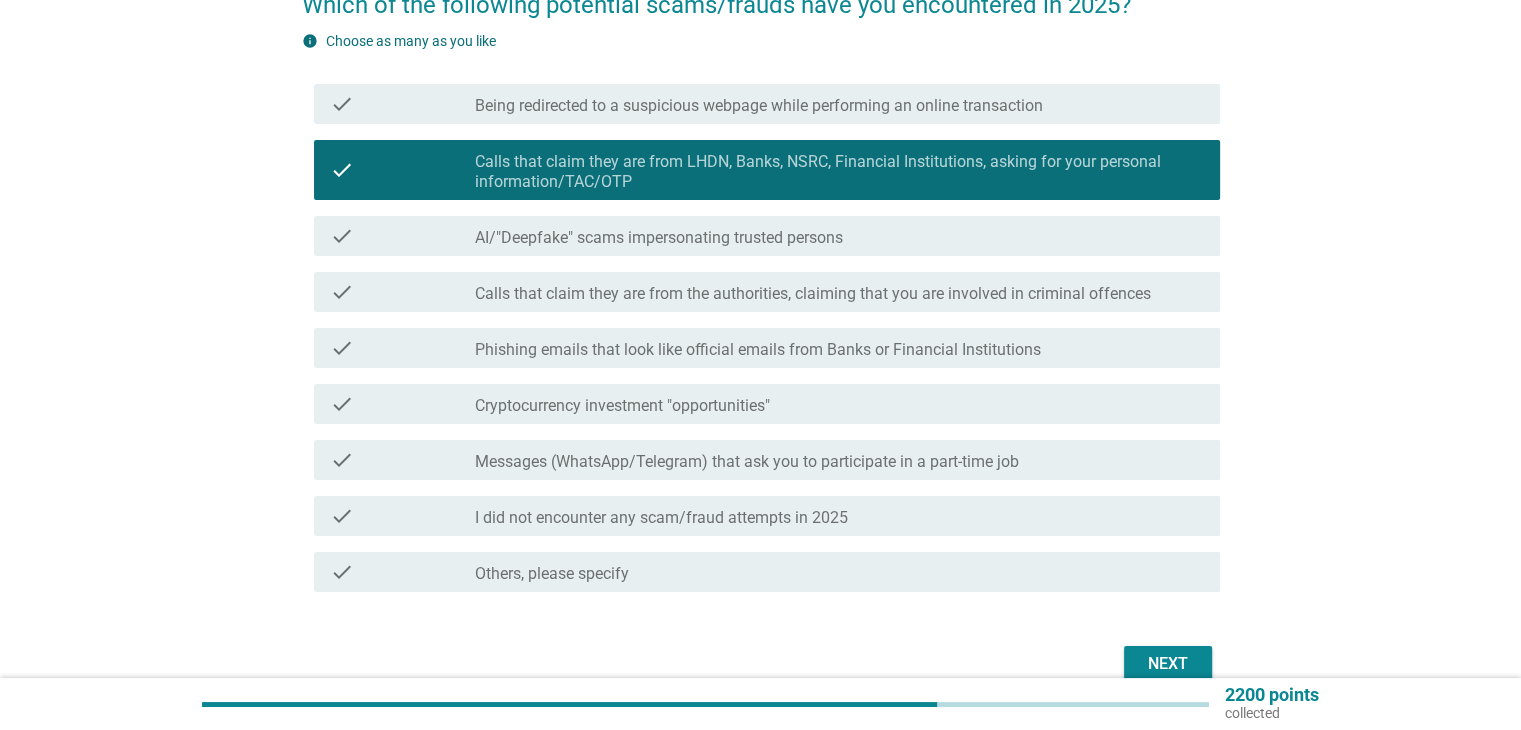 click on "check     check_box_outline_blank Being redirected to a suspicious webpage while performing an online transaction" at bounding box center [767, 104] 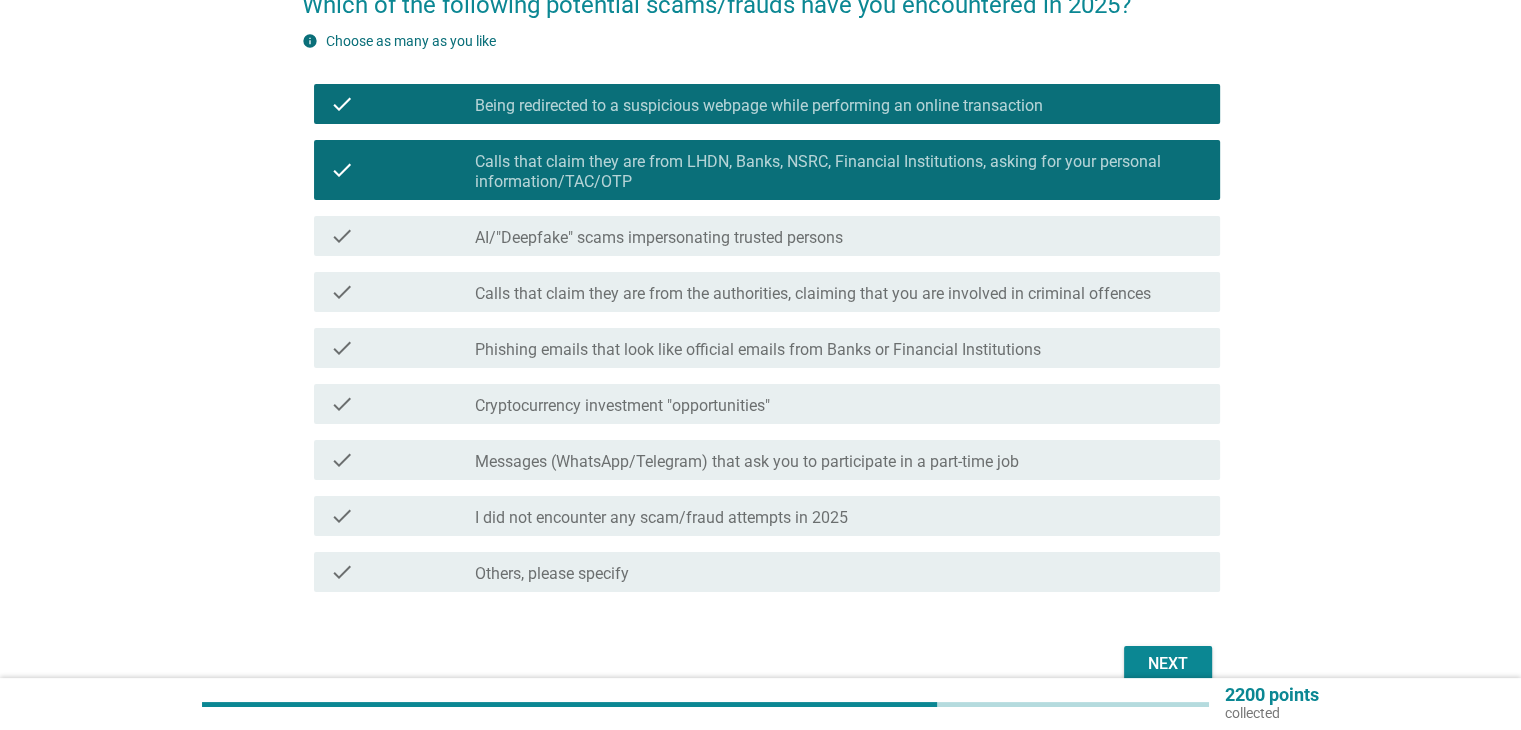 click on "AI/"Deepfake" scams impersonating trusted persons" at bounding box center [659, 238] 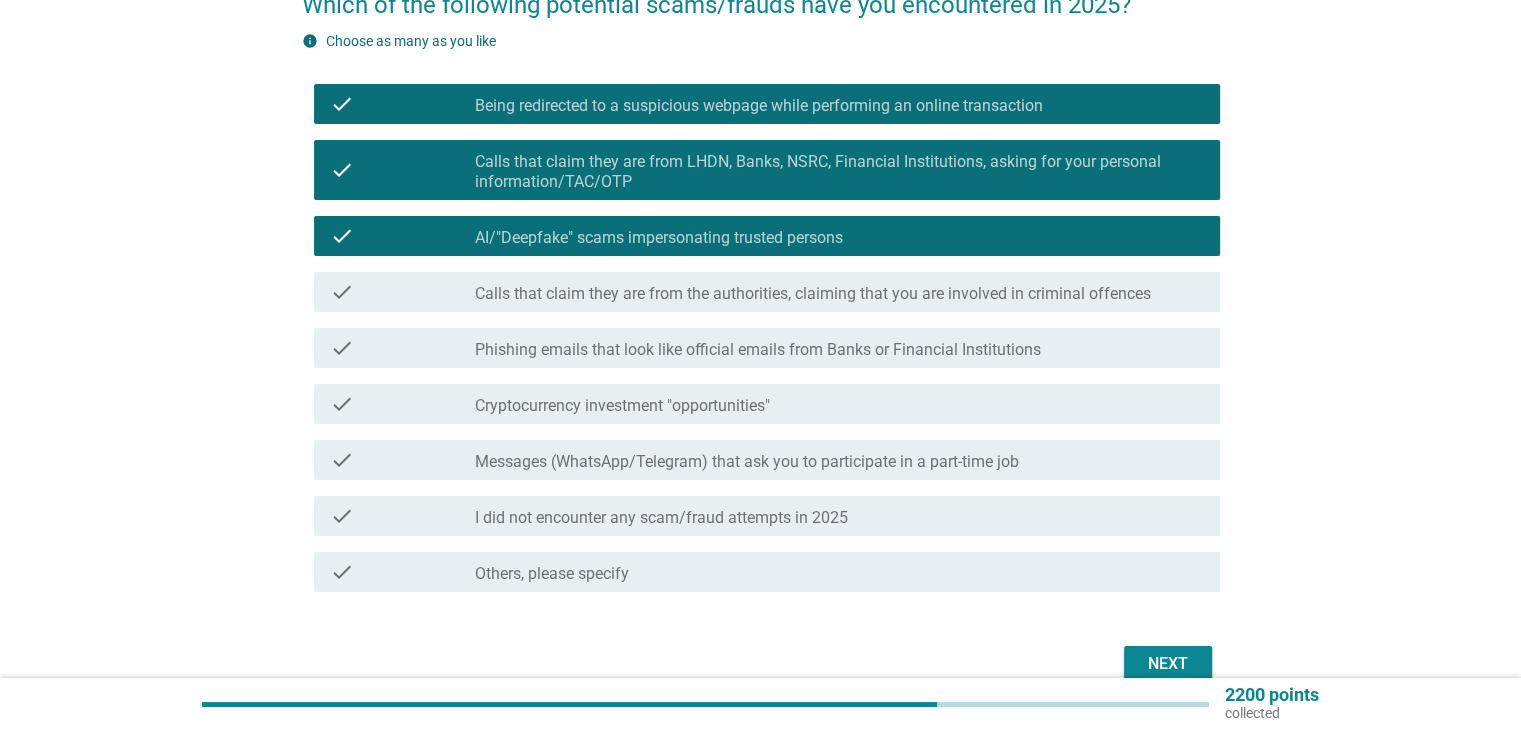 click on "Calls that claim they are from the authorities, claiming that you are involved in criminal offences" at bounding box center (813, 294) 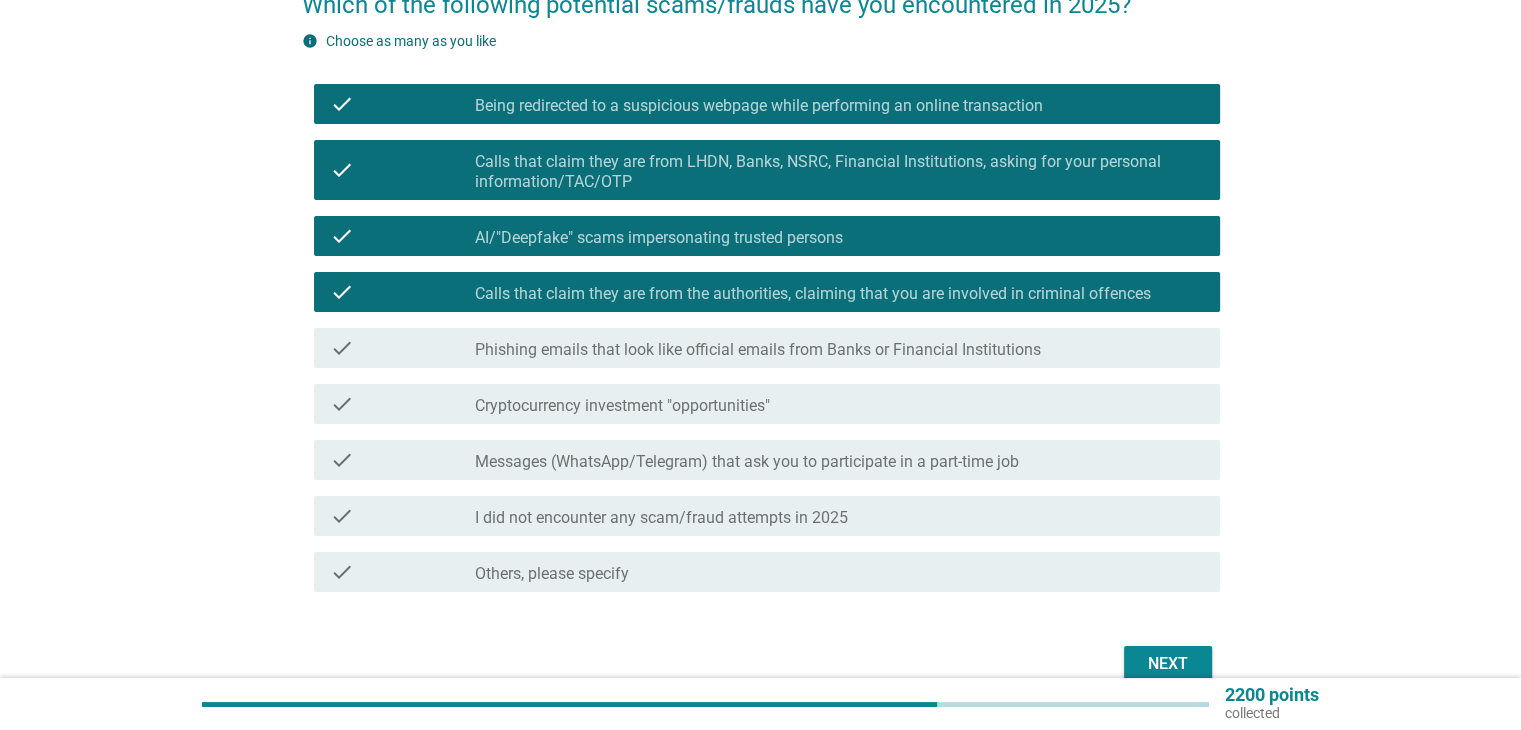 click on "Which of the following potential scams/frauds have you encountered in [YEAR]?     info   Choose as many as you like   check     check_box_outline_blank Being redirected to a suspicious webpage while performing an online transaction    check     check_box Calls that claim they are from LHDN, Banks, NSRC, Financial Institutions, asking for your personal information/TAC/OTP    check     check_box AI/"Deepfake" scams impersonating trusted persons    check     check_box Calls that claim they are from the authorities, claiming that you are involved in criminal offences    check     check_box_outline_blank Phishing emails that look like official emails from Banks or Financial Institutions    check     check_box Cryptocurrency investment "opportunities"    check     check_box Messages (WhatsApp/Telegram) that ask you to participate in a part-time job    check     check_box_outline_blank I did not encounter any scam/fraud attempts in [YEAR]    check     check_box_outline_blank       Next" at bounding box center [761, 327] 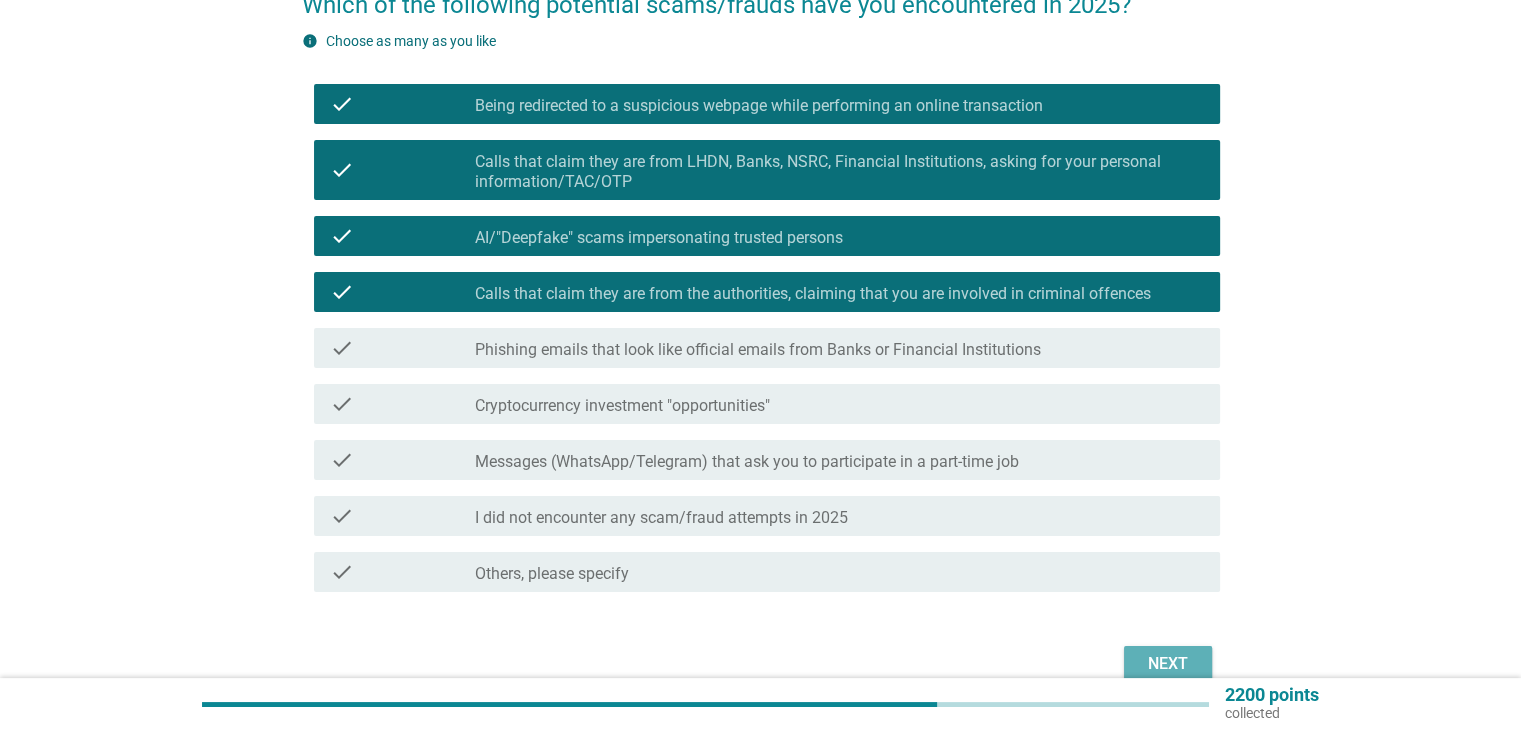 click on "Next" at bounding box center (1168, 664) 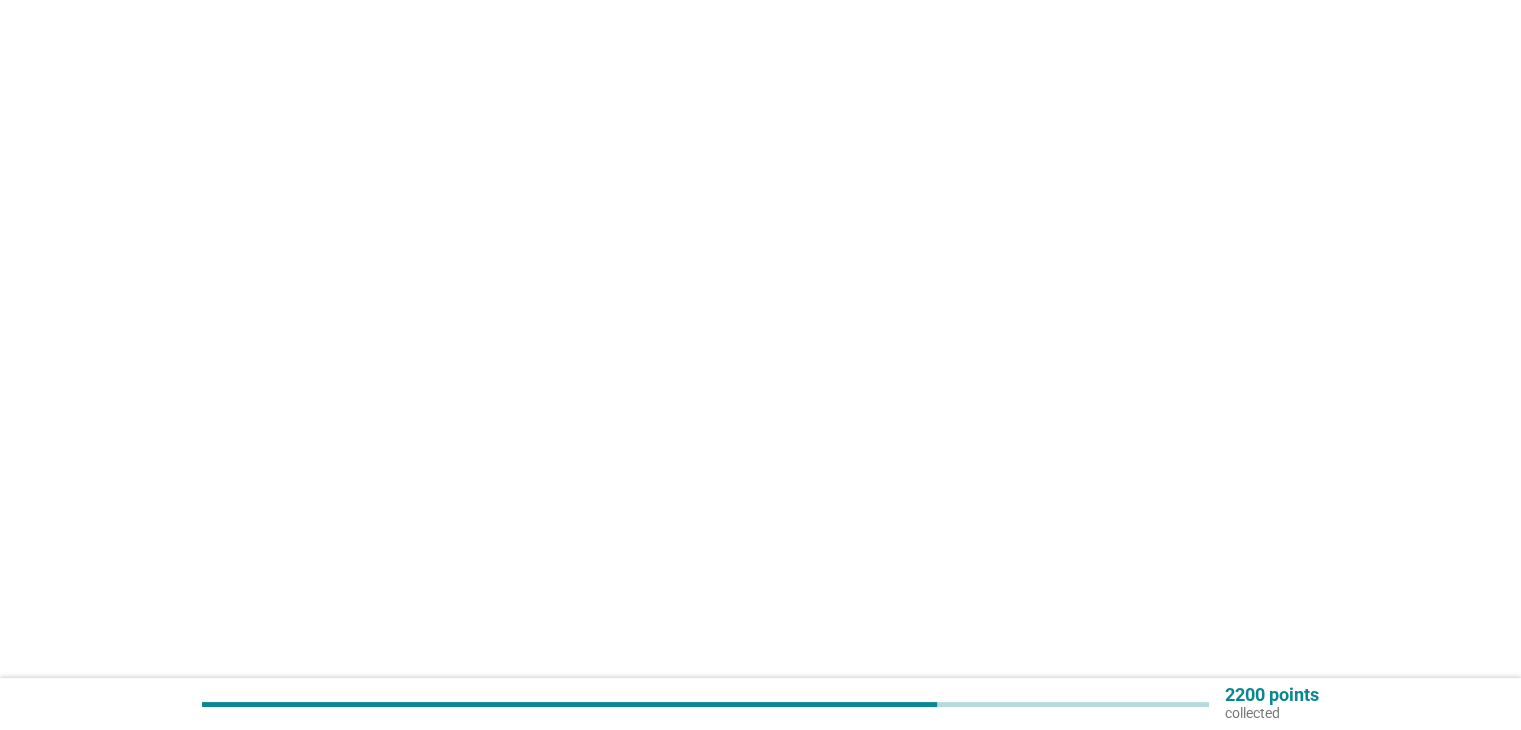 scroll, scrollTop: 0, scrollLeft: 0, axis: both 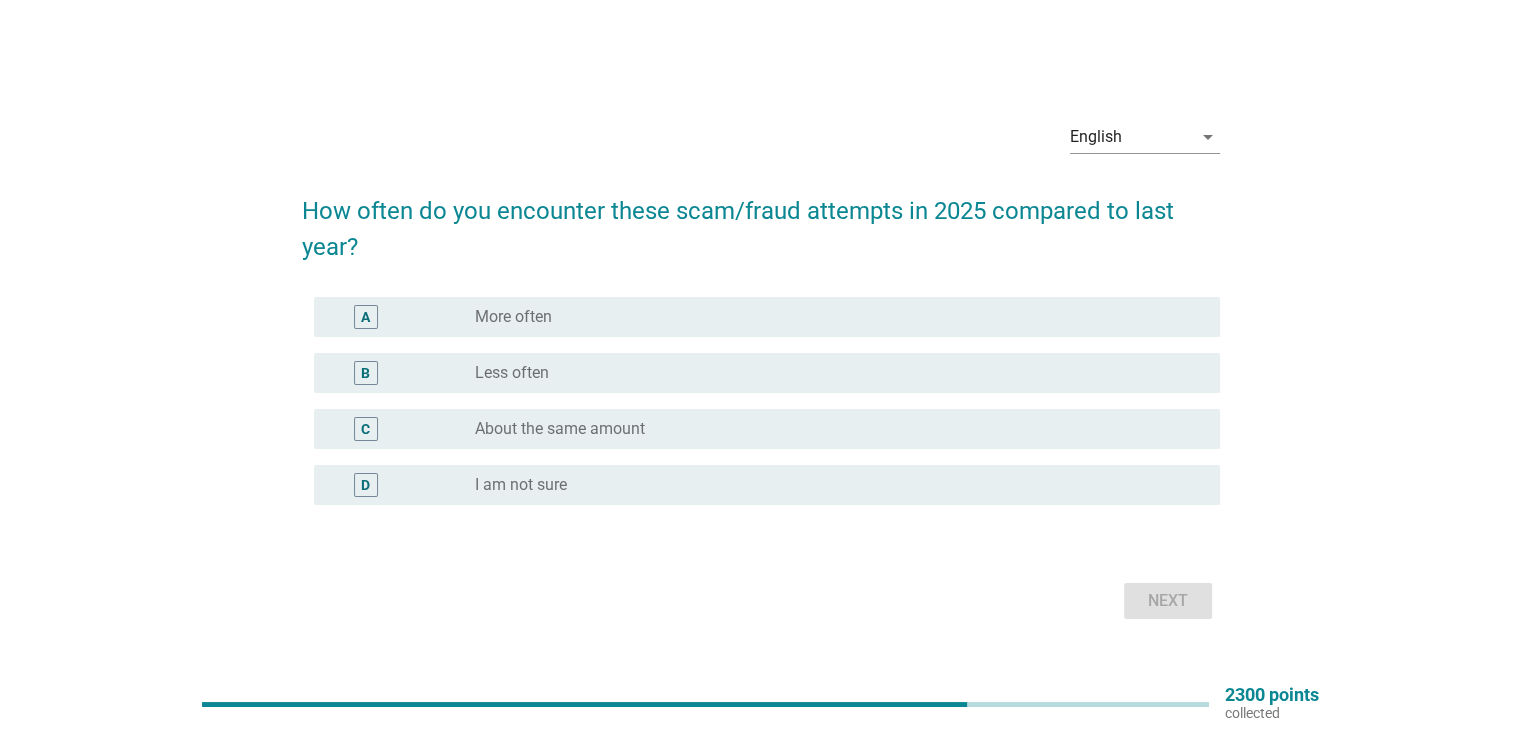 click on "radio_button_unchecked About the same amount" at bounding box center (831, 429) 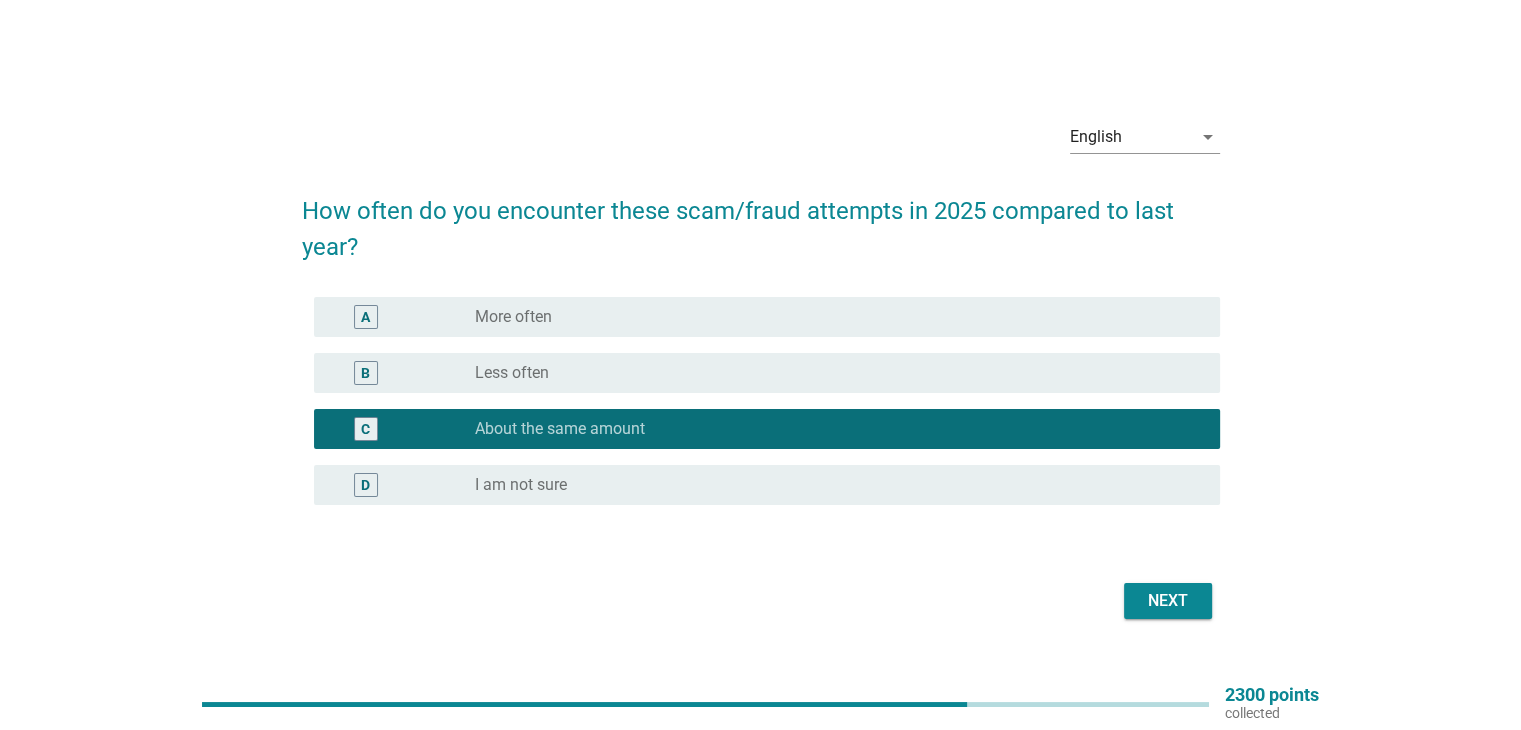 click on "Next" at bounding box center [1168, 601] 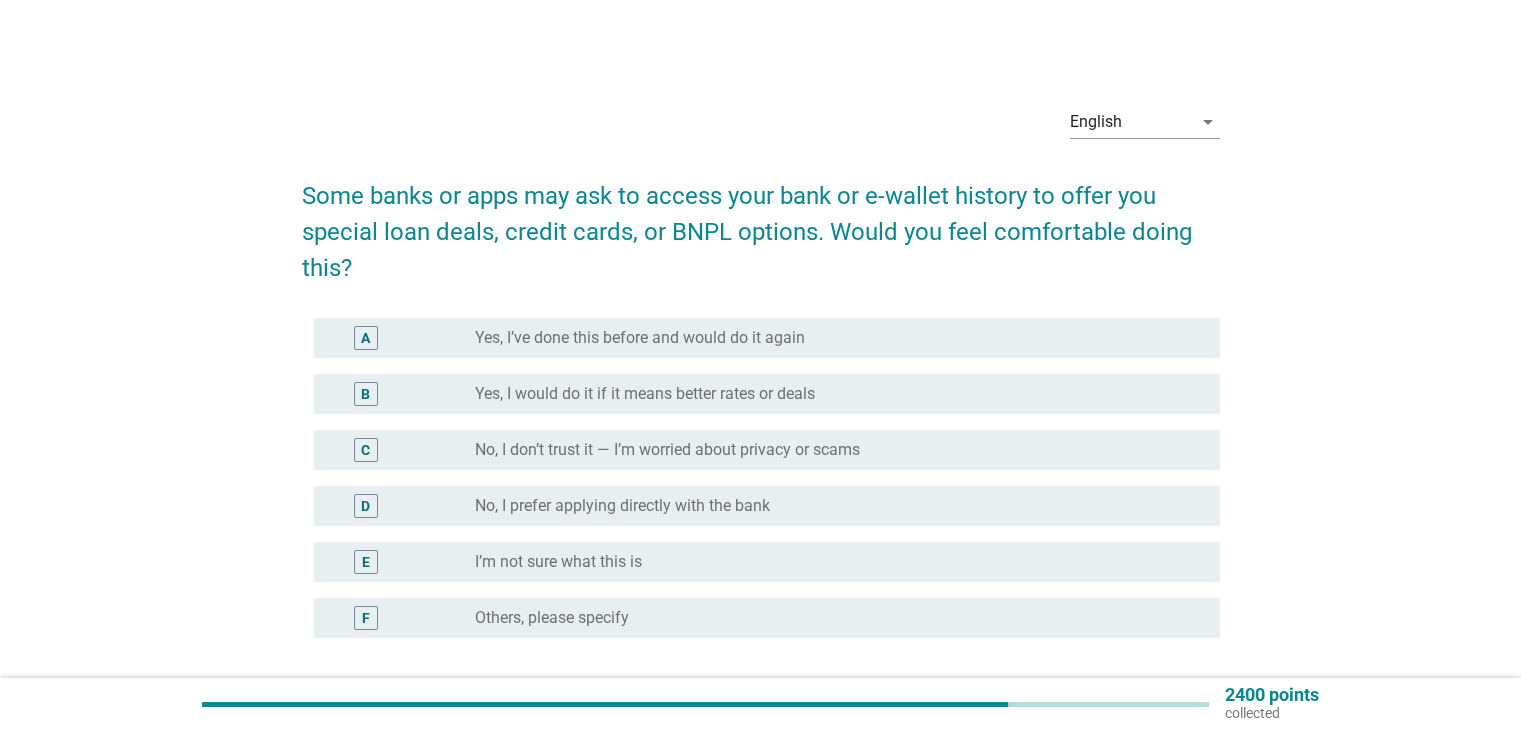 click on "No, I prefer applying directly with the bank" at bounding box center [622, 506] 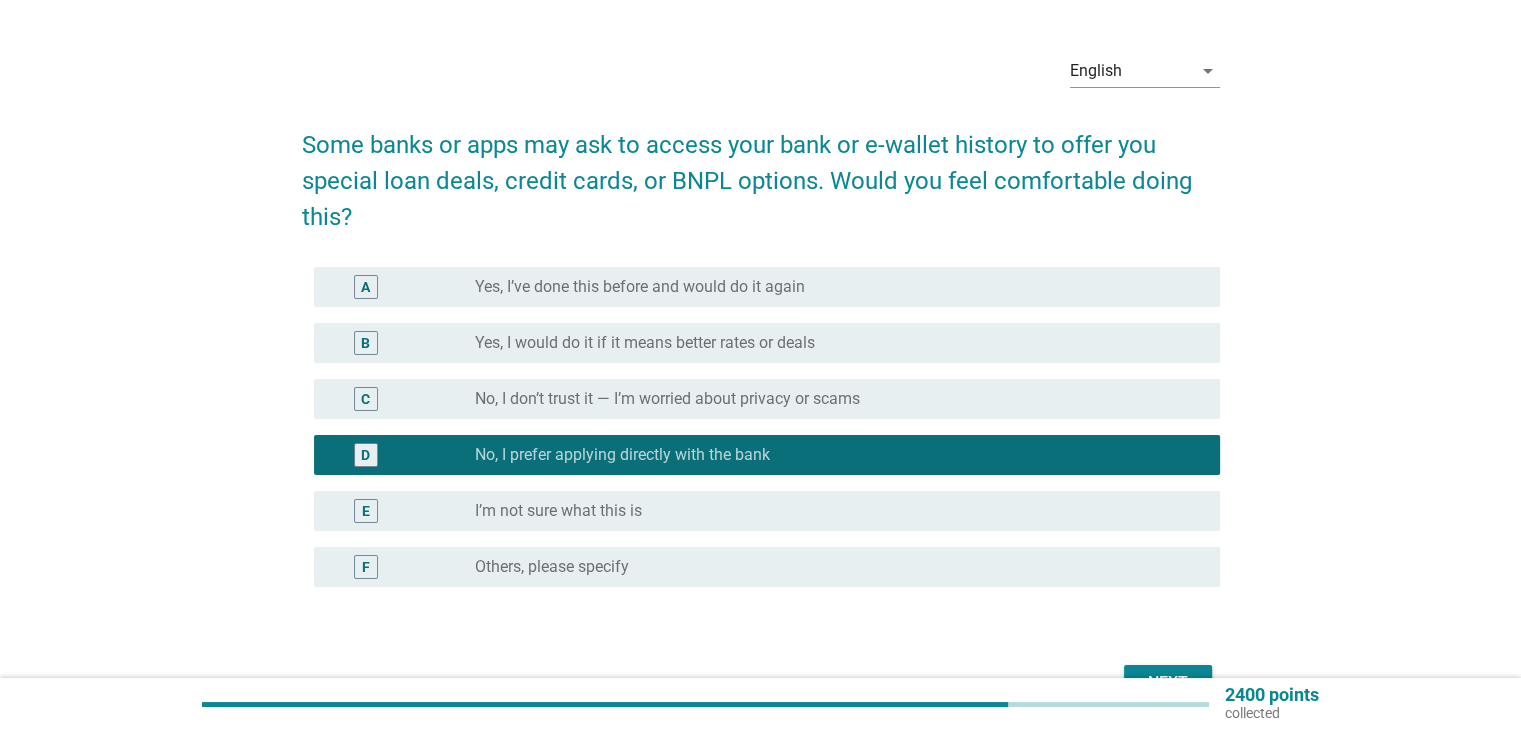 scroll, scrollTop: 100, scrollLeft: 0, axis: vertical 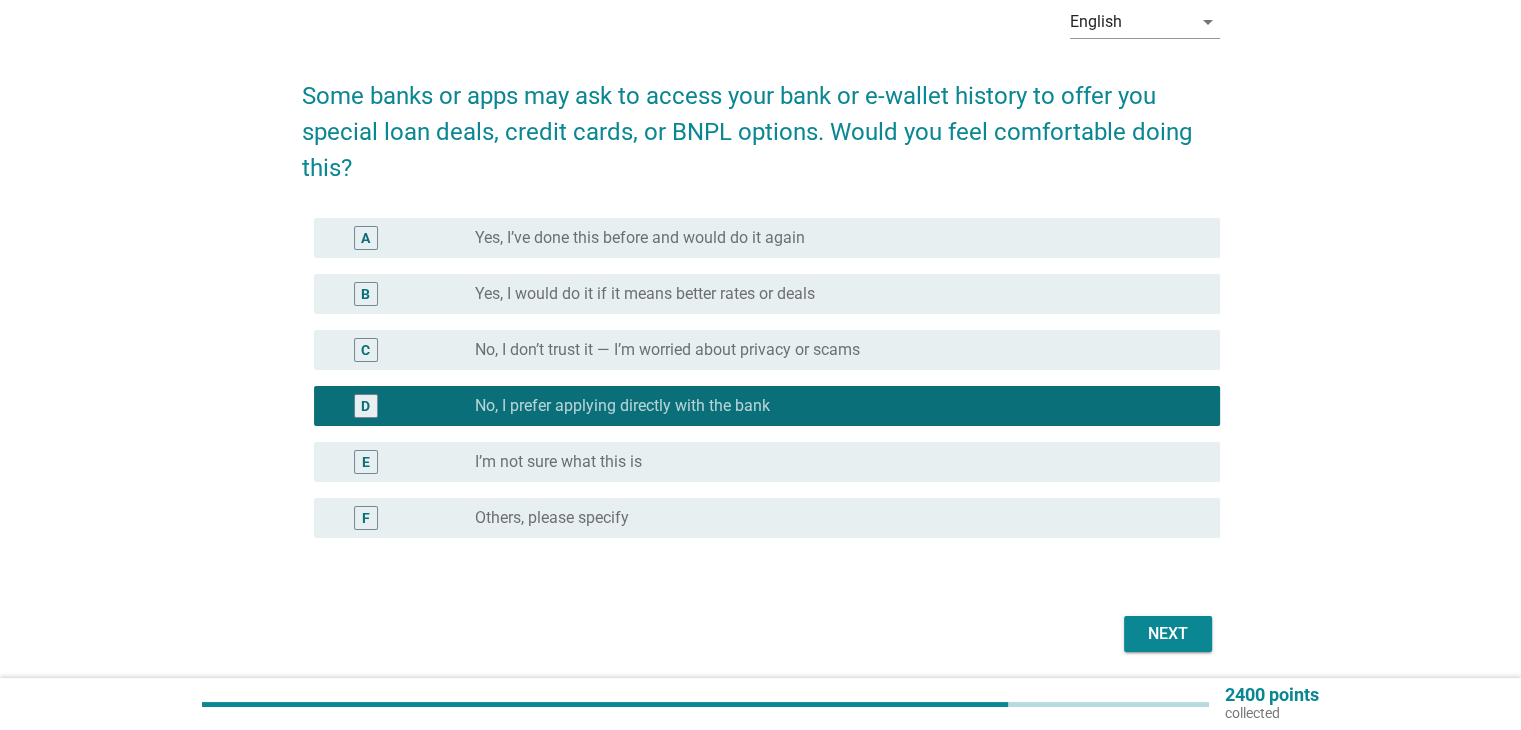 click on "Next" at bounding box center (1168, 634) 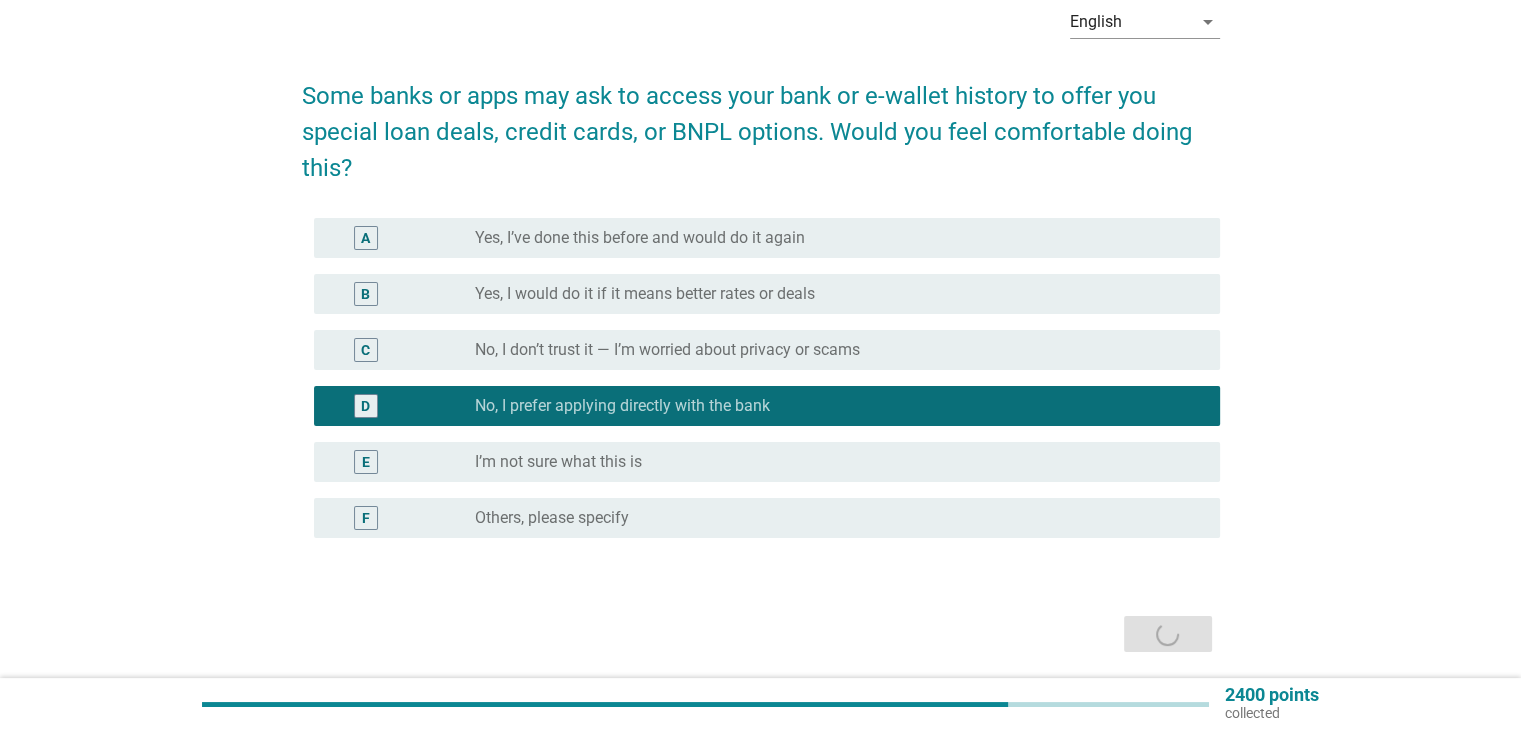 scroll, scrollTop: 0, scrollLeft: 0, axis: both 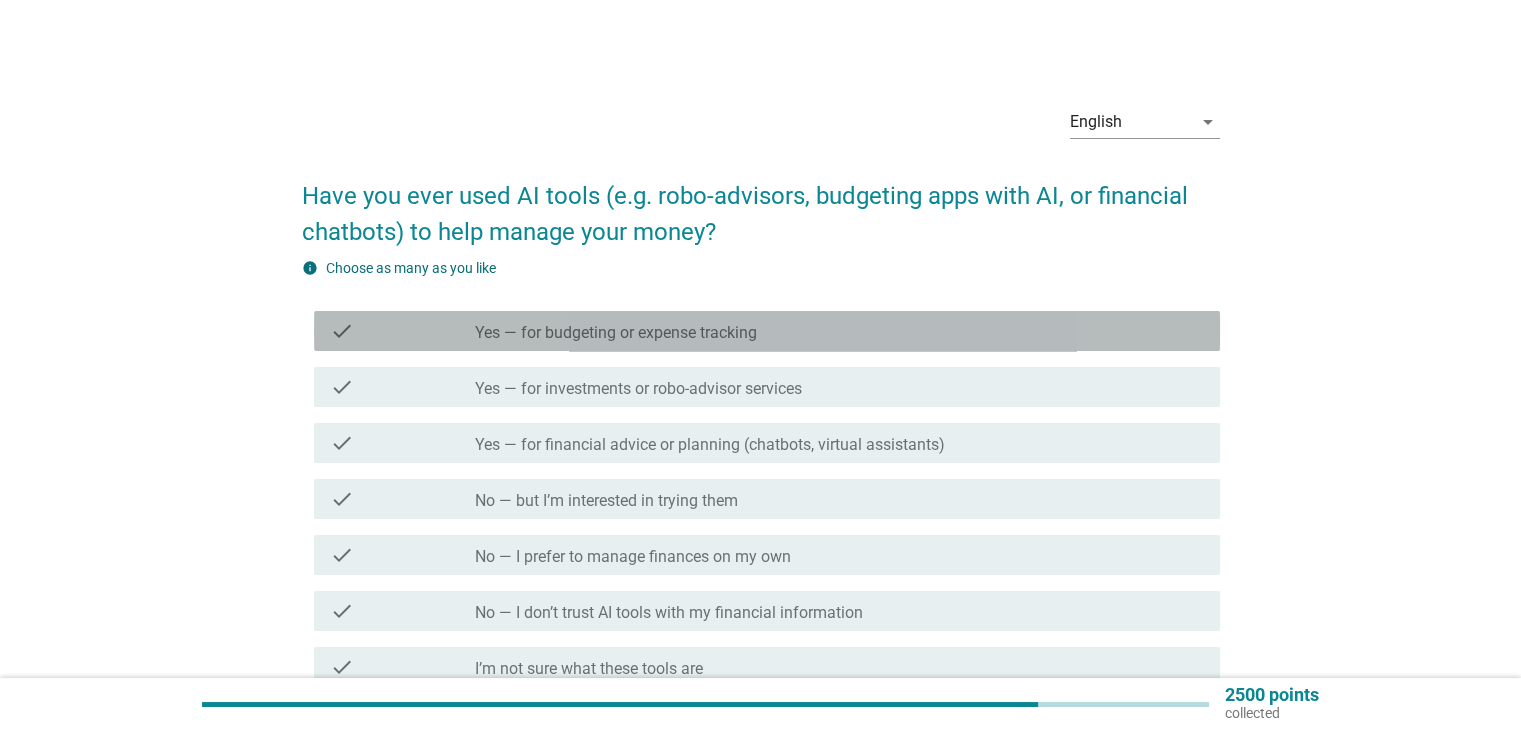 click on "Yes — for budgeting or expense tracking" at bounding box center (616, 333) 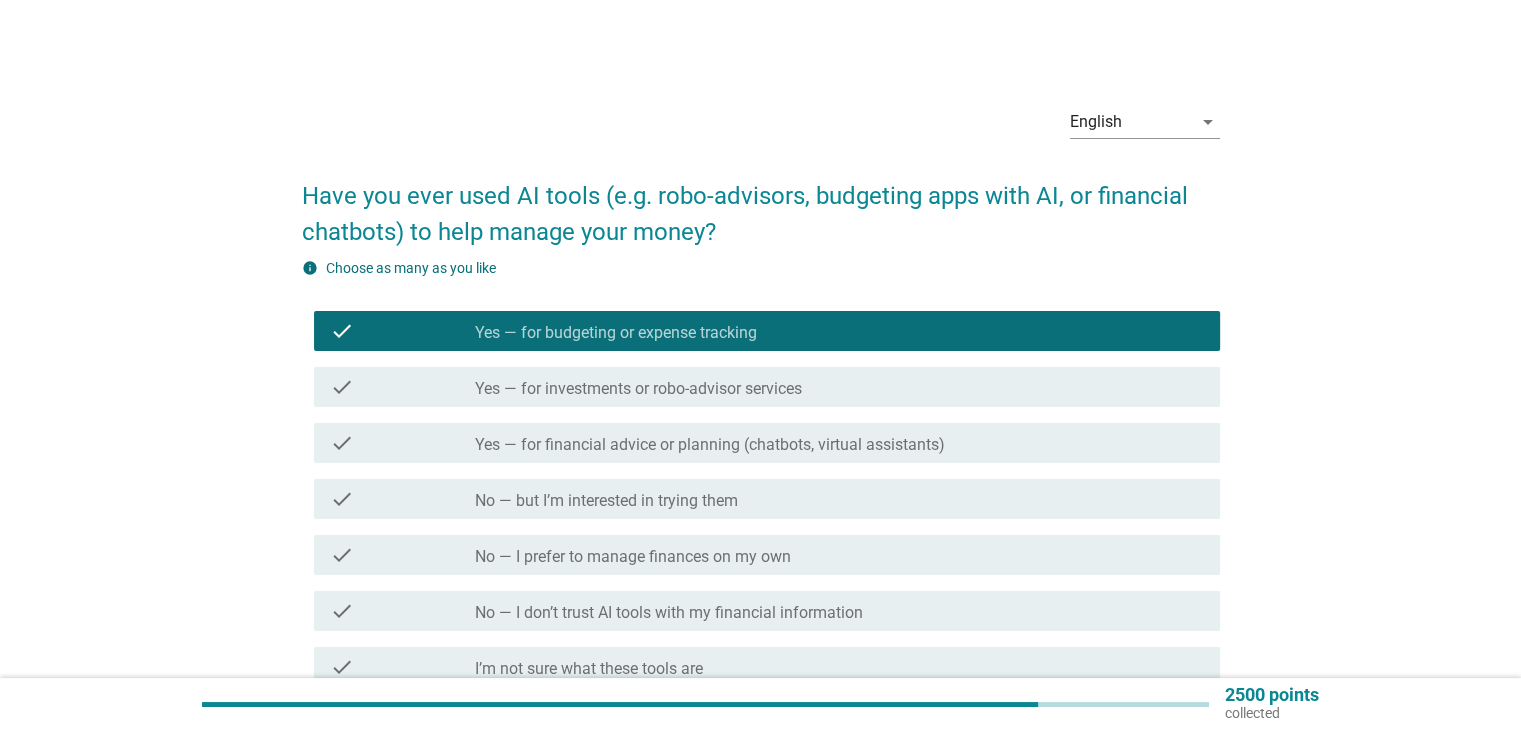 scroll, scrollTop: 251, scrollLeft: 0, axis: vertical 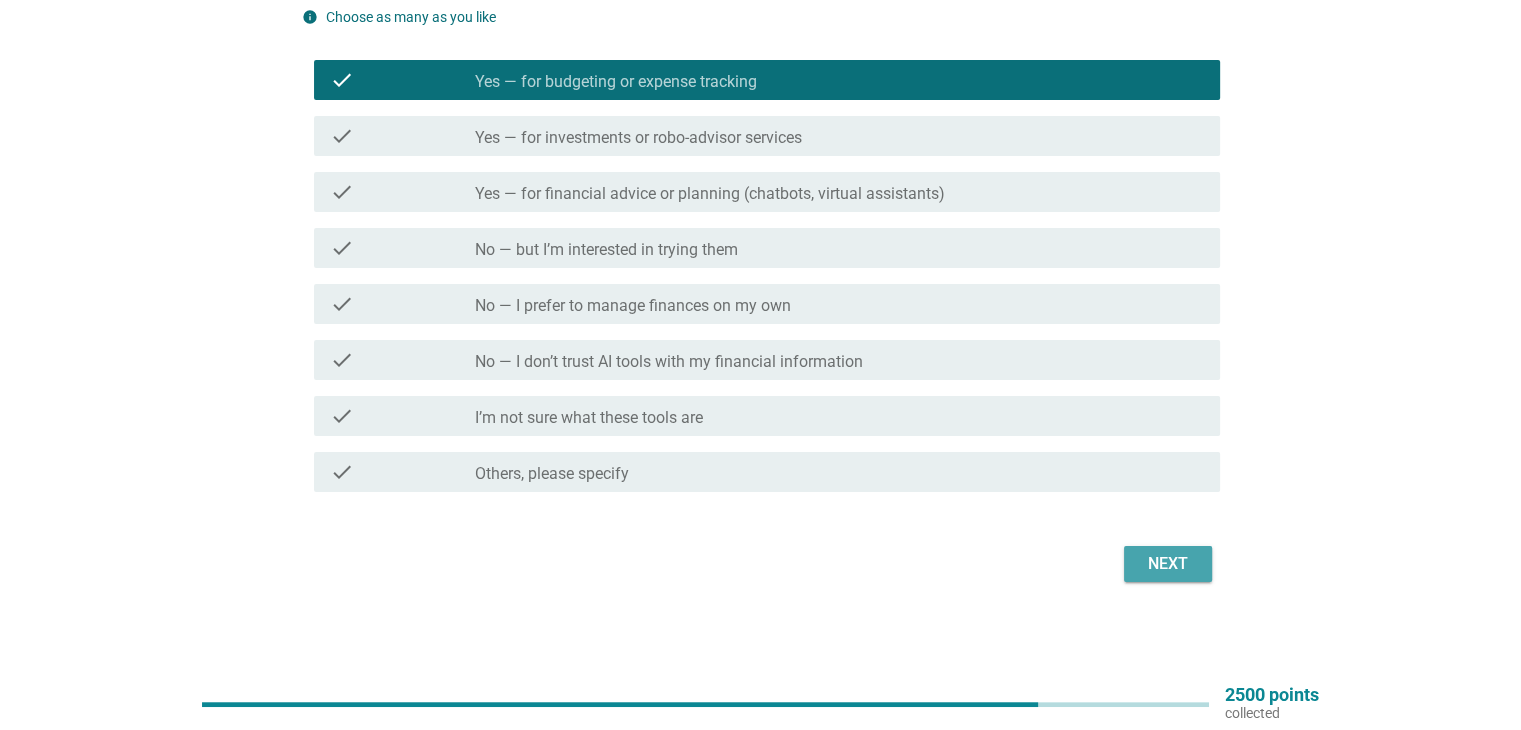 click on "Next" at bounding box center [1168, 564] 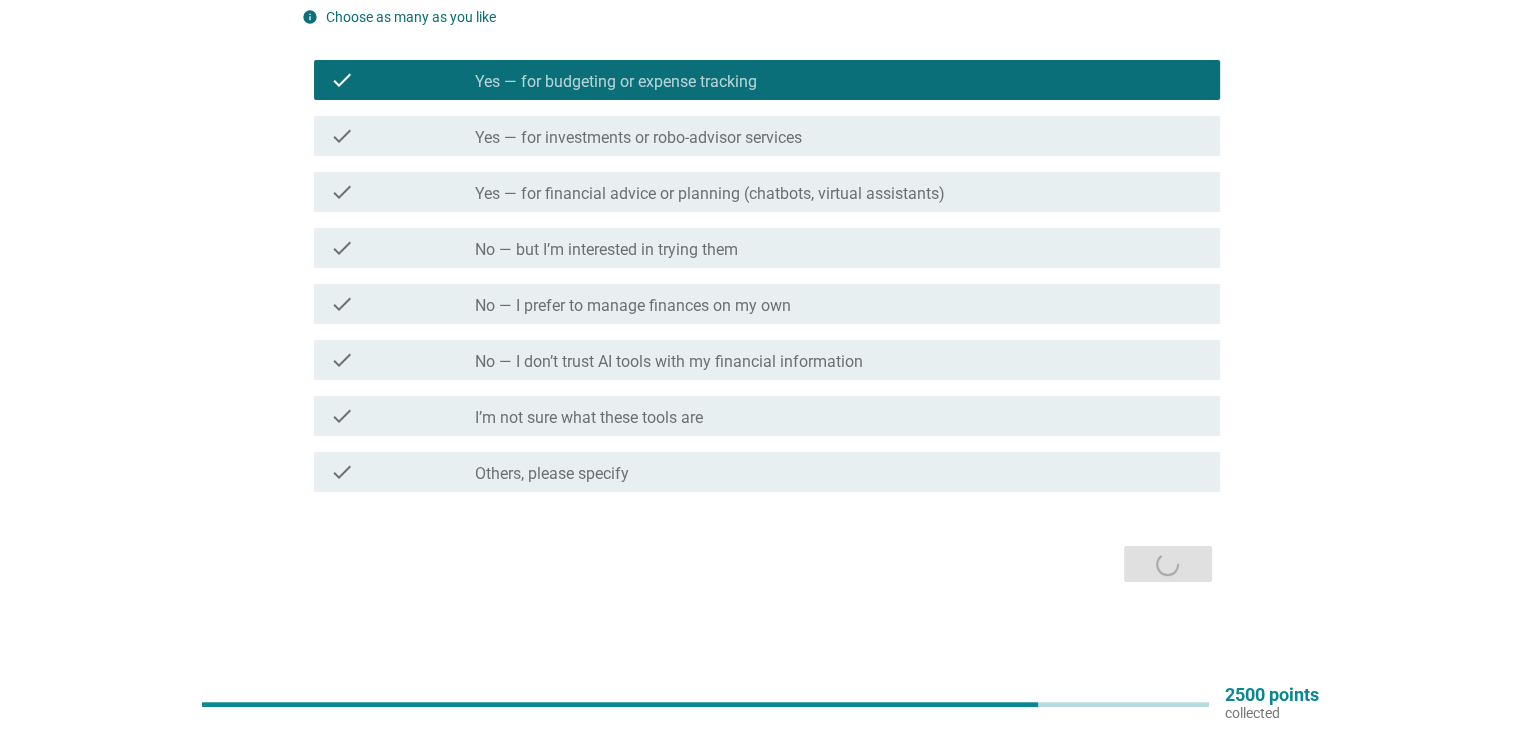 scroll, scrollTop: 0, scrollLeft: 0, axis: both 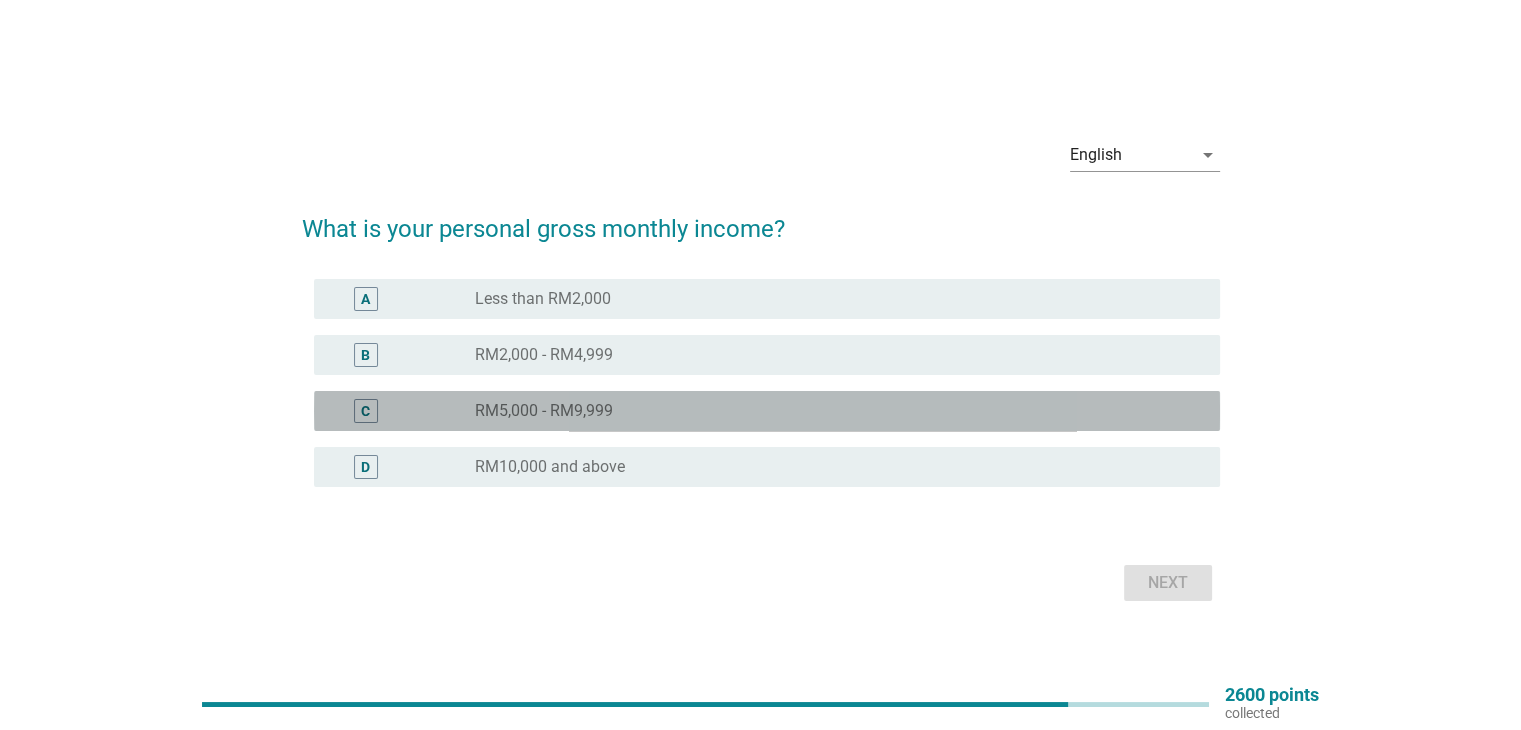 click on "radio_button_unchecked RM5,000 - RM9,999" at bounding box center [831, 411] 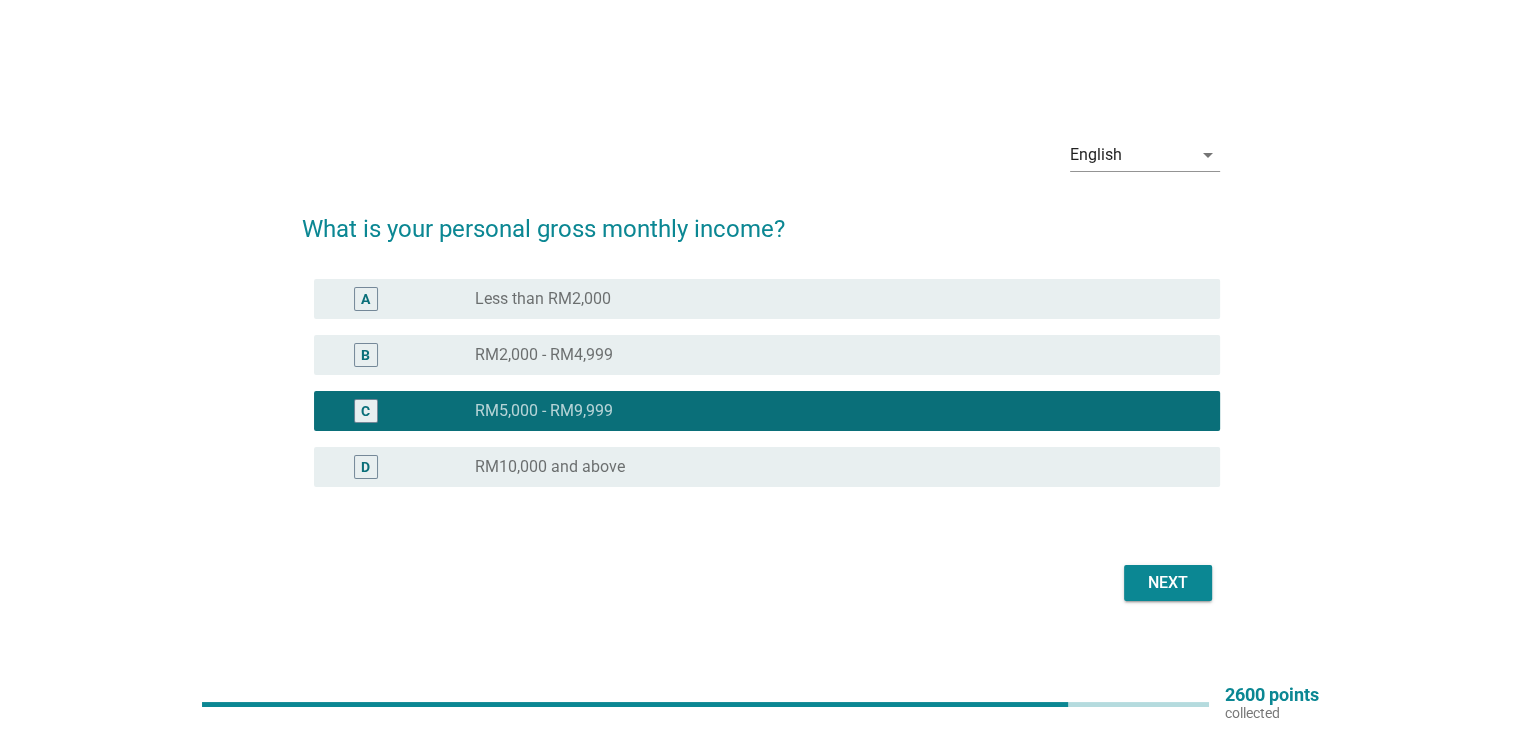 click on "Next" at bounding box center [1168, 583] 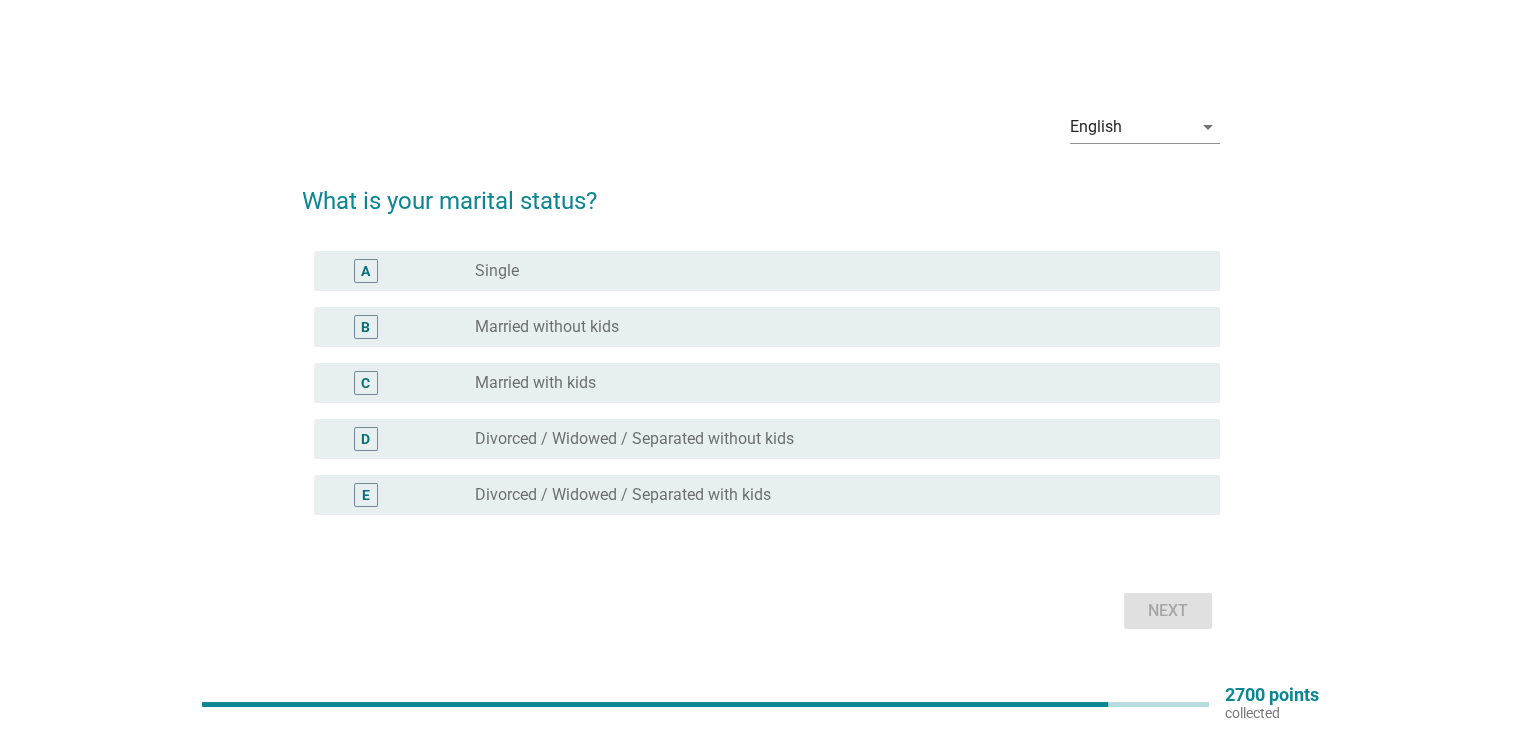 click on "Married without kids" at bounding box center (547, 327) 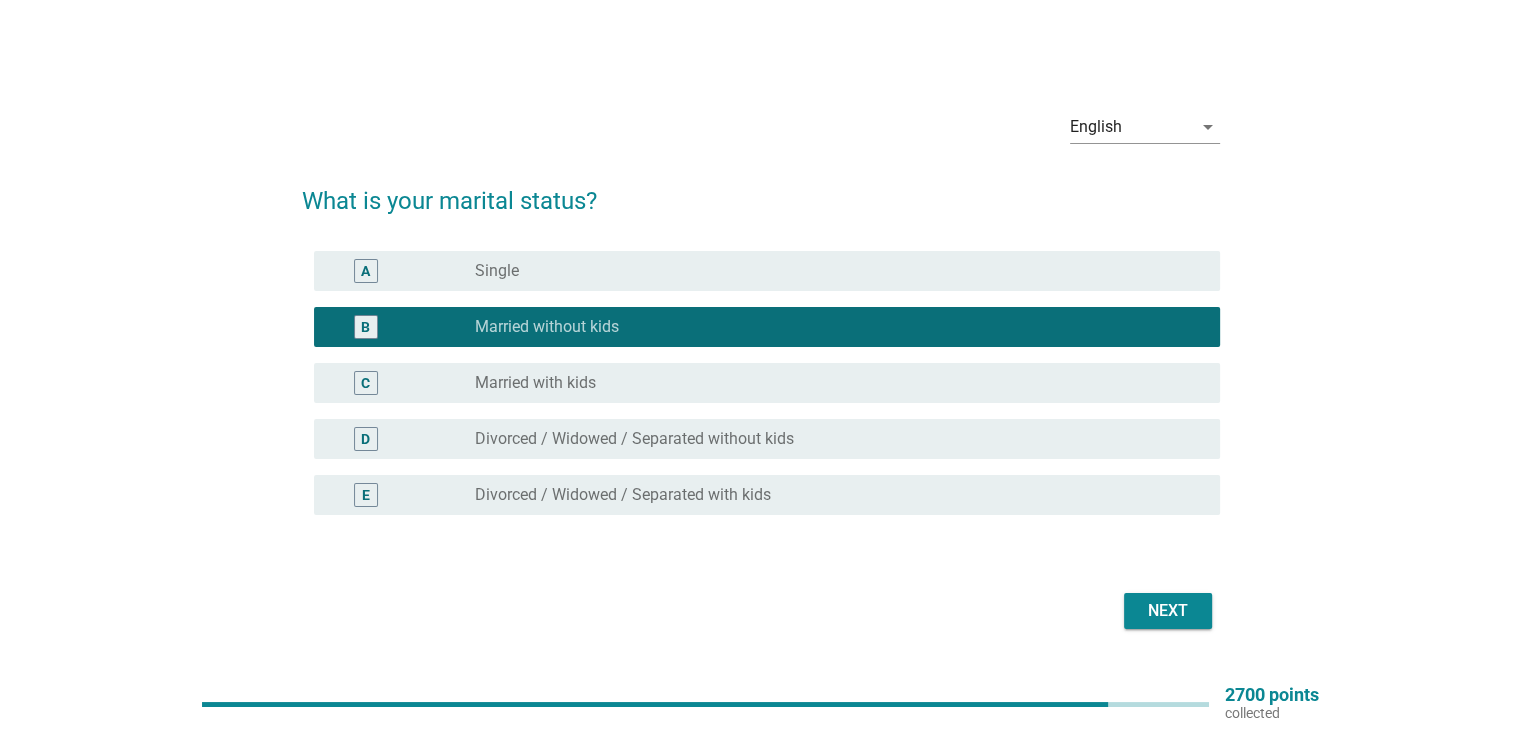 click on "Next" at bounding box center [1168, 611] 